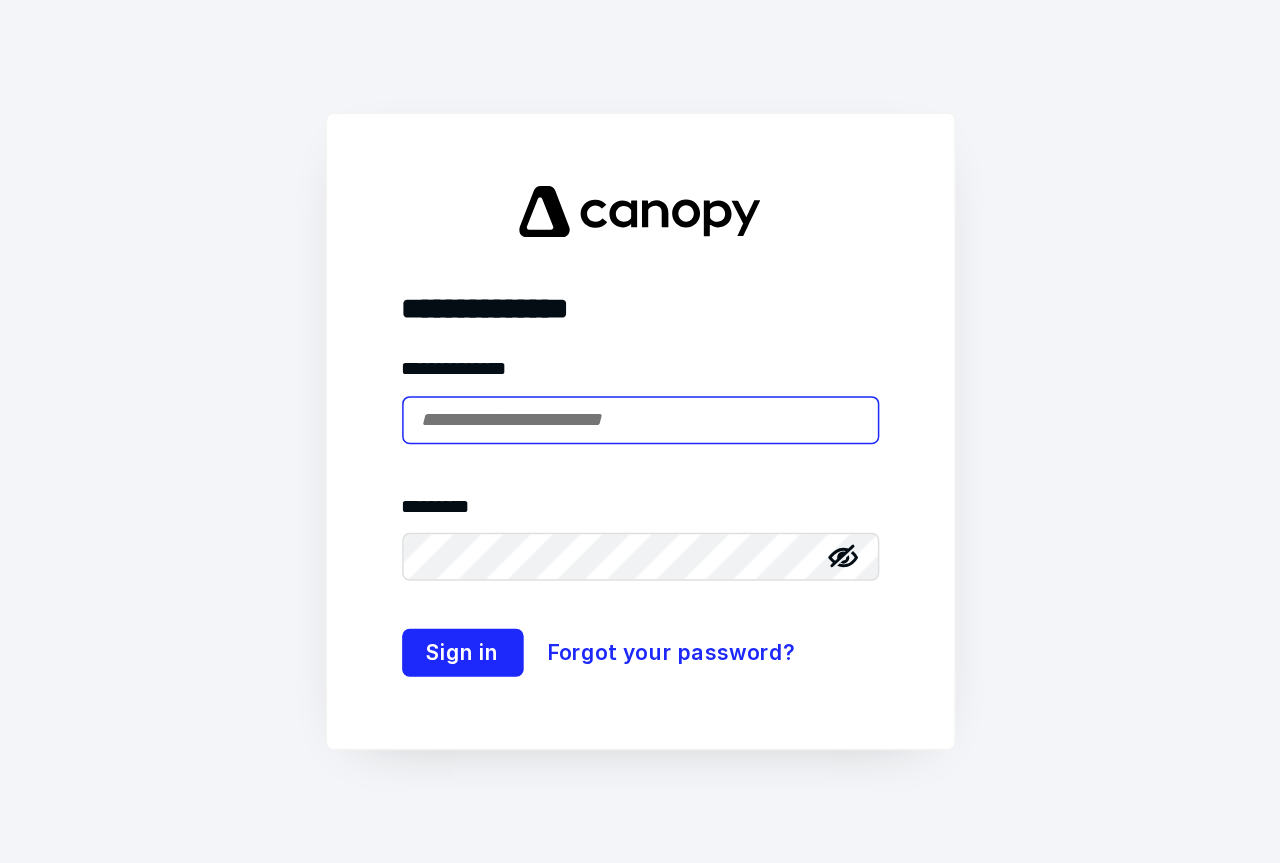 scroll, scrollTop: 0, scrollLeft: 0, axis: both 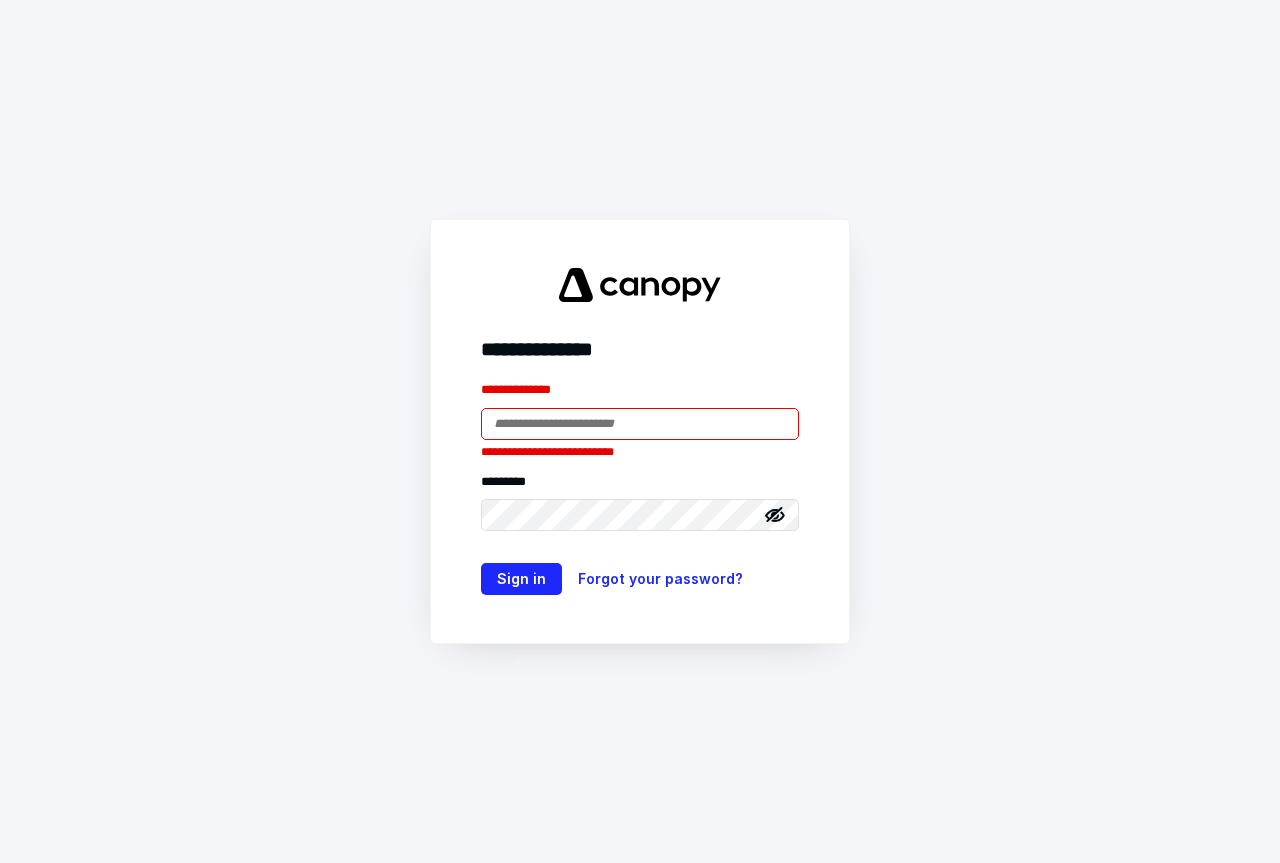 click at bounding box center (640, 424) 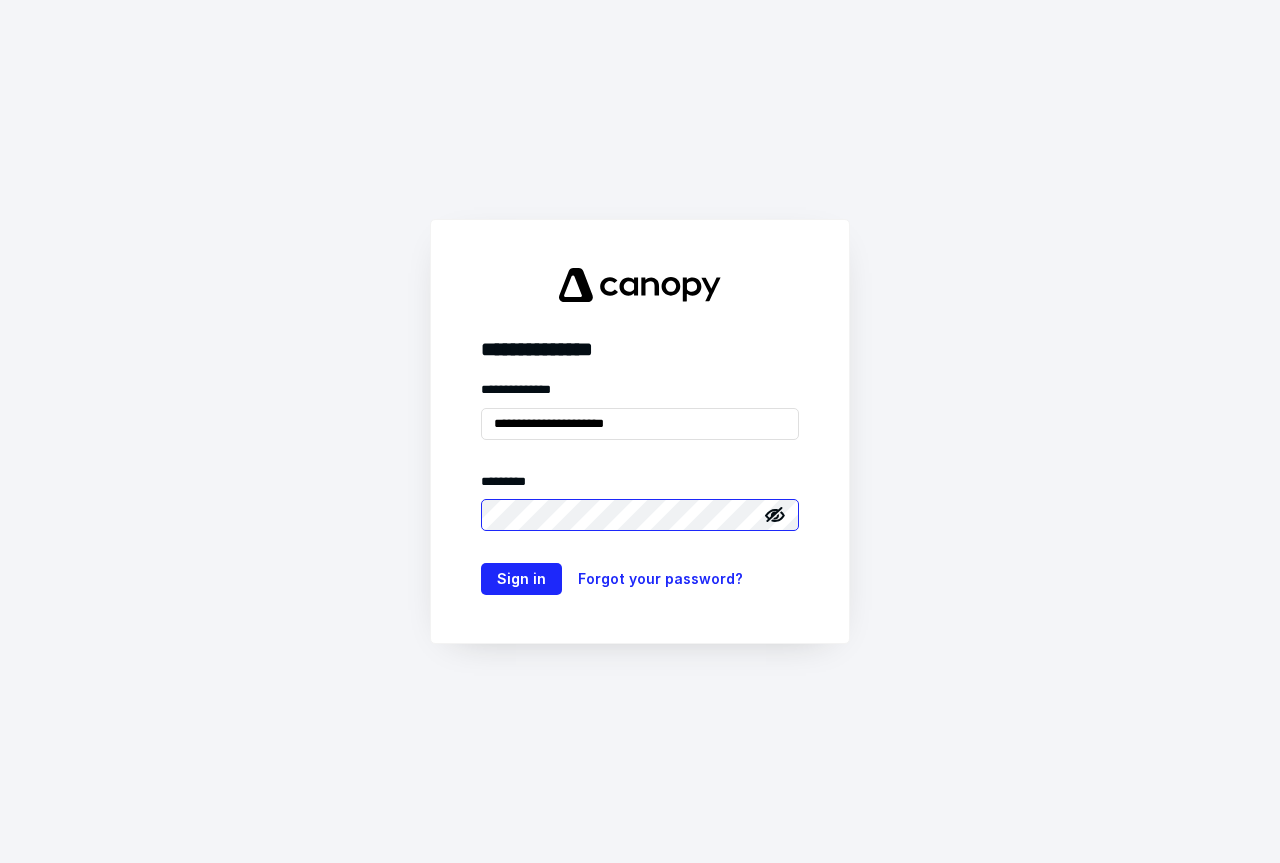 click on "Sign in" at bounding box center [521, 579] 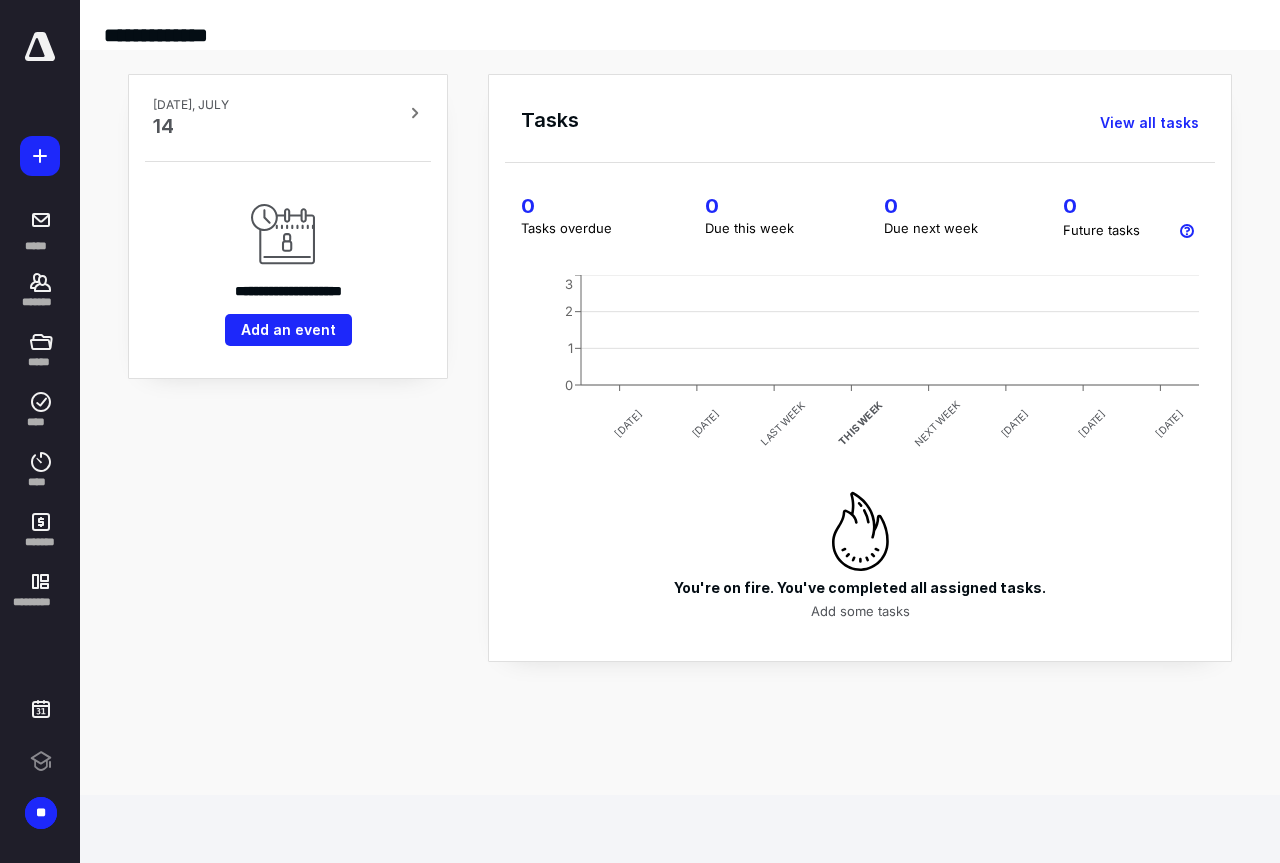 scroll, scrollTop: 0, scrollLeft: 0, axis: both 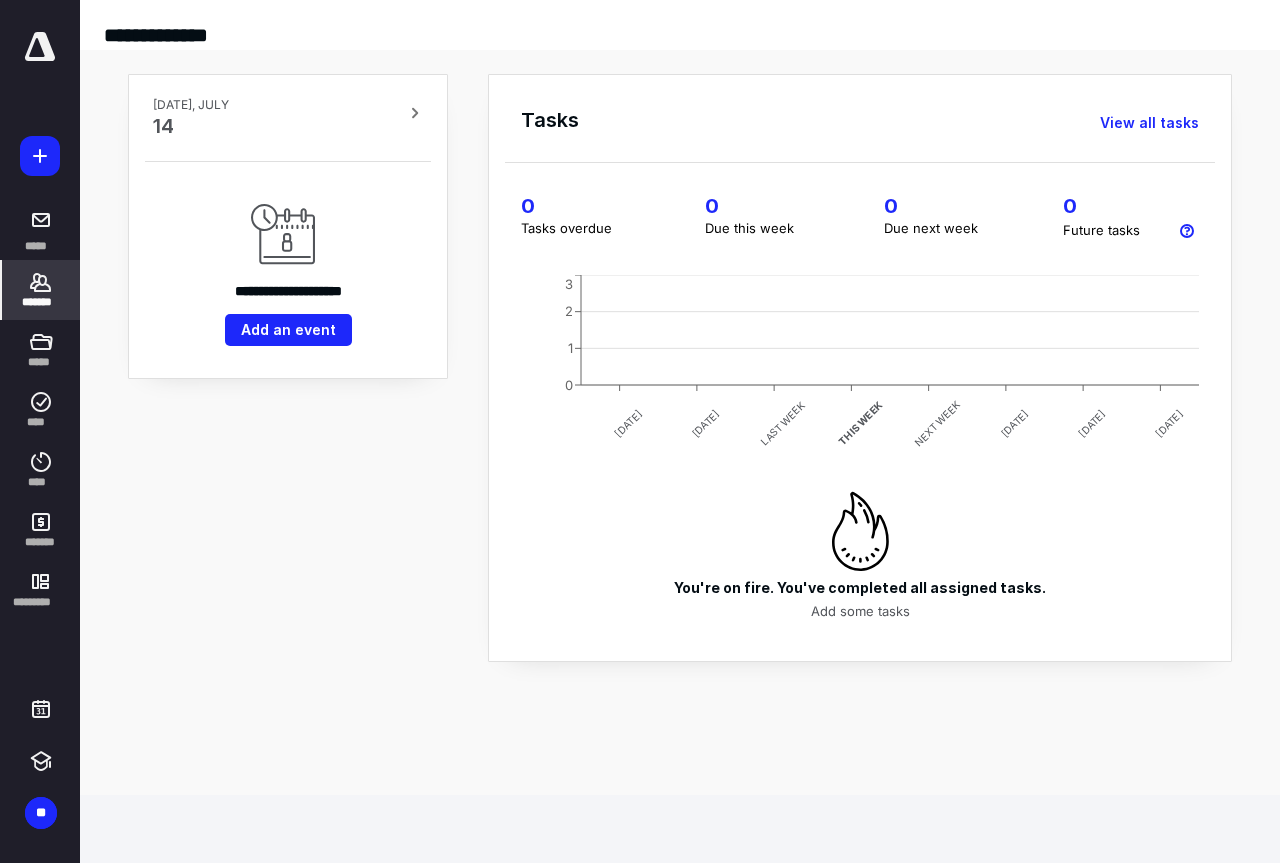 click on "*******" at bounding box center [41, 290] 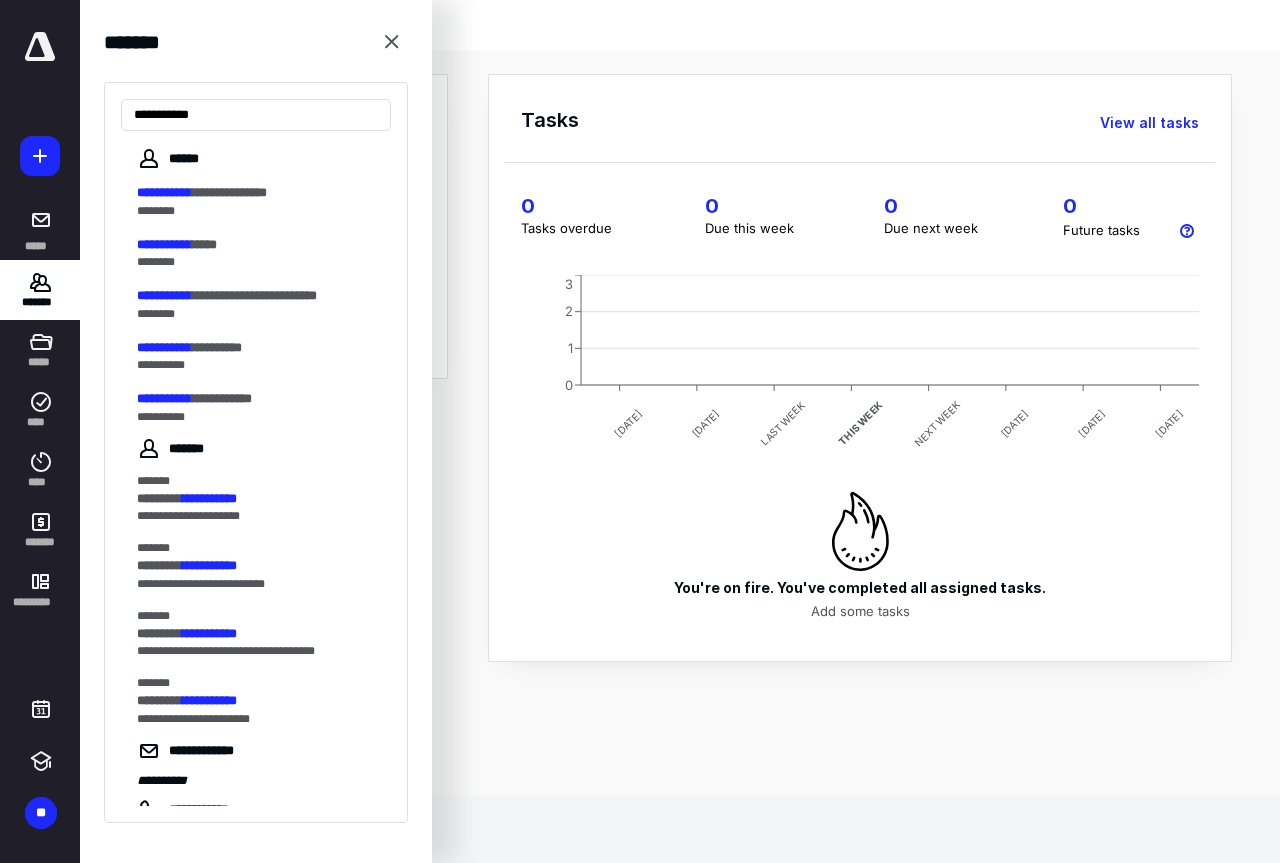 type on "**********" 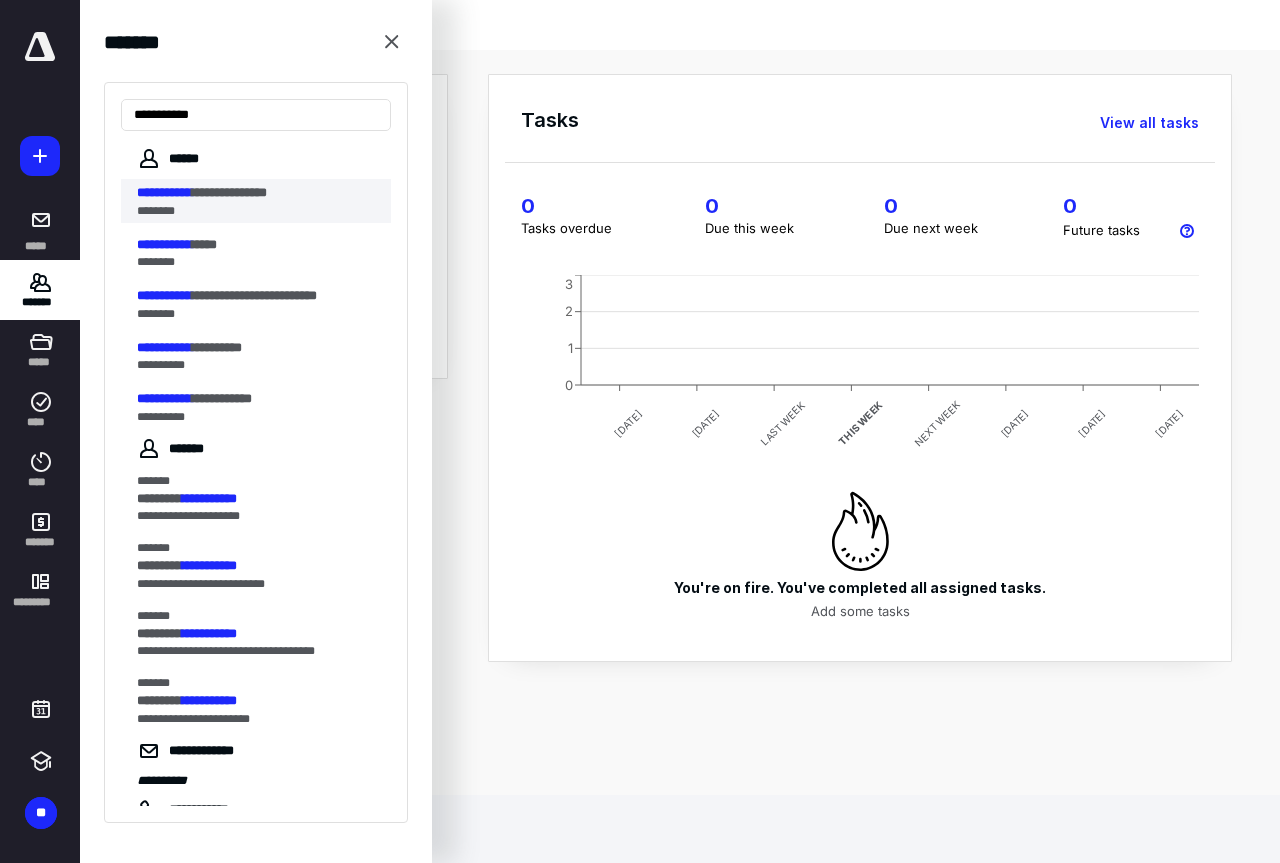 click on "**********" at bounding box center (229, 192) 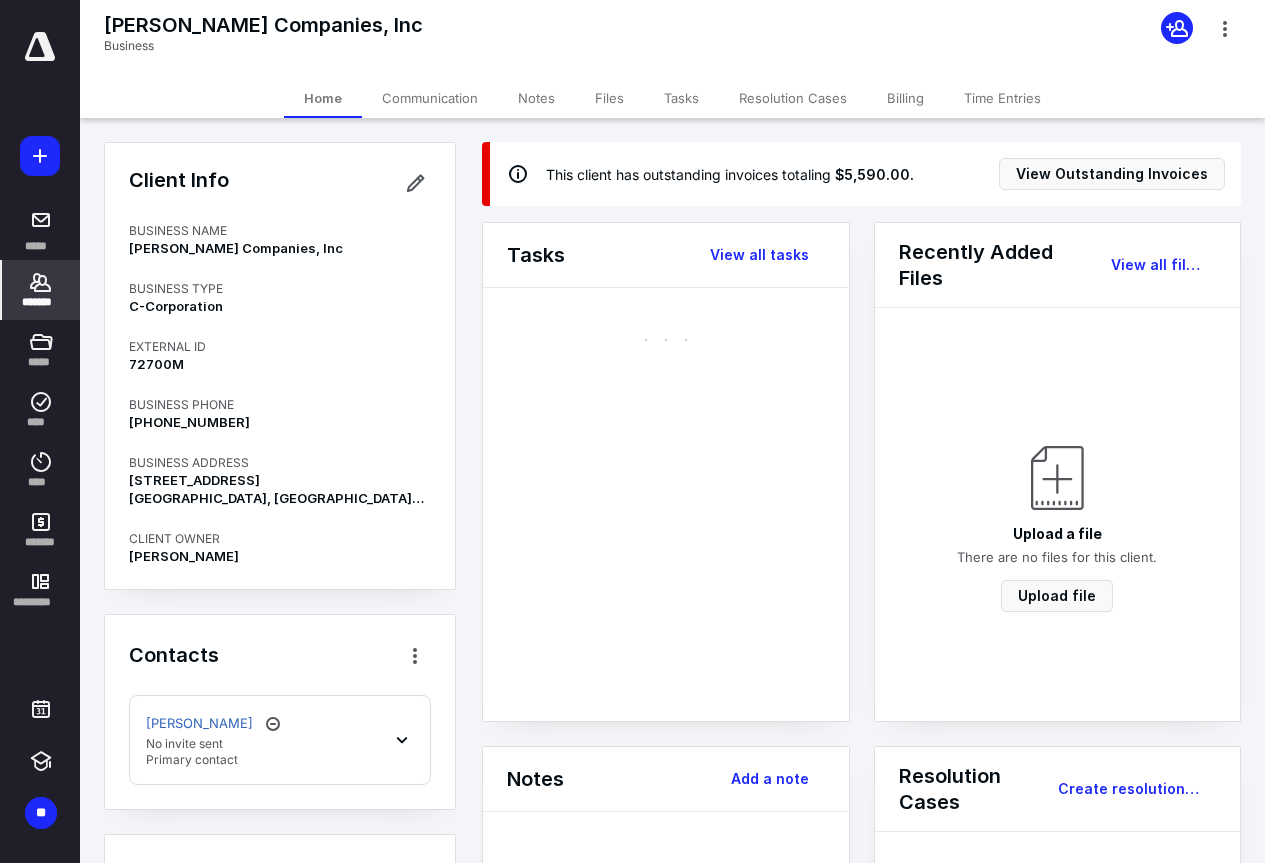 click on "Billing" at bounding box center (905, 98) 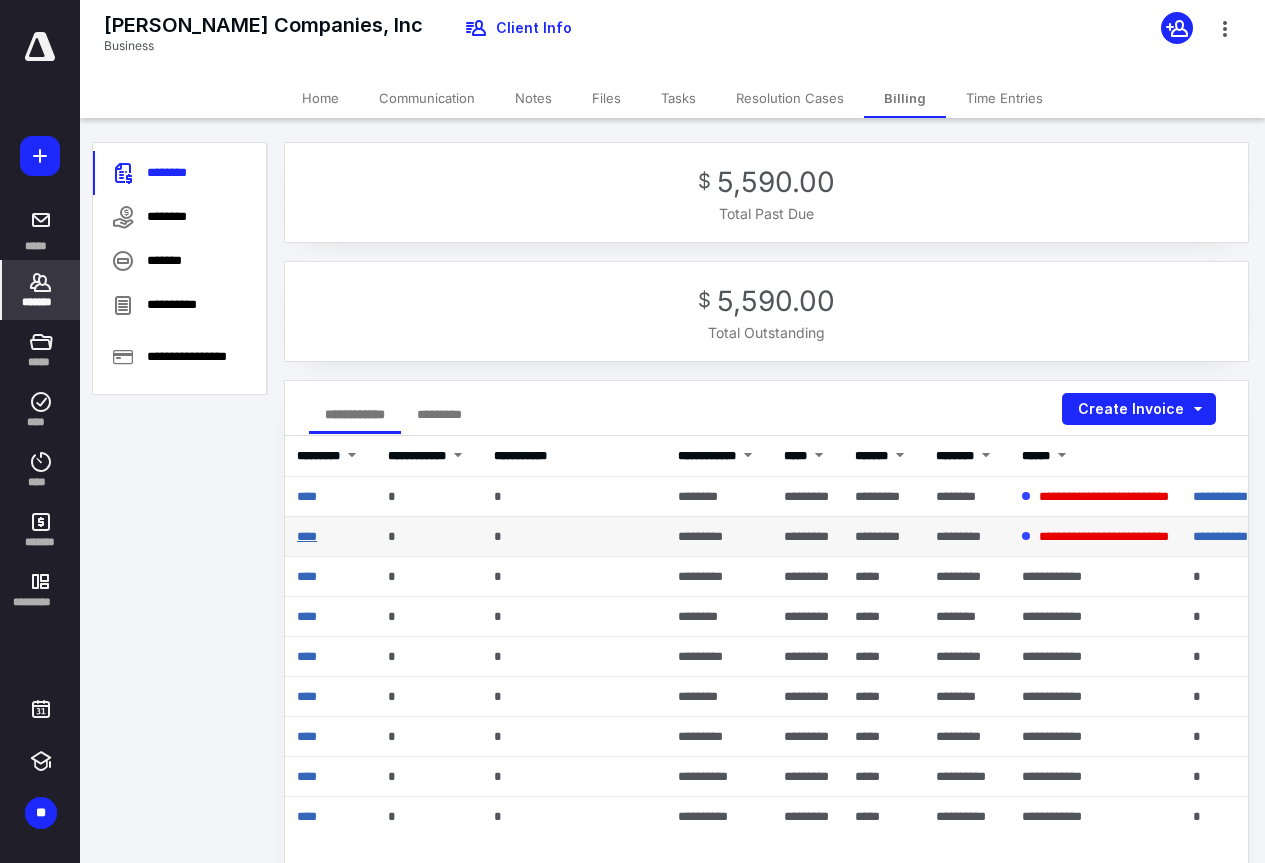 click on "****" at bounding box center (307, 536) 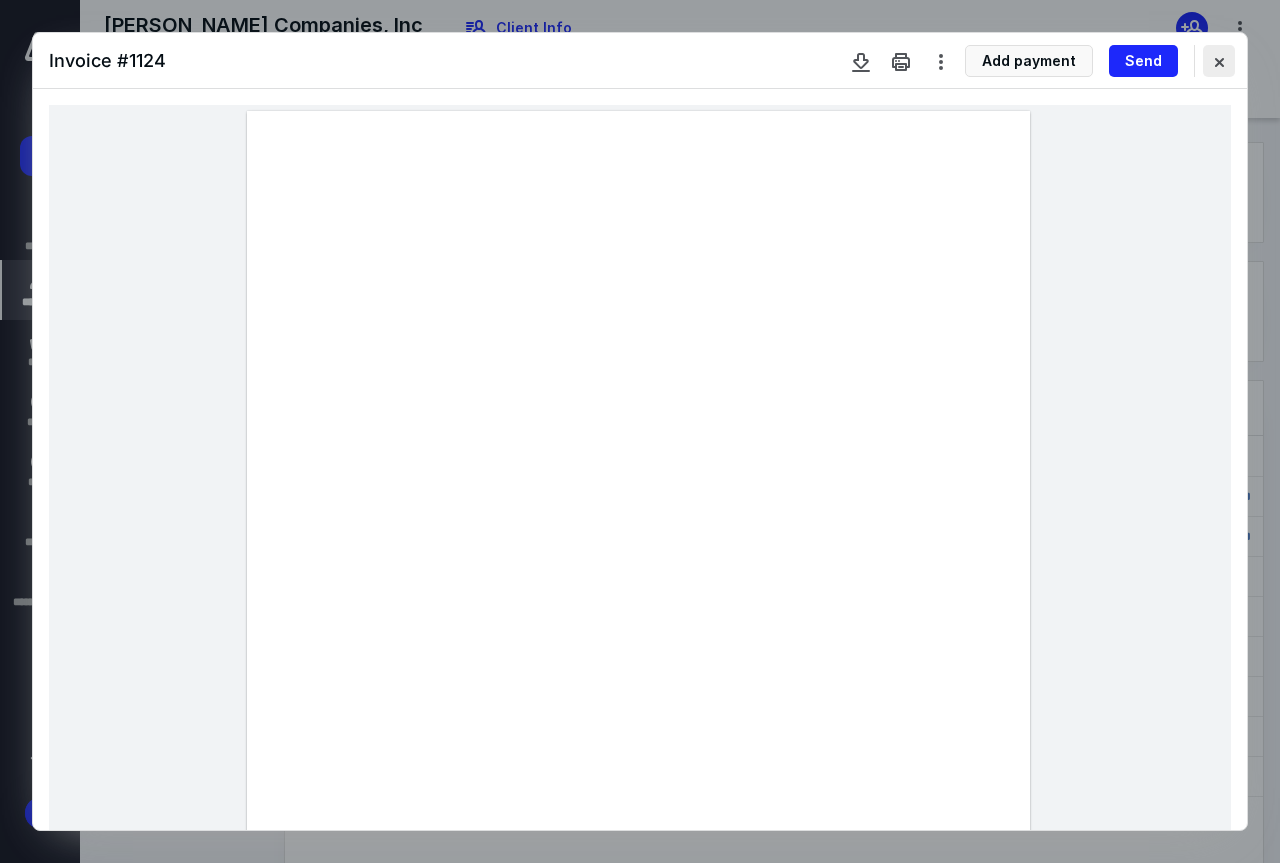 click at bounding box center (1219, 61) 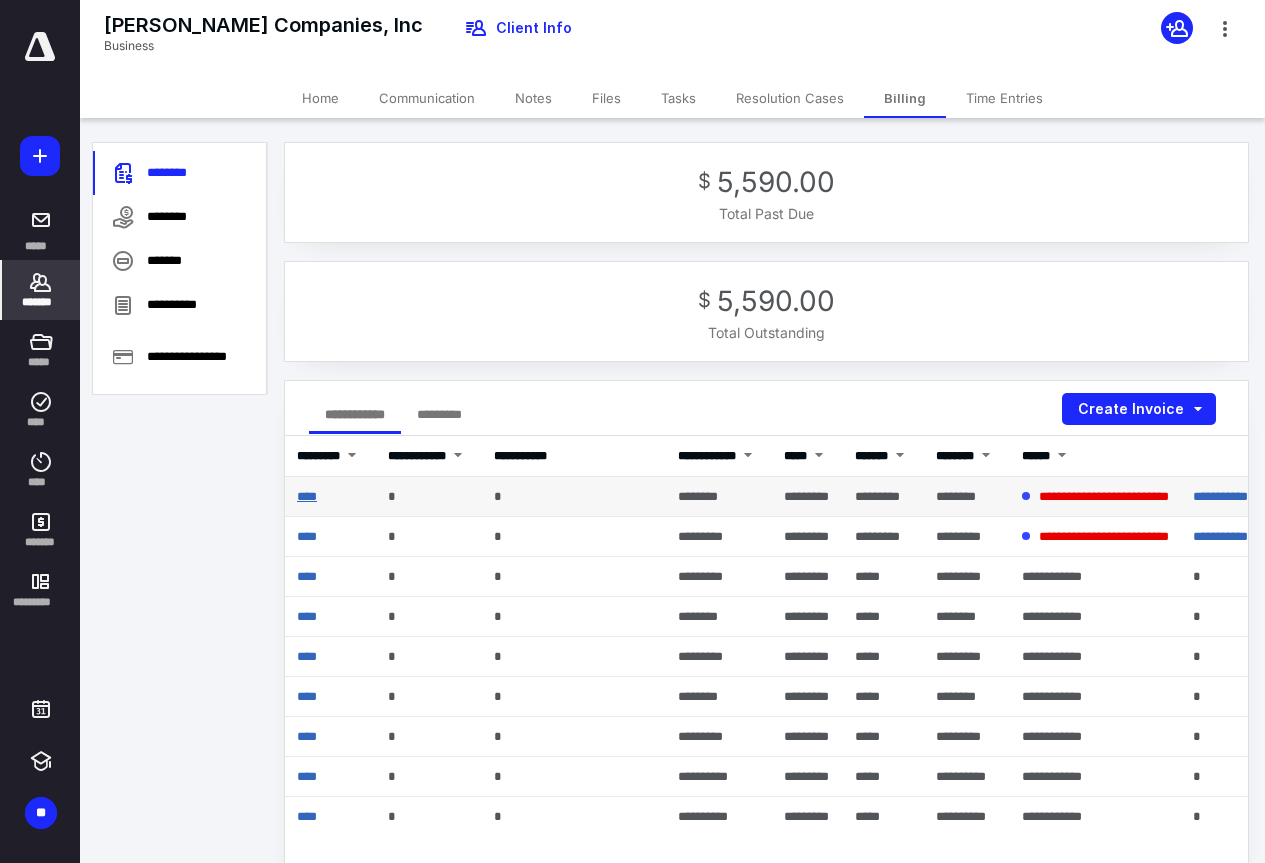 click on "****" at bounding box center [307, 496] 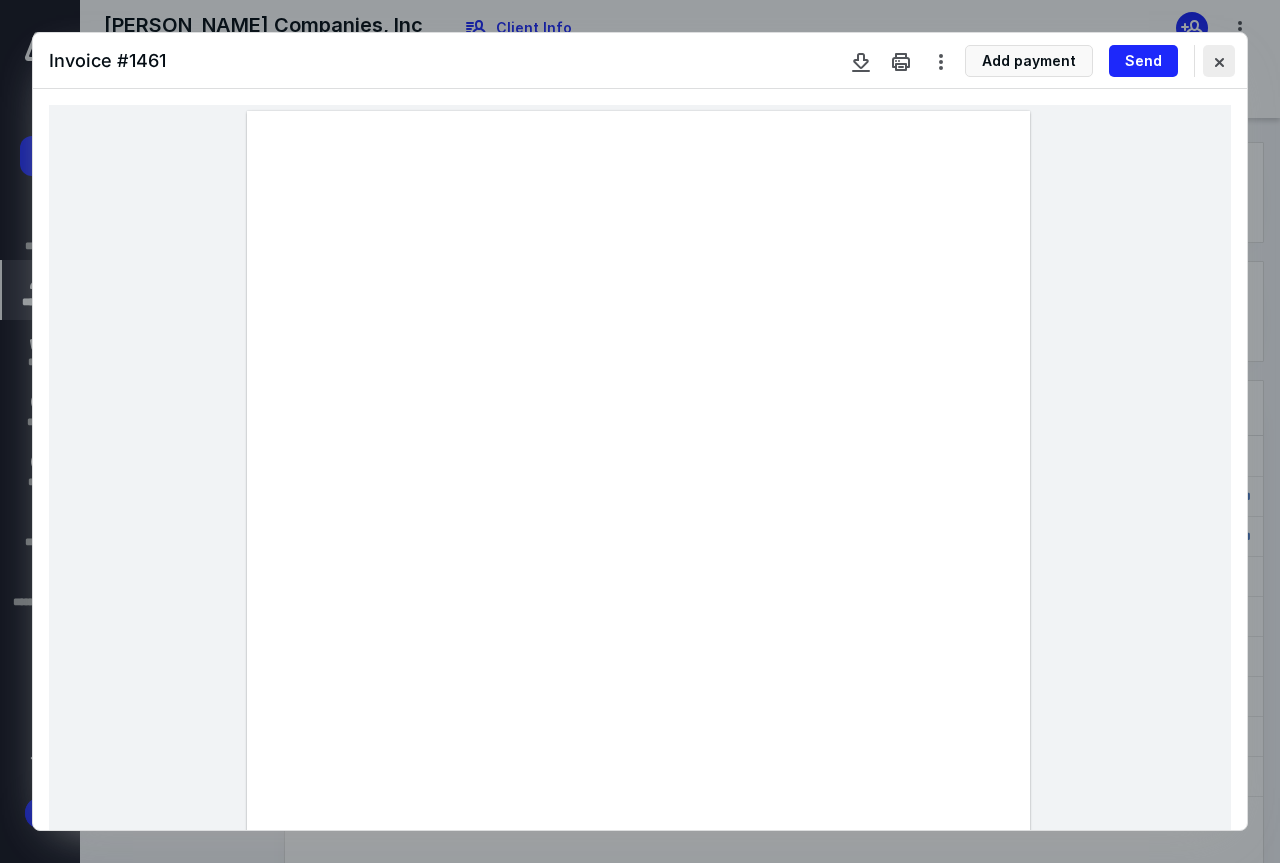 click at bounding box center (1219, 61) 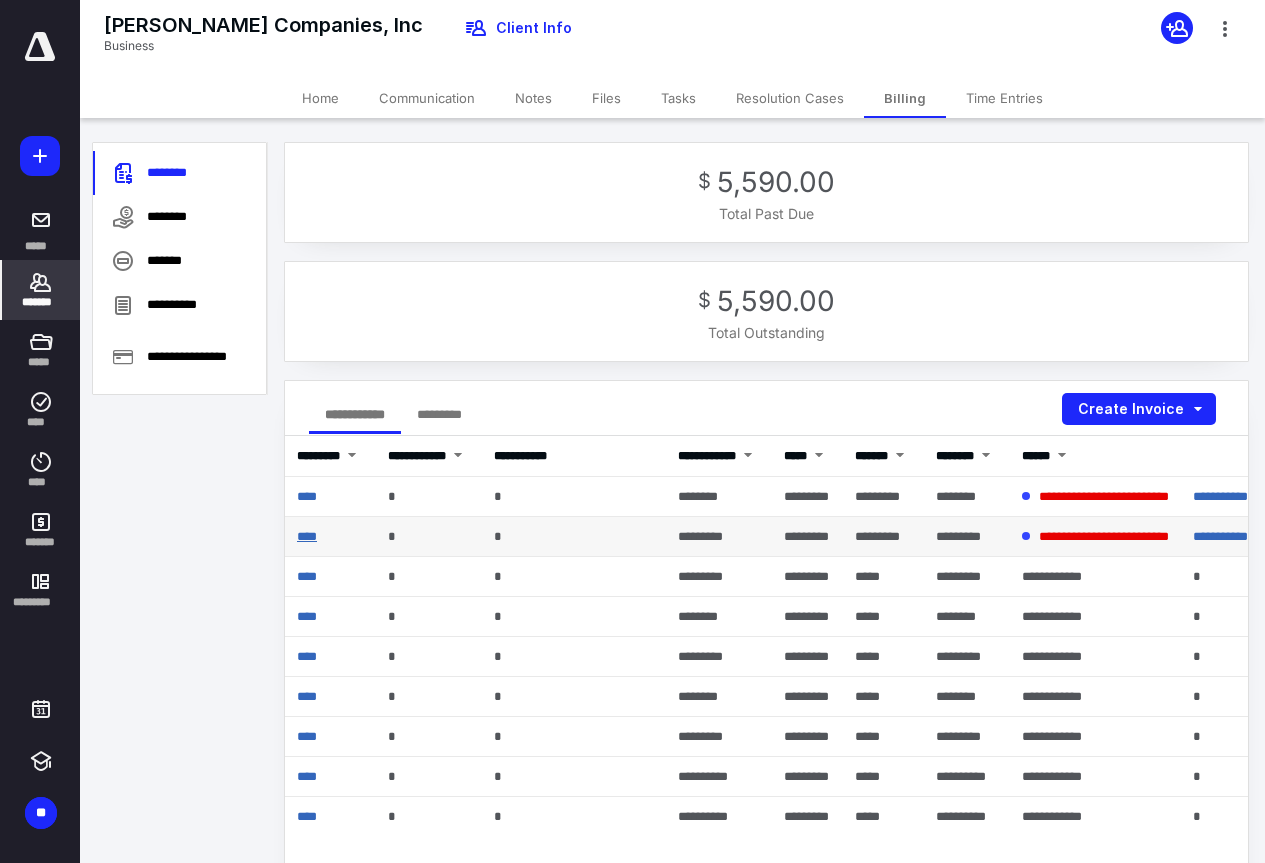 click on "****" at bounding box center [307, 536] 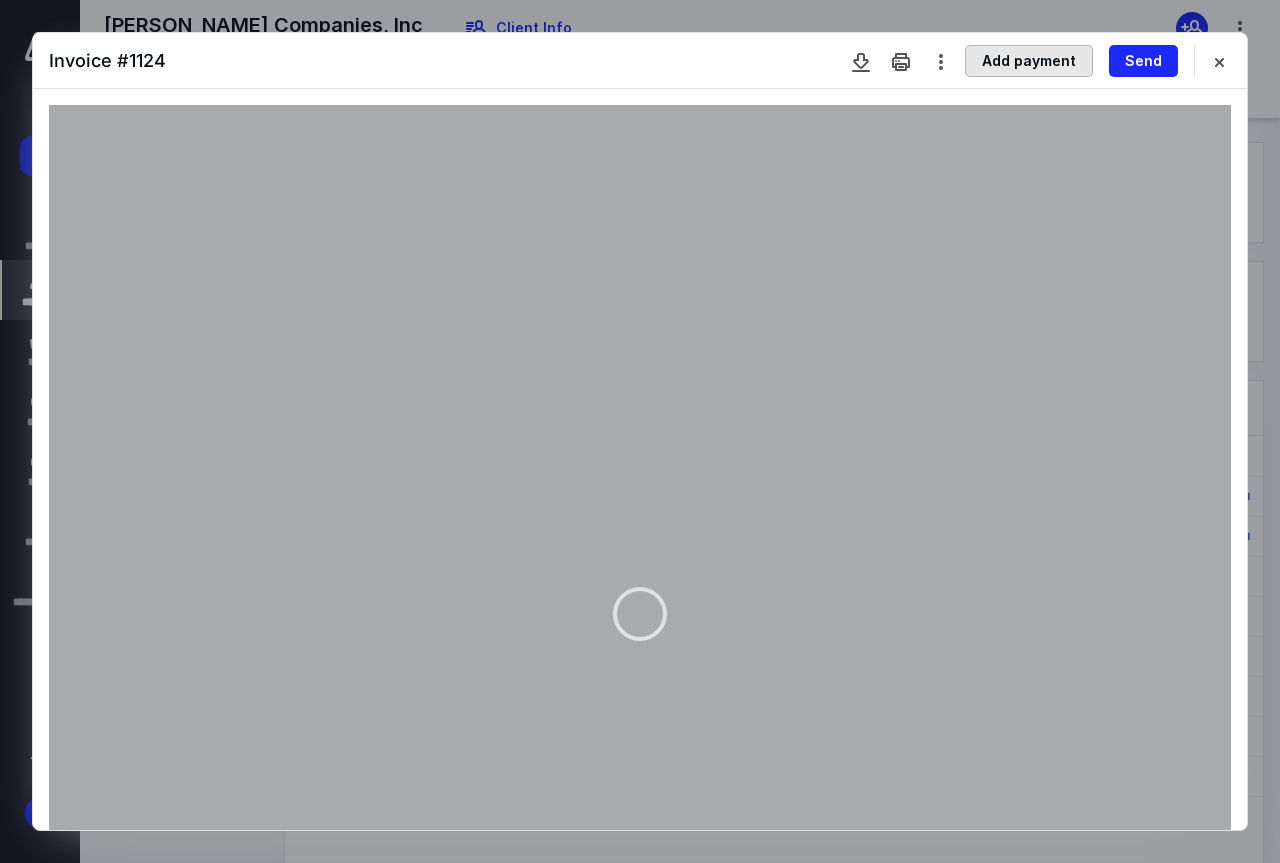 click on "Add payment" at bounding box center (1029, 61) 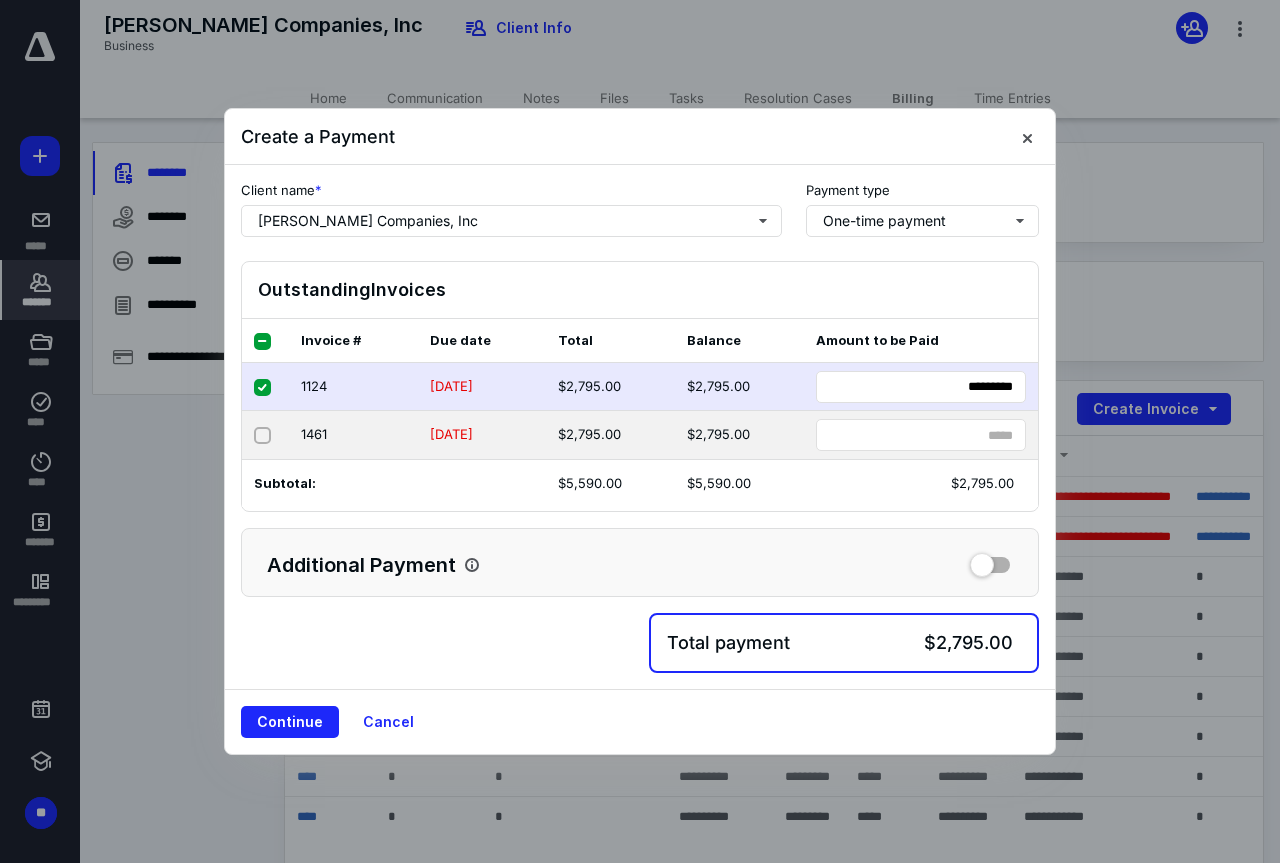 click at bounding box center (265, 435) 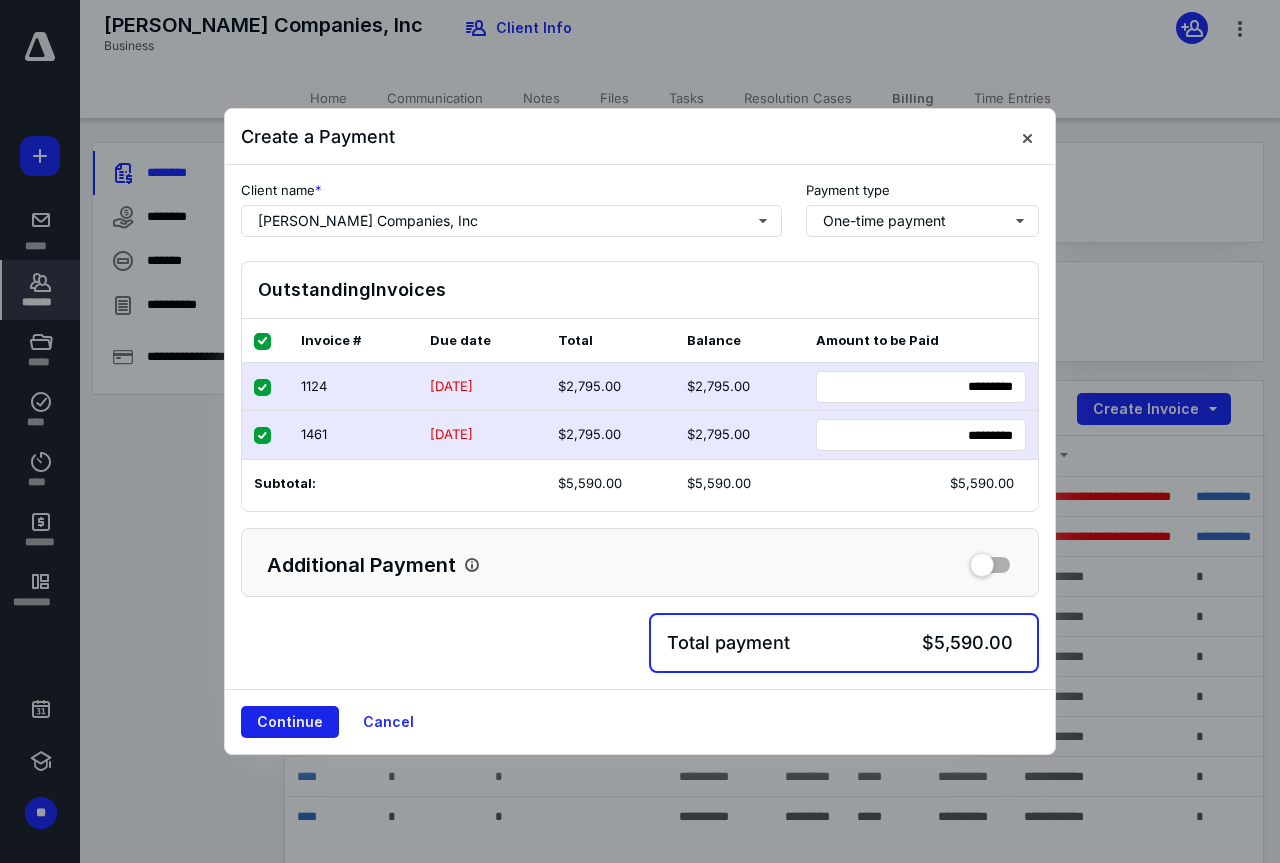 click on "Continue" at bounding box center (290, 722) 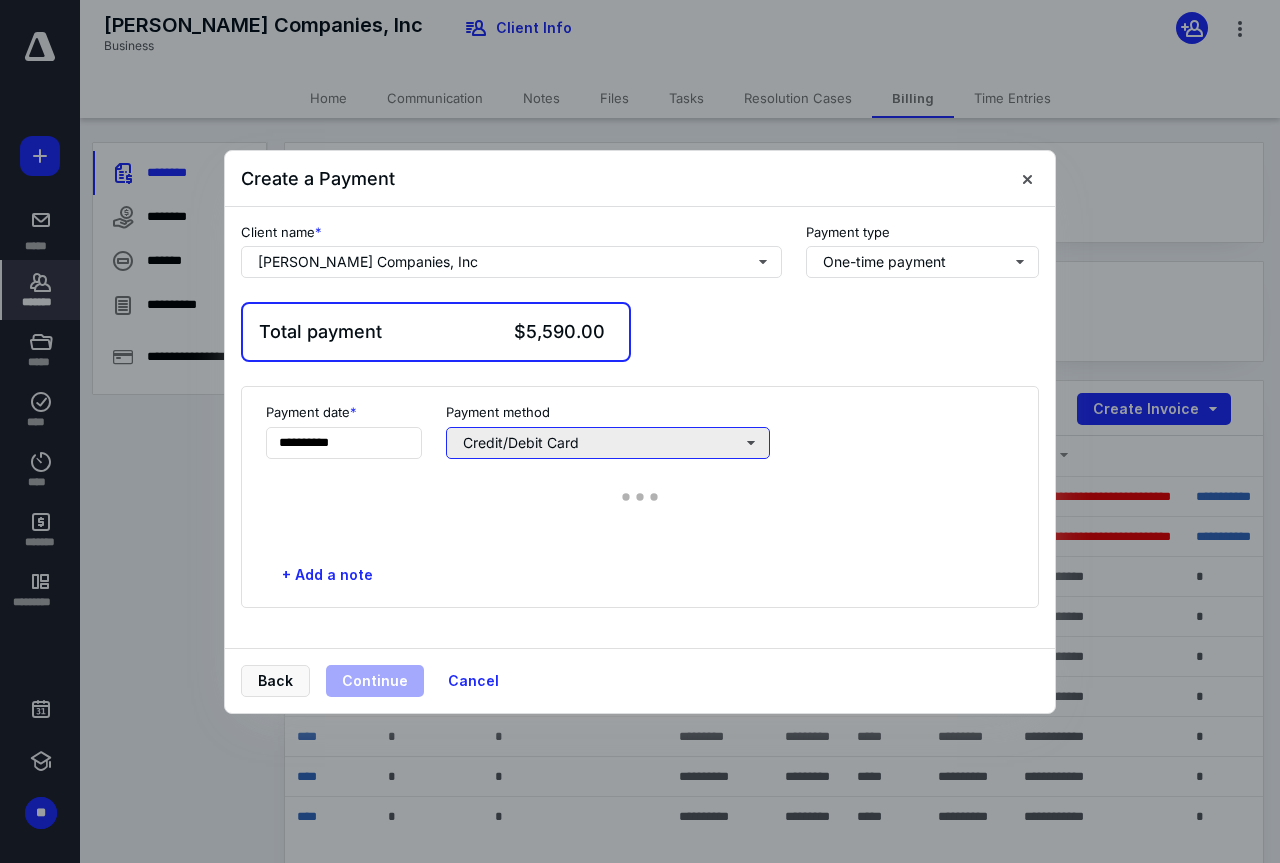 click on "Credit/Debit Card" at bounding box center (608, 443) 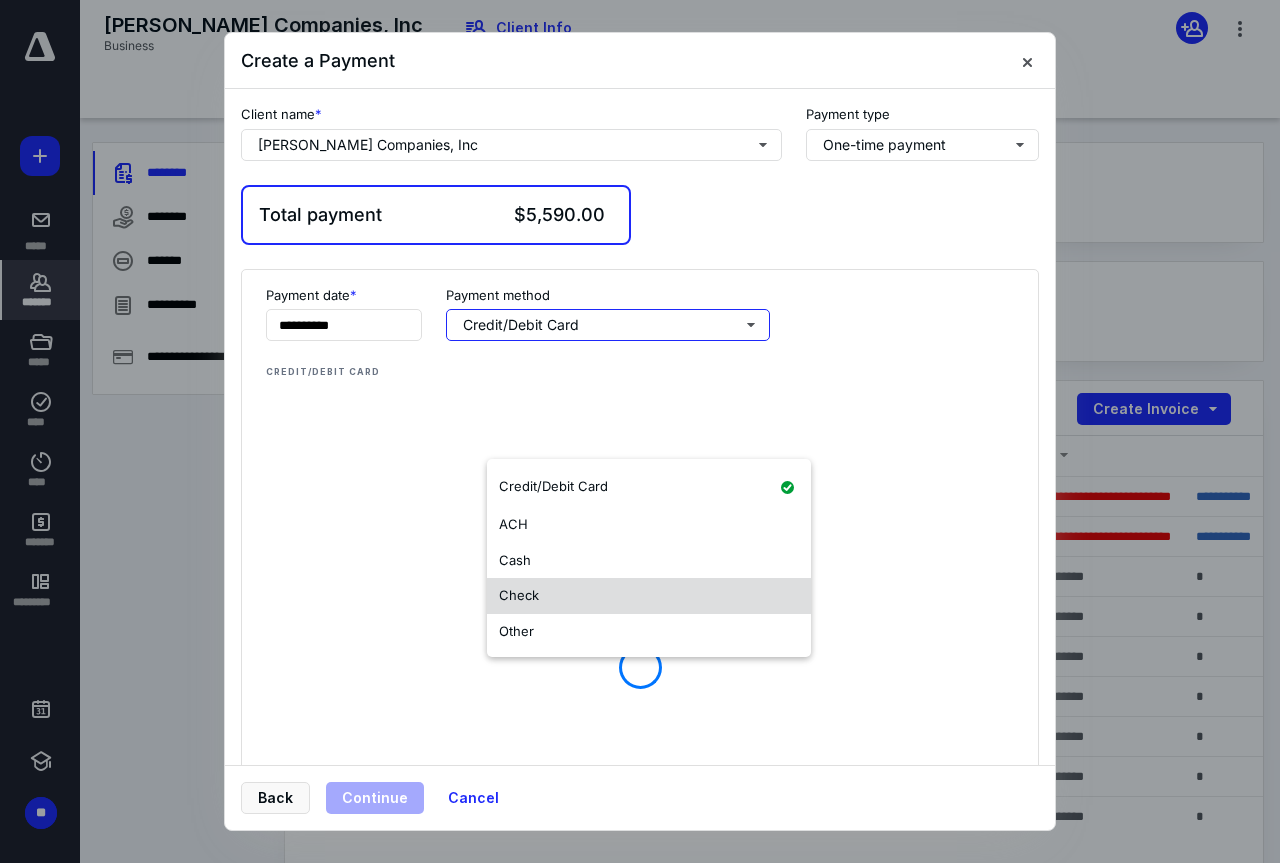 click on "Check" at bounding box center [649, 596] 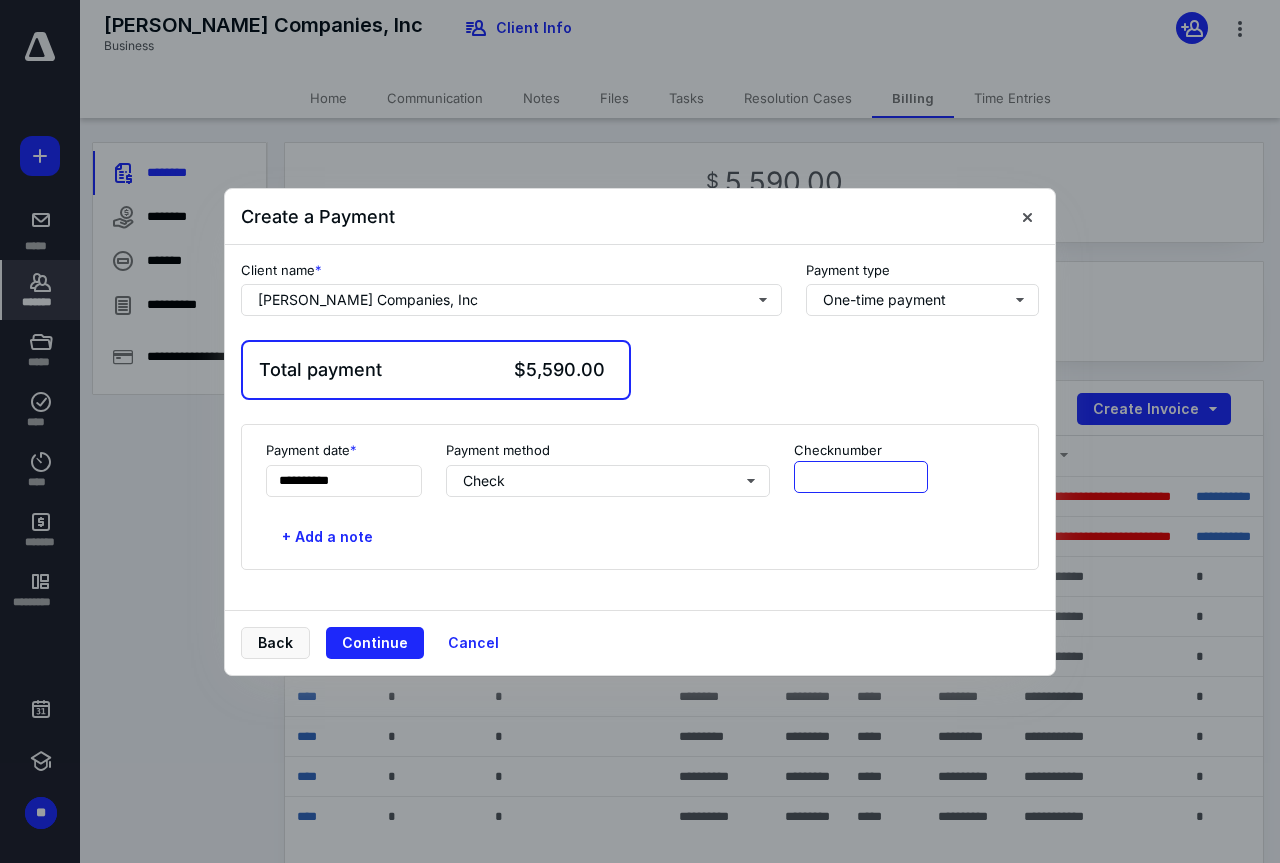 click at bounding box center (861, 477) 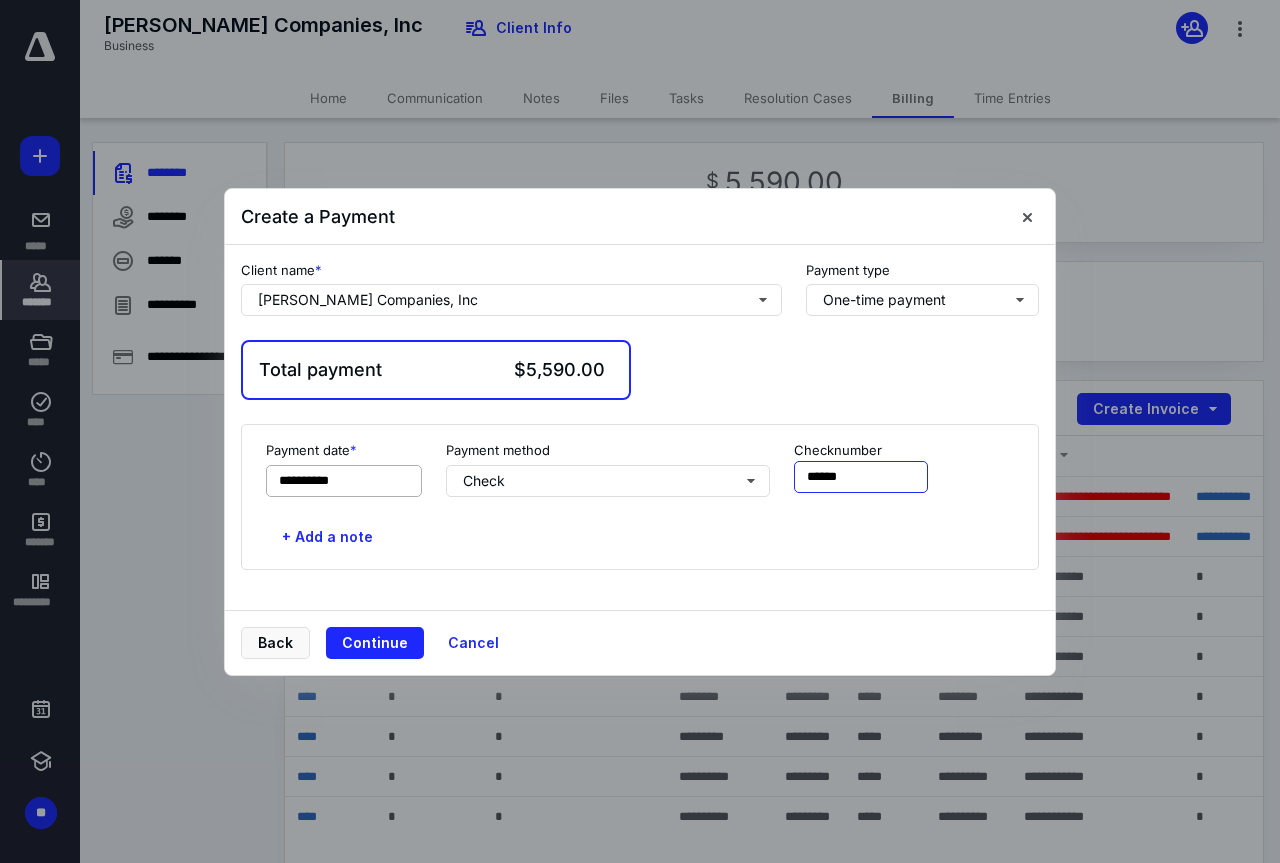 type on "******" 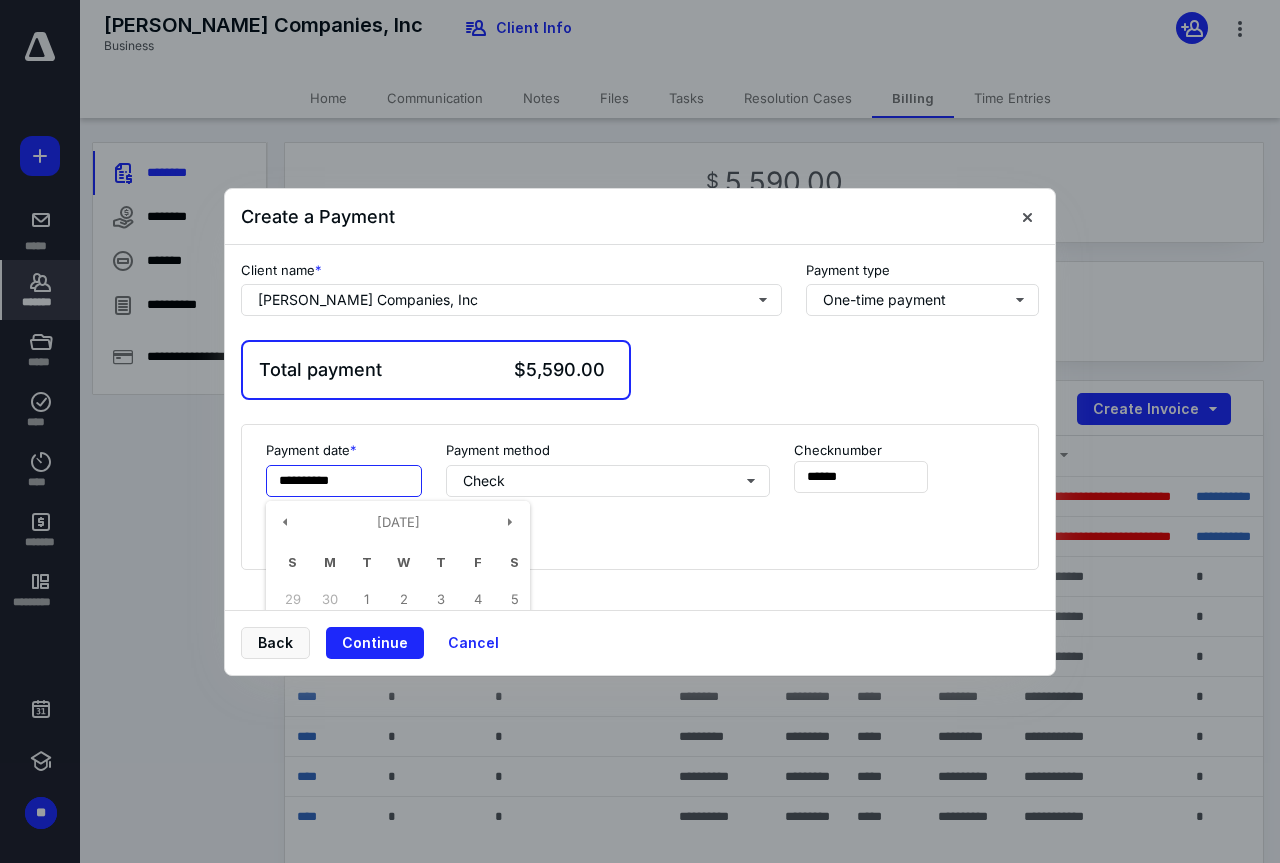 click on "**********" at bounding box center (344, 481) 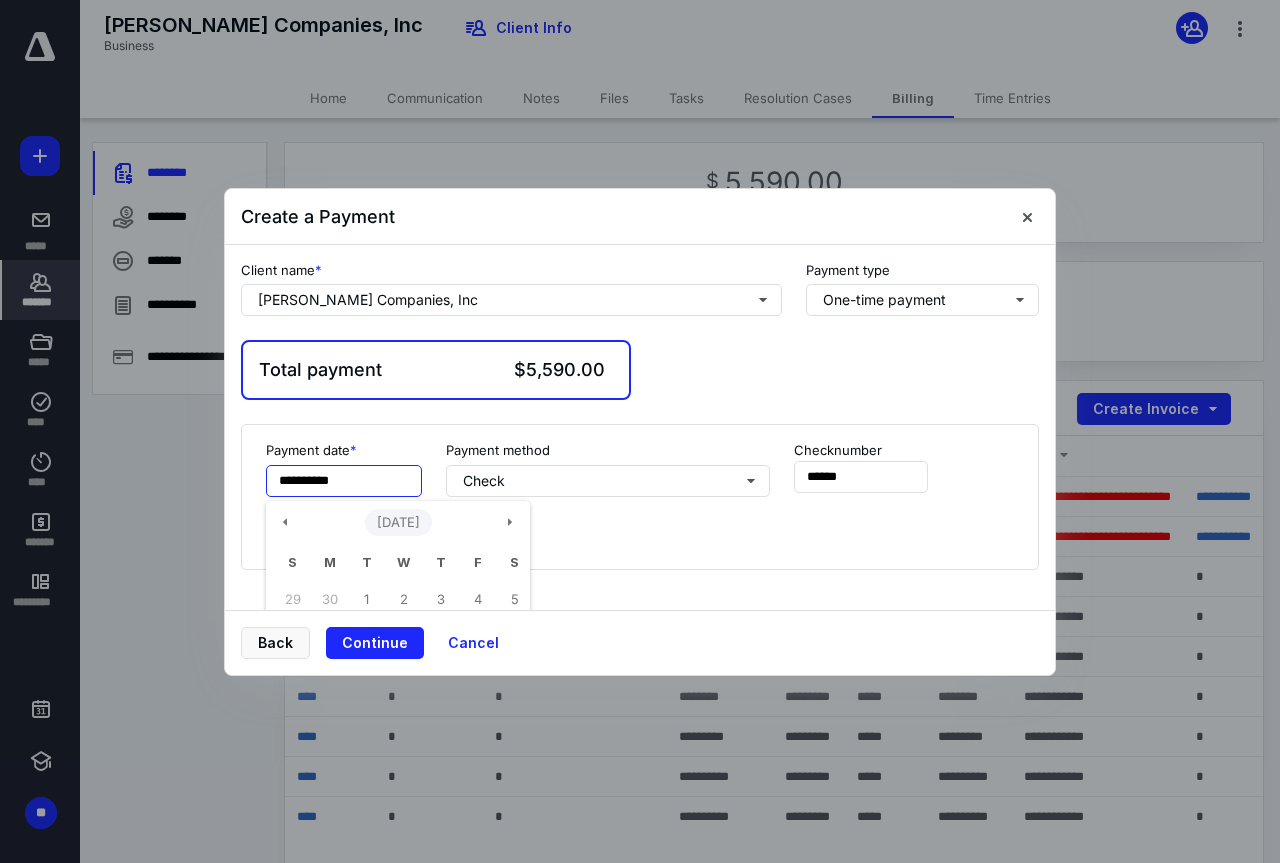 scroll, scrollTop: 200, scrollLeft: 0, axis: vertical 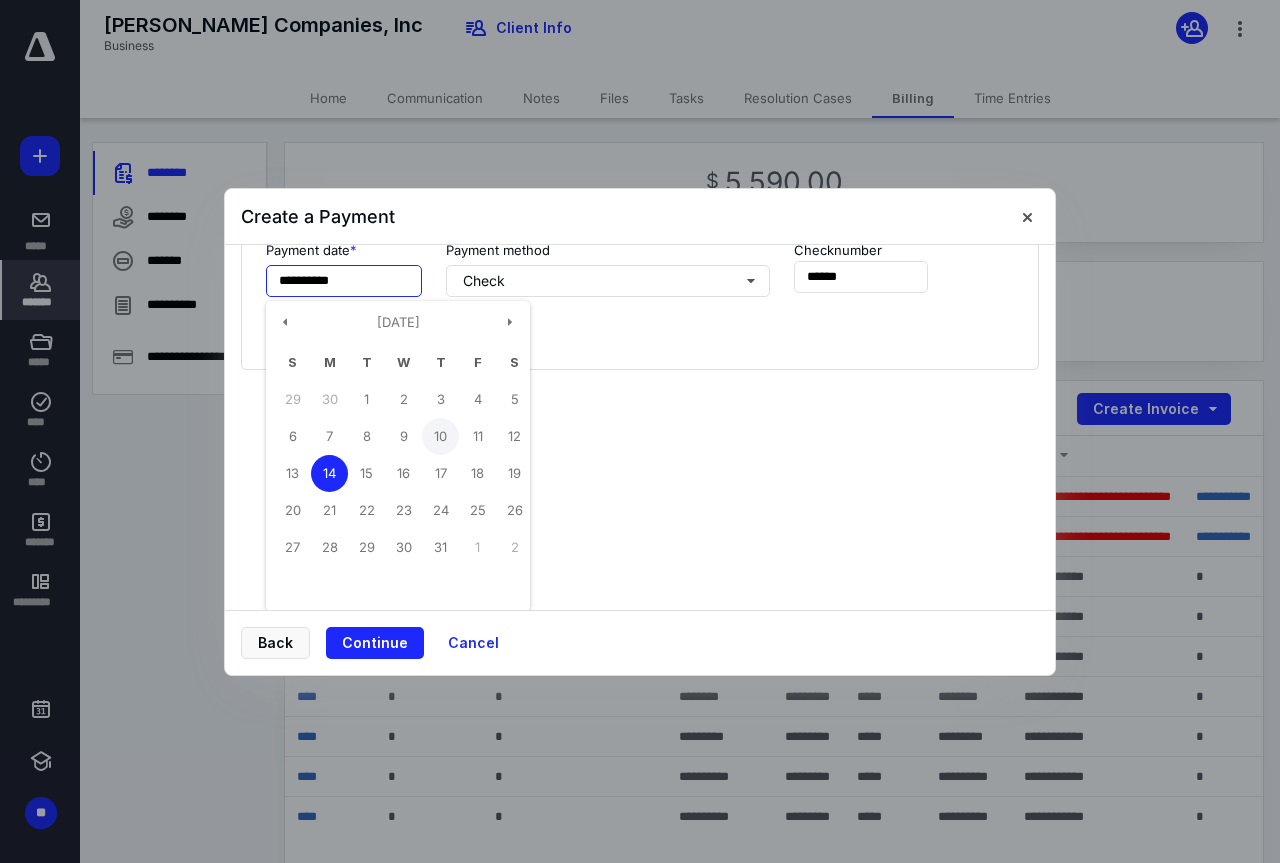 click on "10" at bounding box center (440, 436) 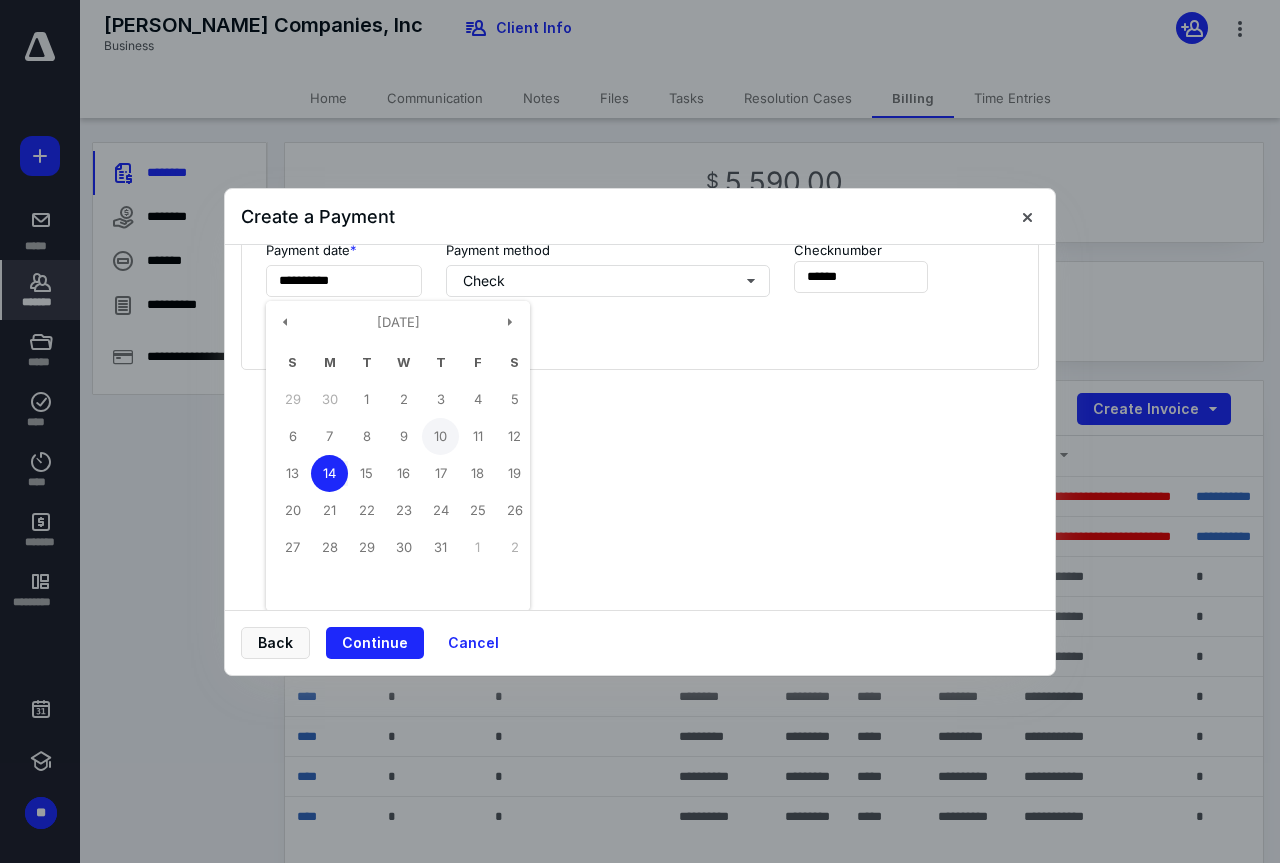 type on "**********" 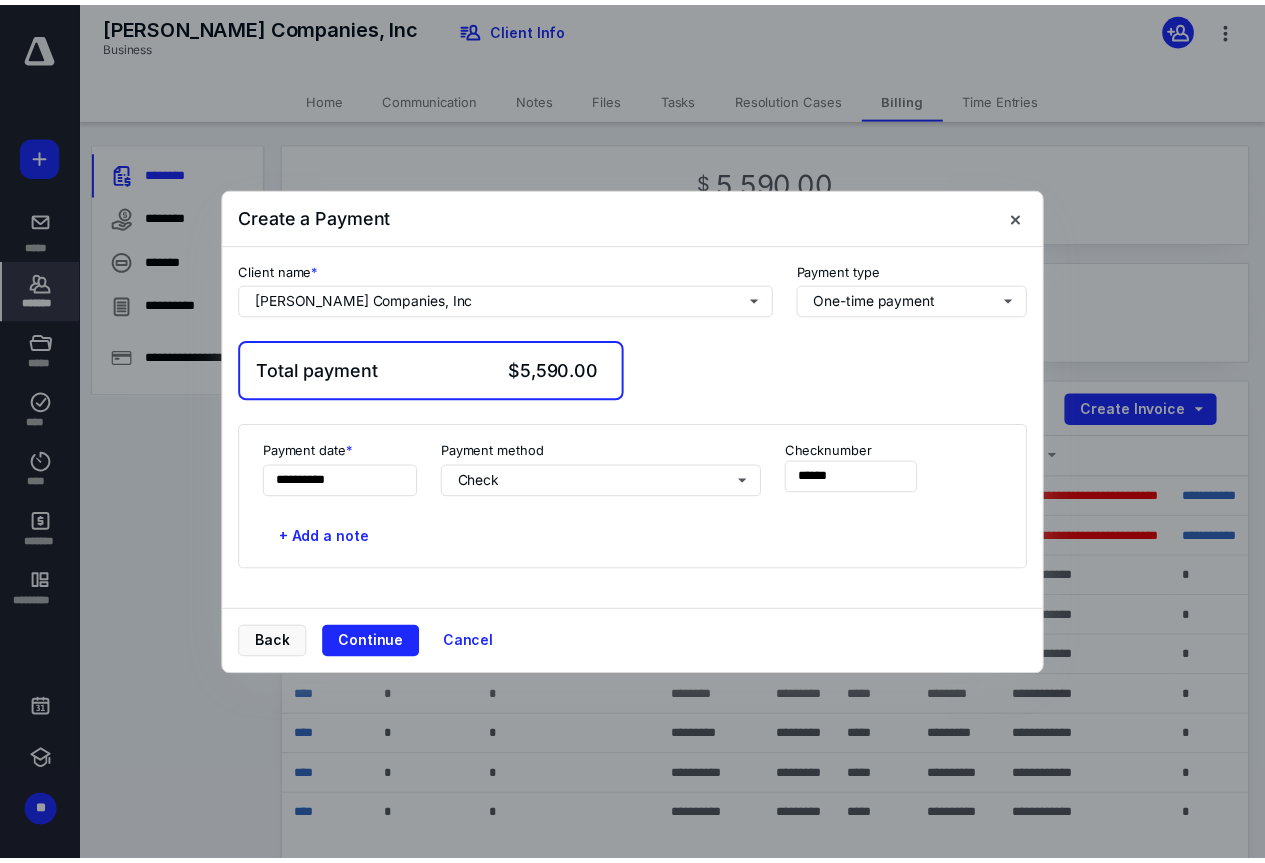 scroll, scrollTop: 0, scrollLeft: 0, axis: both 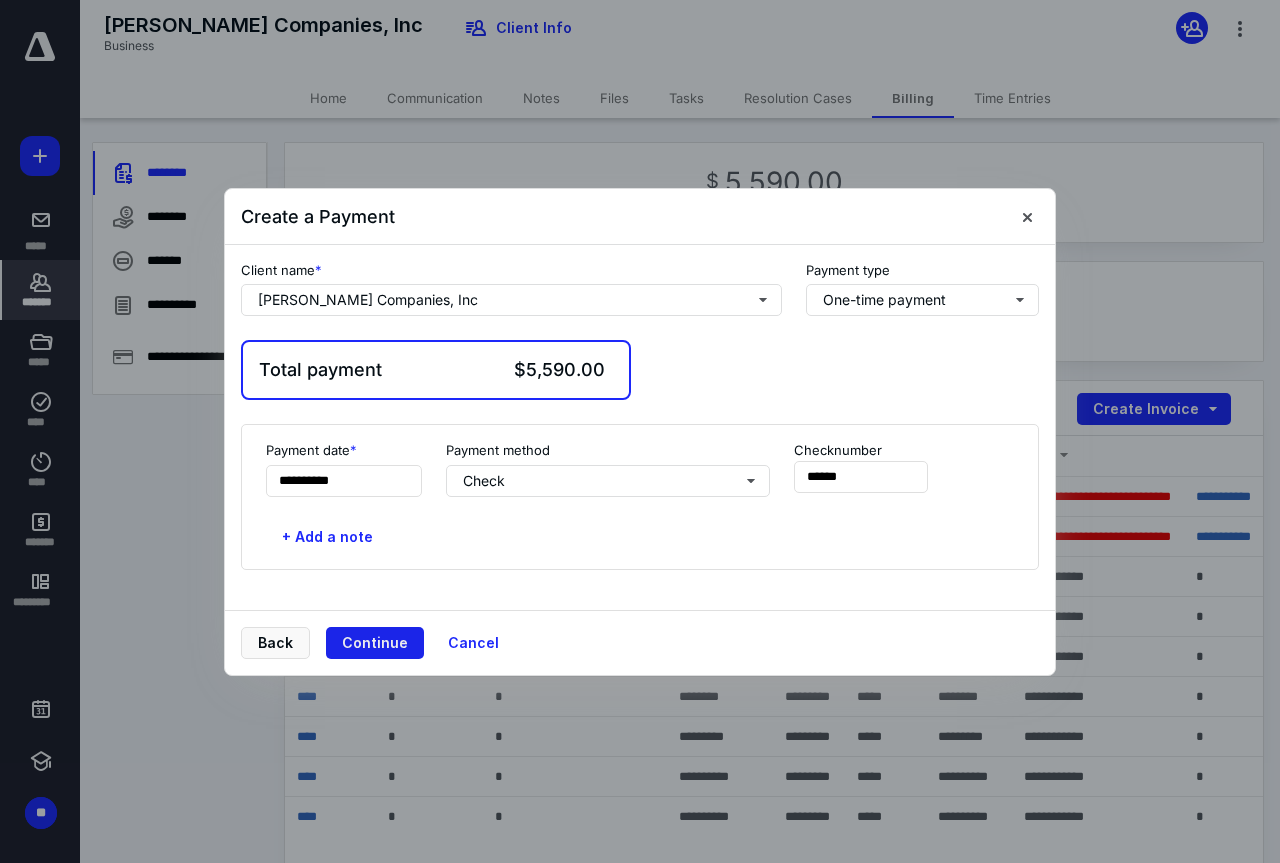 click on "Continue" at bounding box center [375, 643] 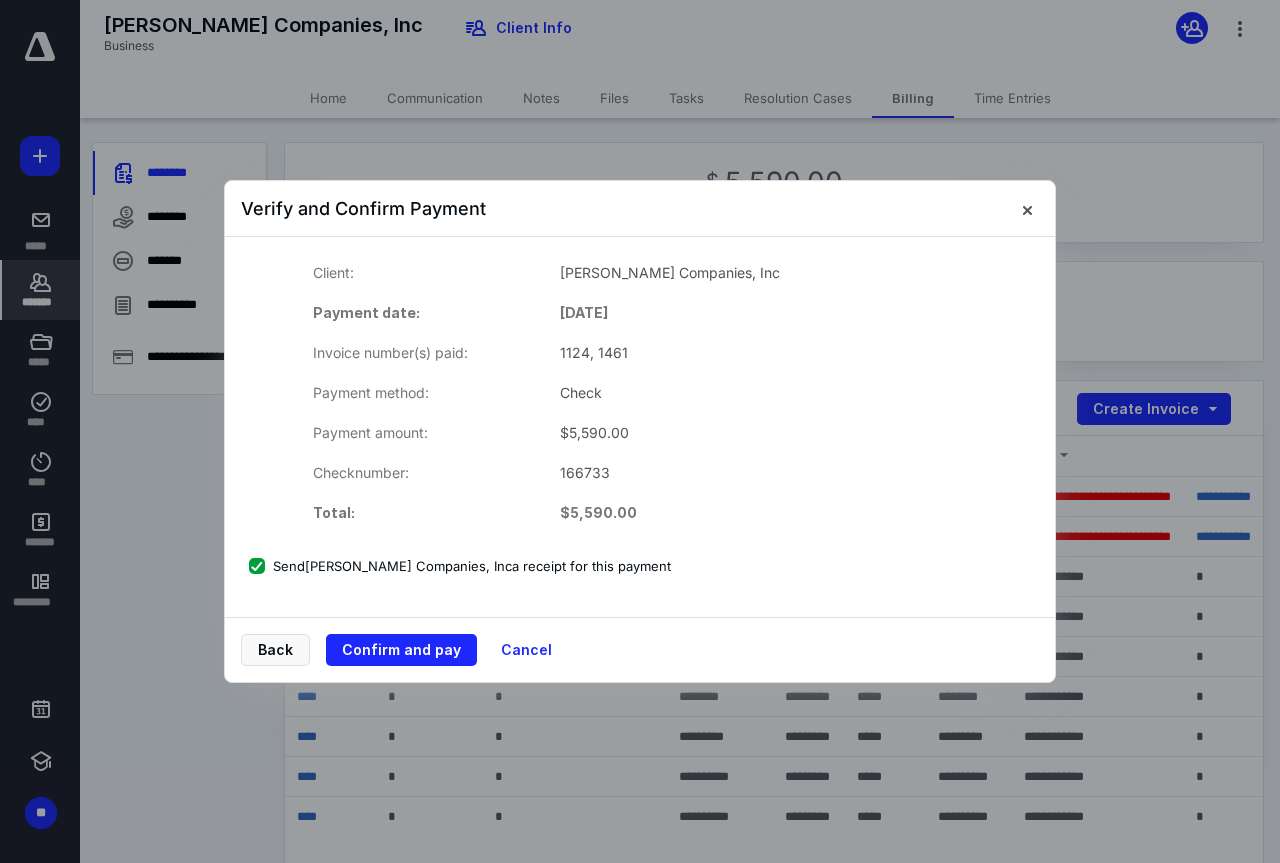 click on "Send  [PERSON_NAME] Companies, Inc  a receipt for this payment" at bounding box center (460, 566) 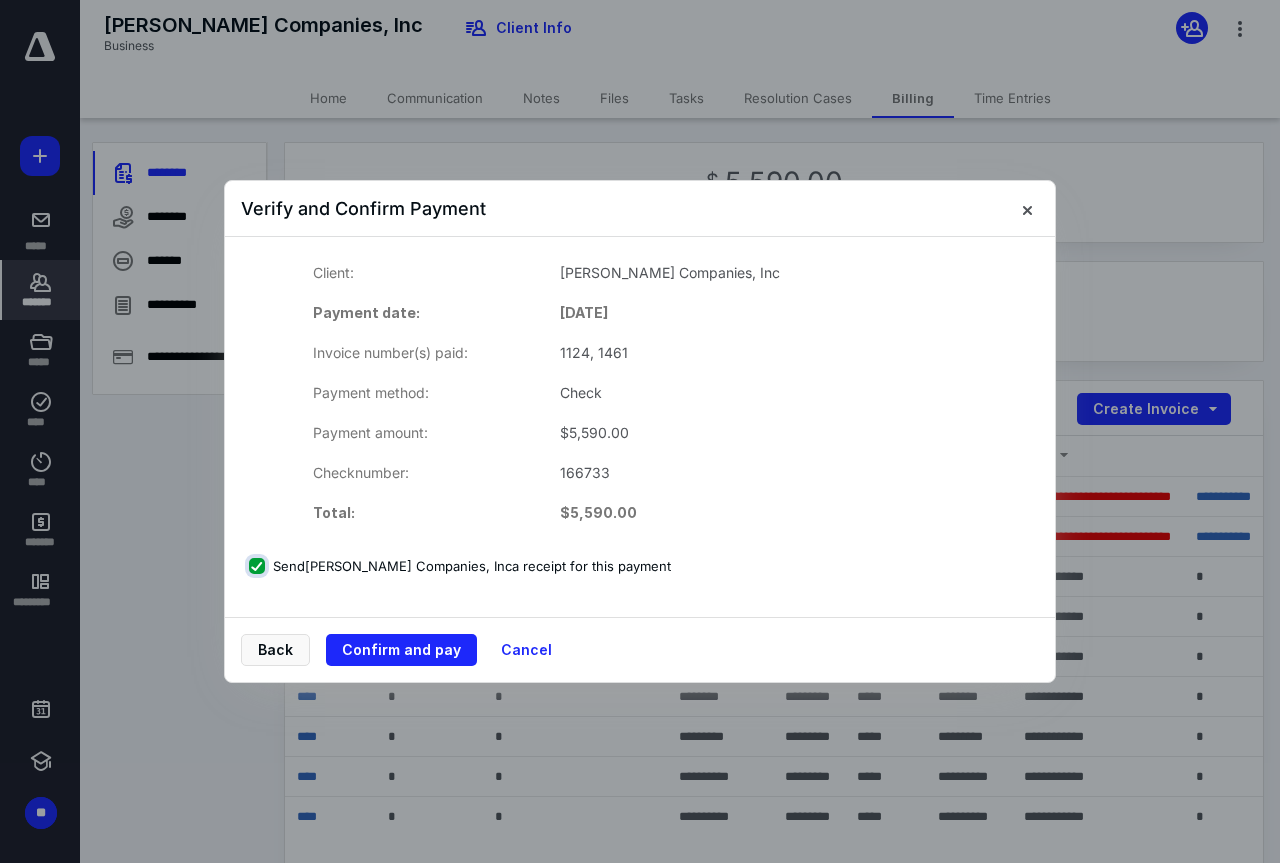 click on "Send  [PERSON_NAME] Companies, Inc  a receipt for this payment" at bounding box center [259, 566] 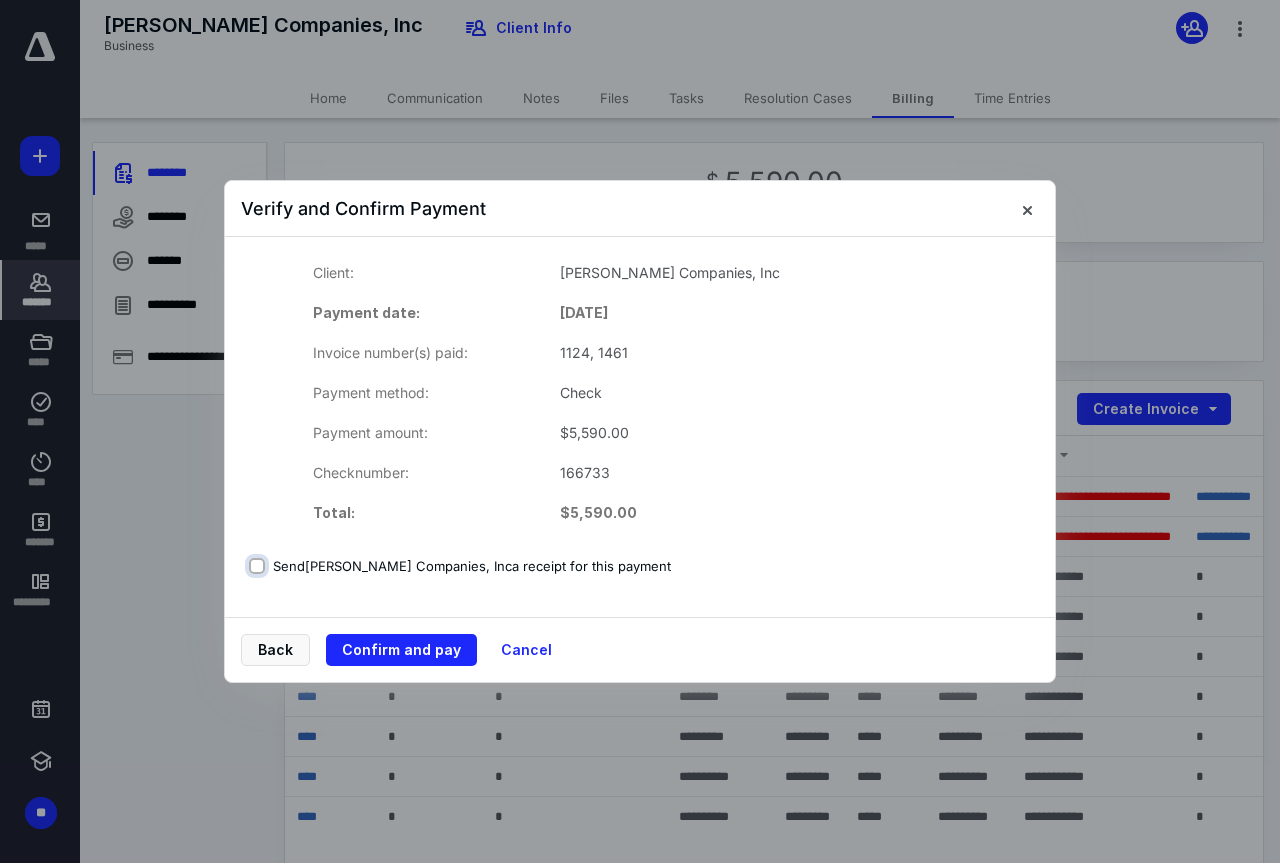 checkbox on "false" 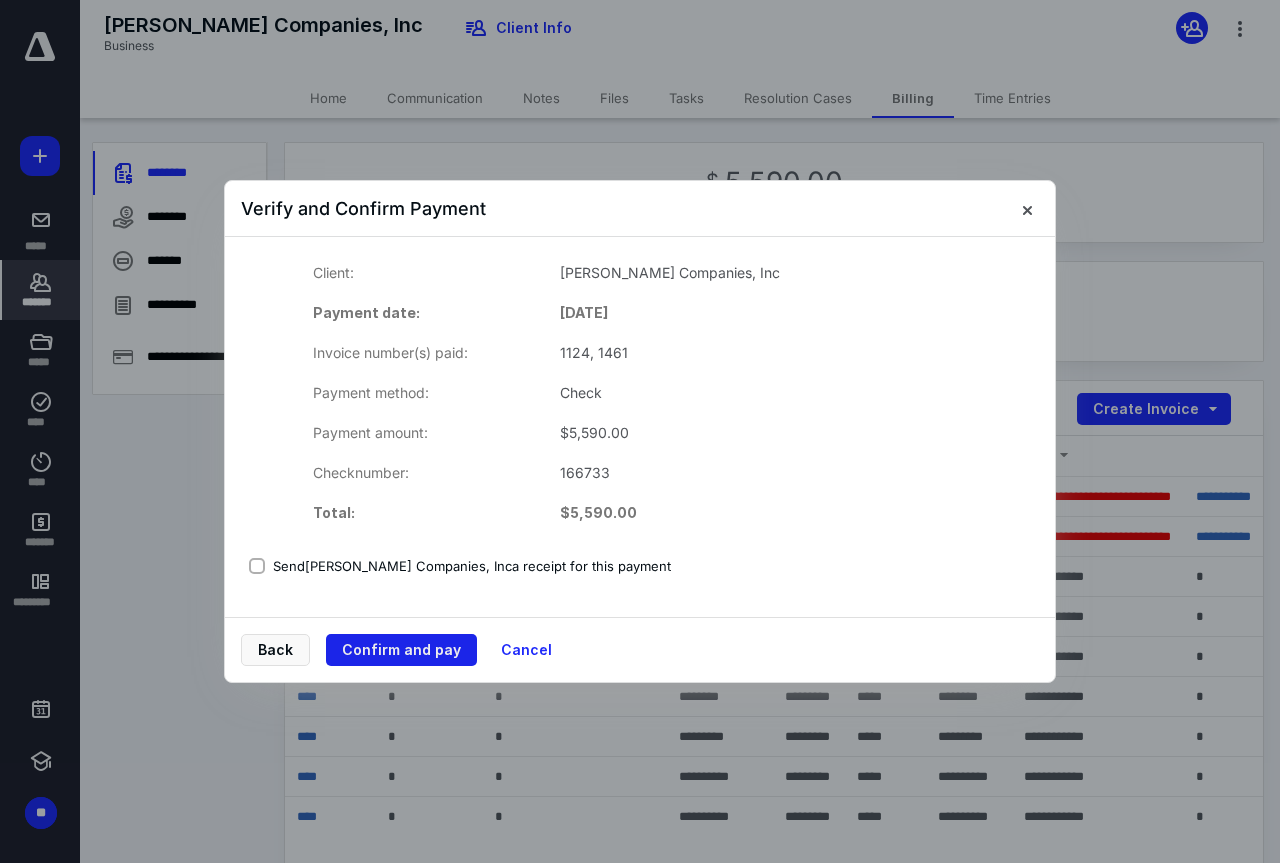 click on "Confirm and pay" at bounding box center (401, 650) 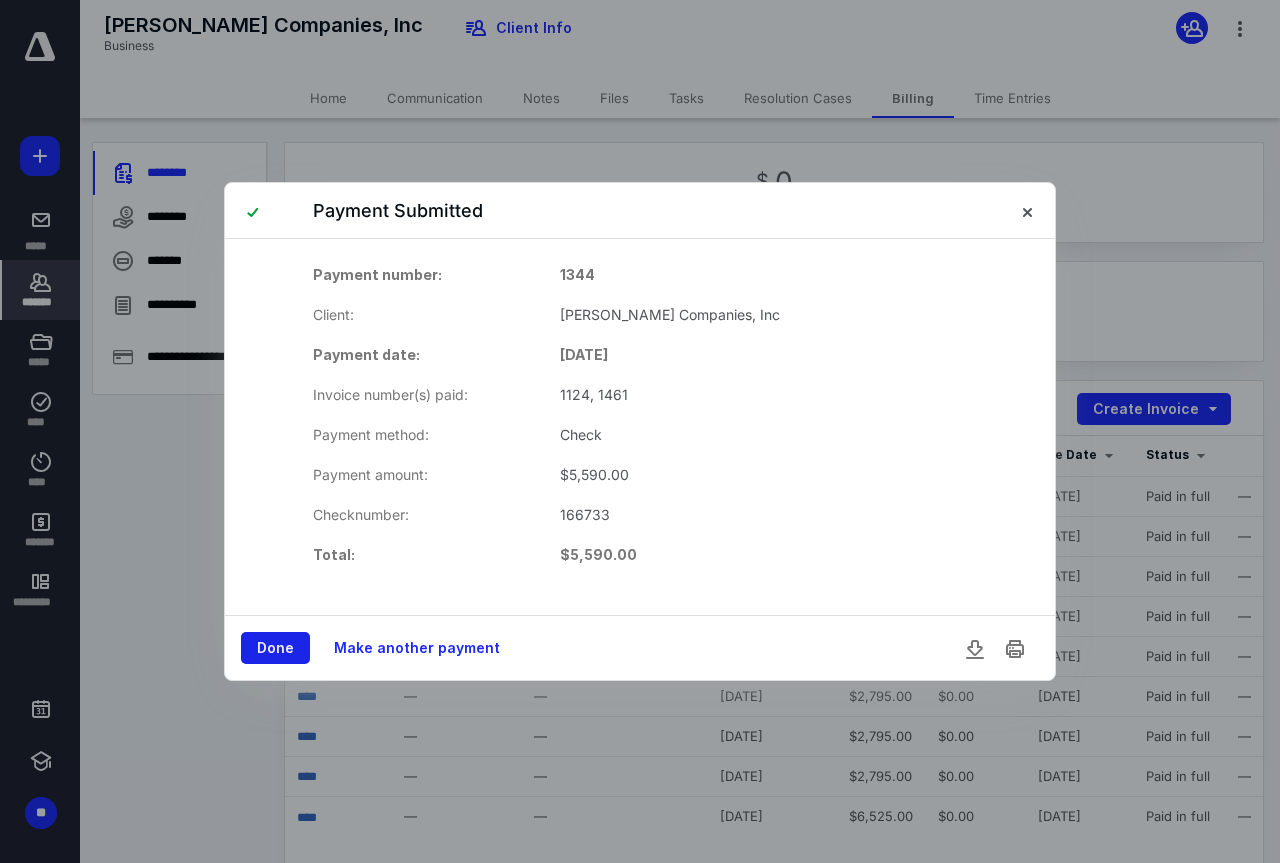 click on "Done" at bounding box center [275, 648] 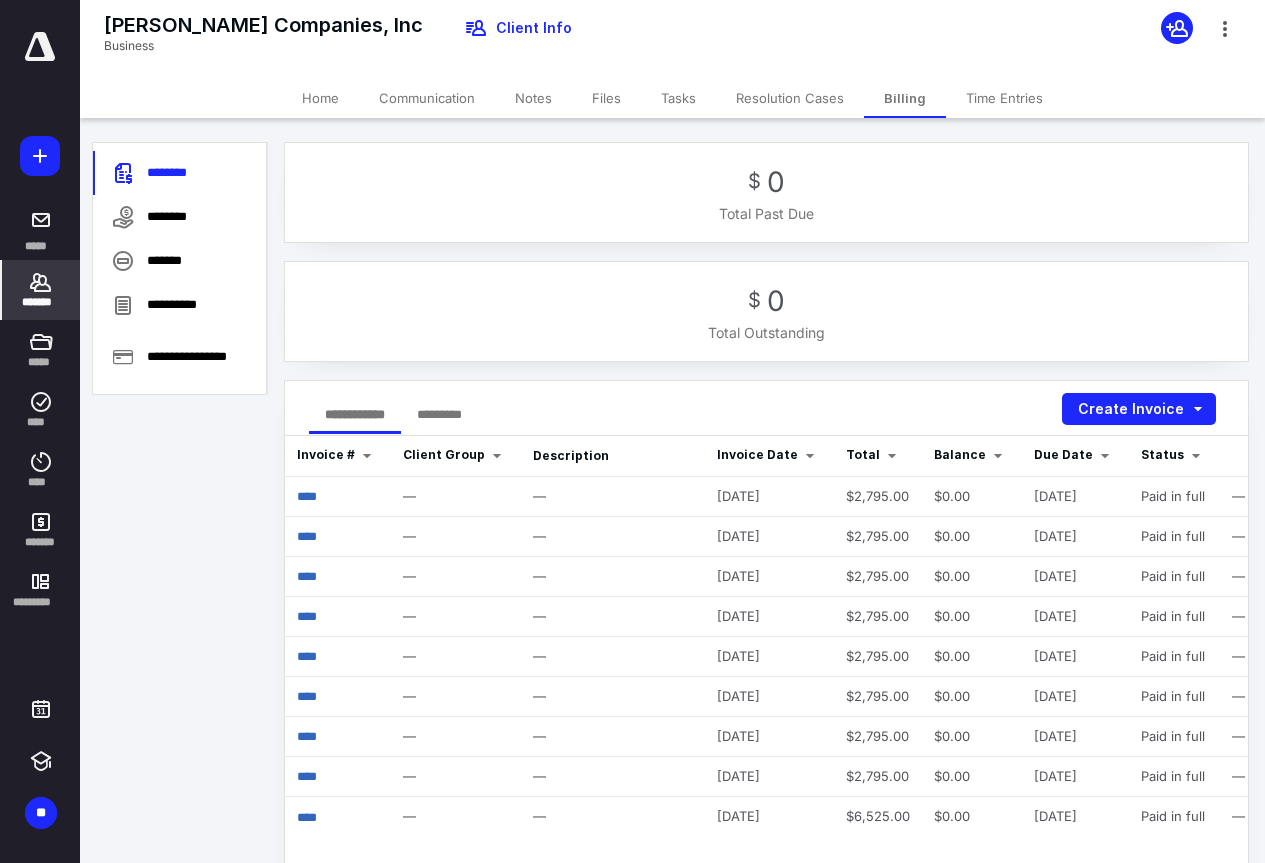 click at bounding box center (40, 47) 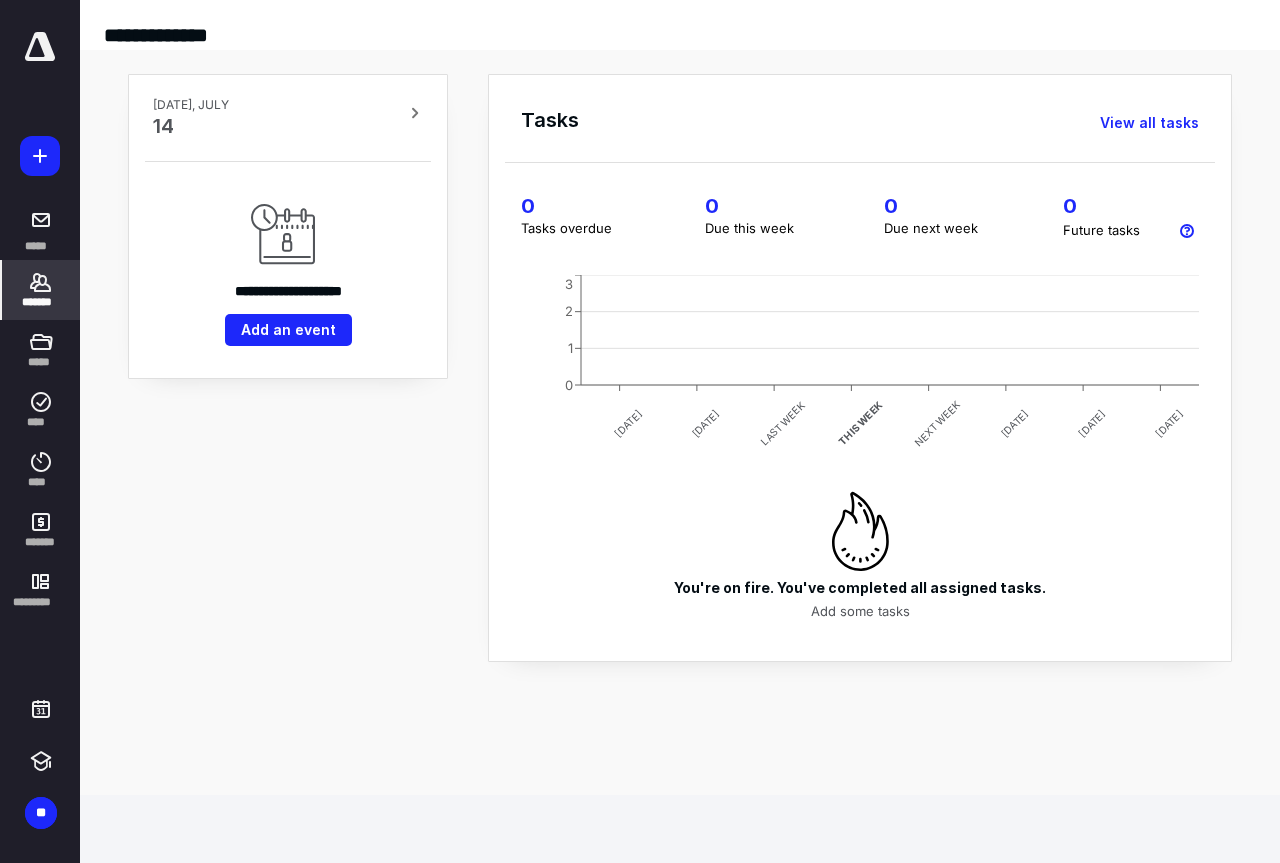 click on "*******" at bounding box center (41, 290) 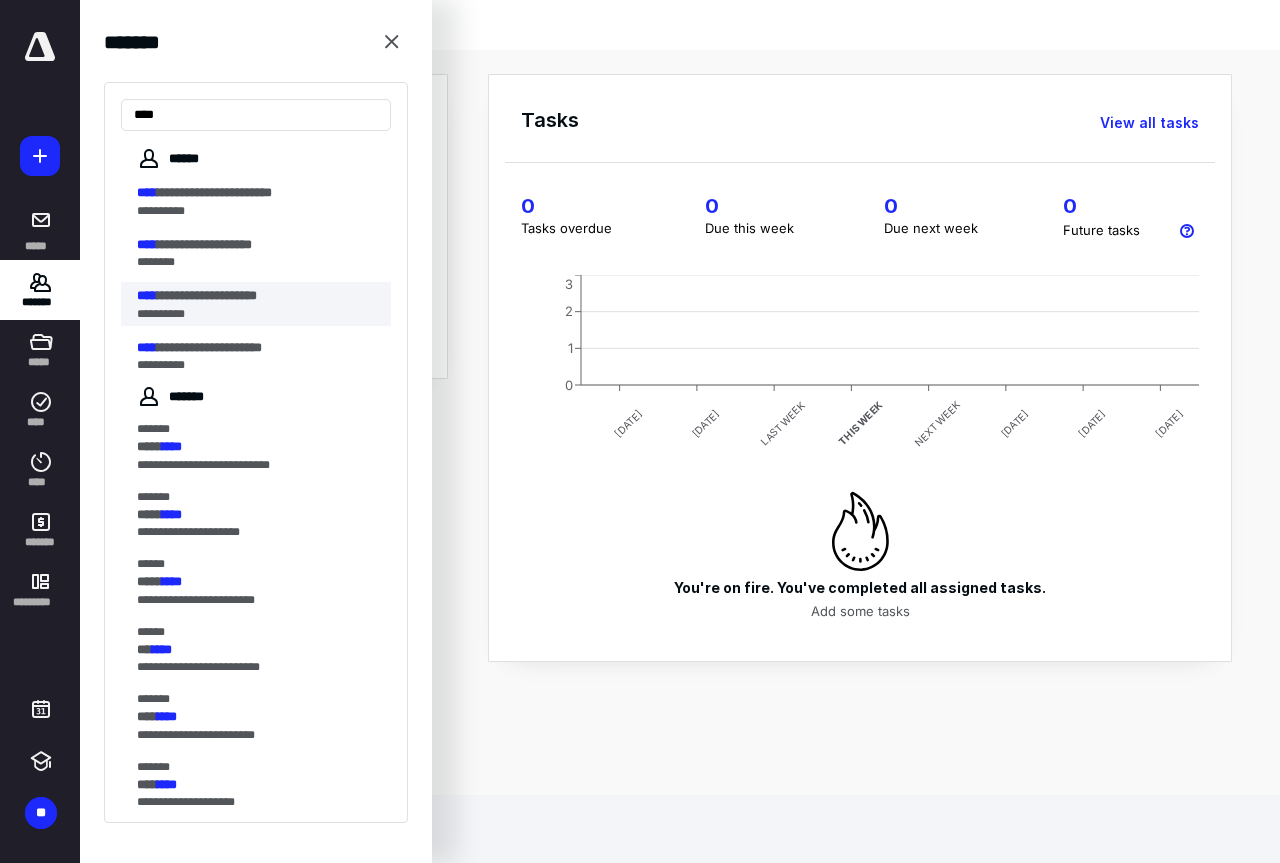 type on "****" 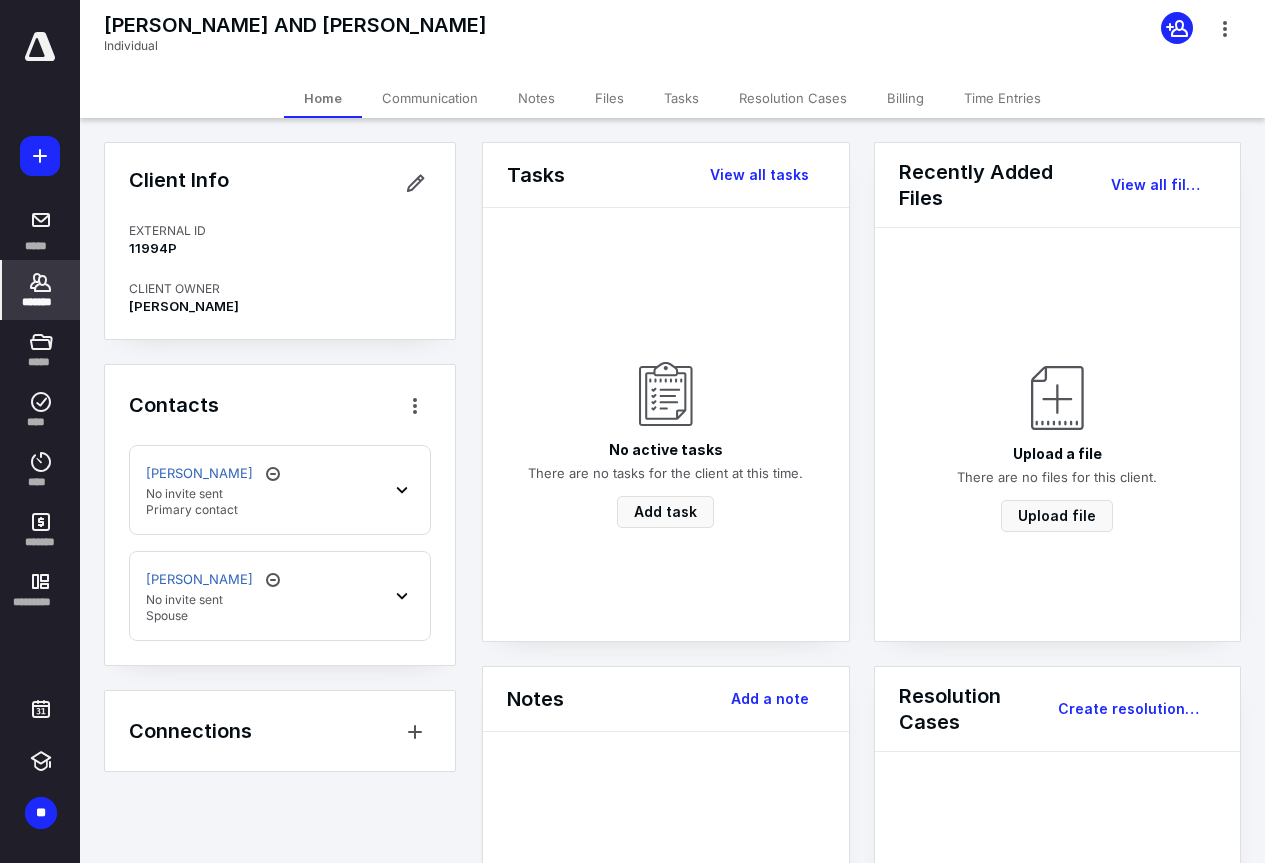 drag, startPoint x: 28, startPoint y: 300, endPoint x: 39, endPoint y: 301, distance: 11.045361 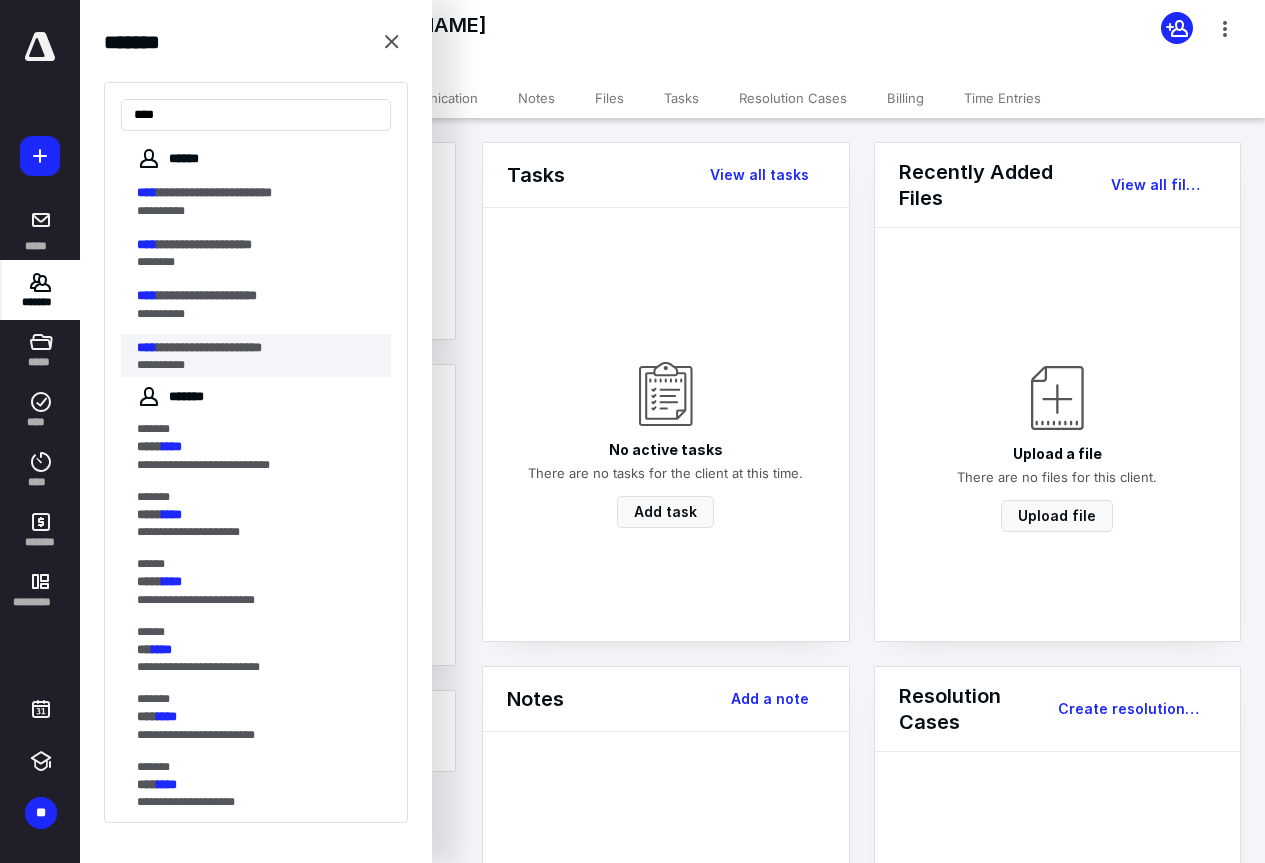 type on "****" 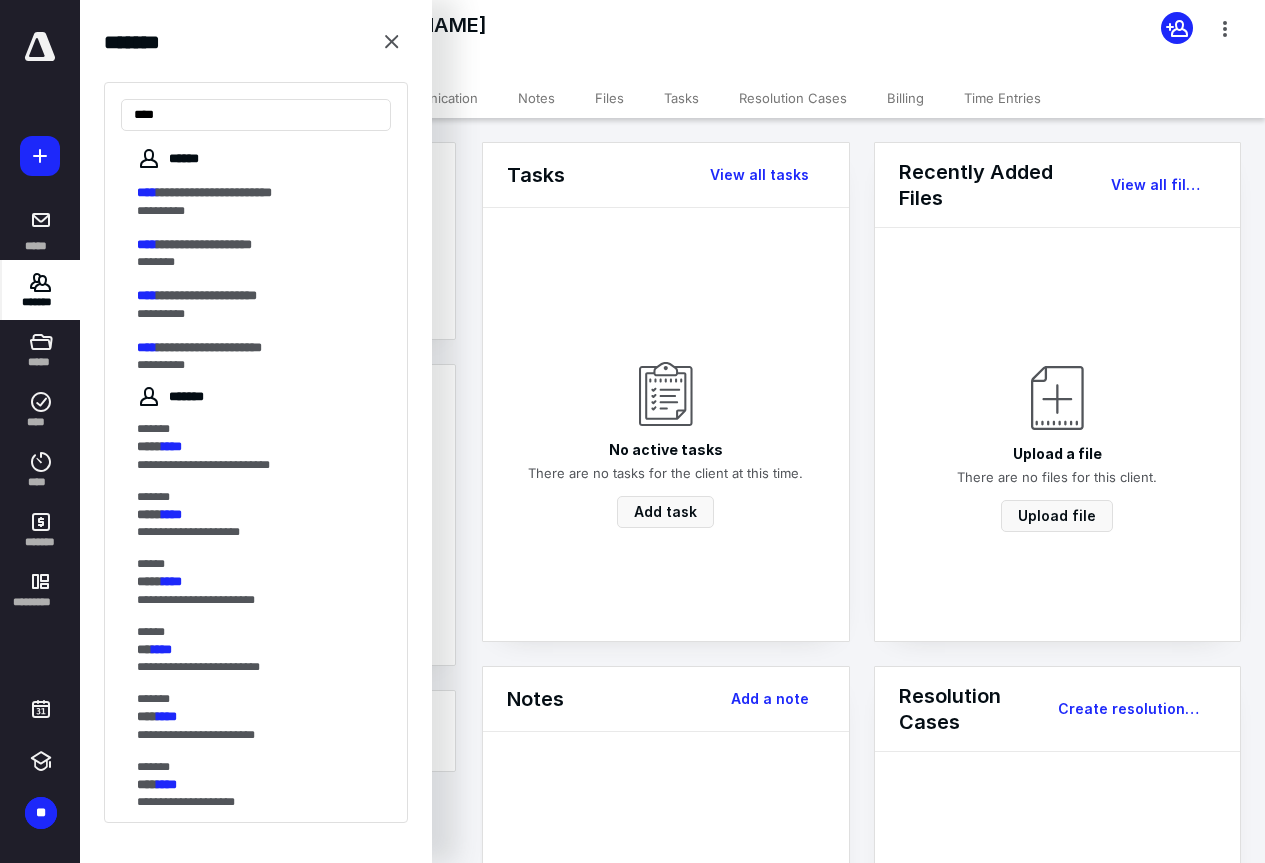 click on "**********" at bounding box center (250, 365) 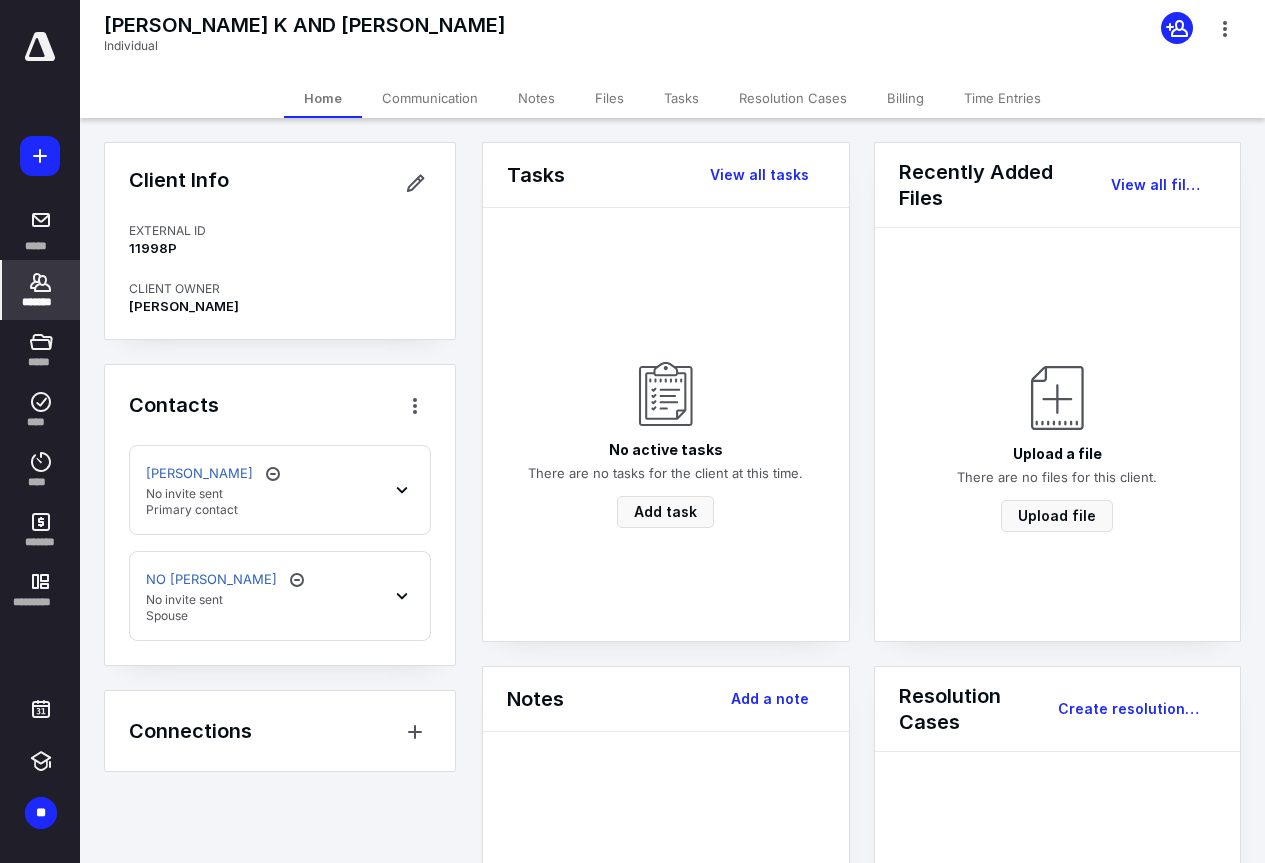 click on "*******" at bounding box center [41, 290] 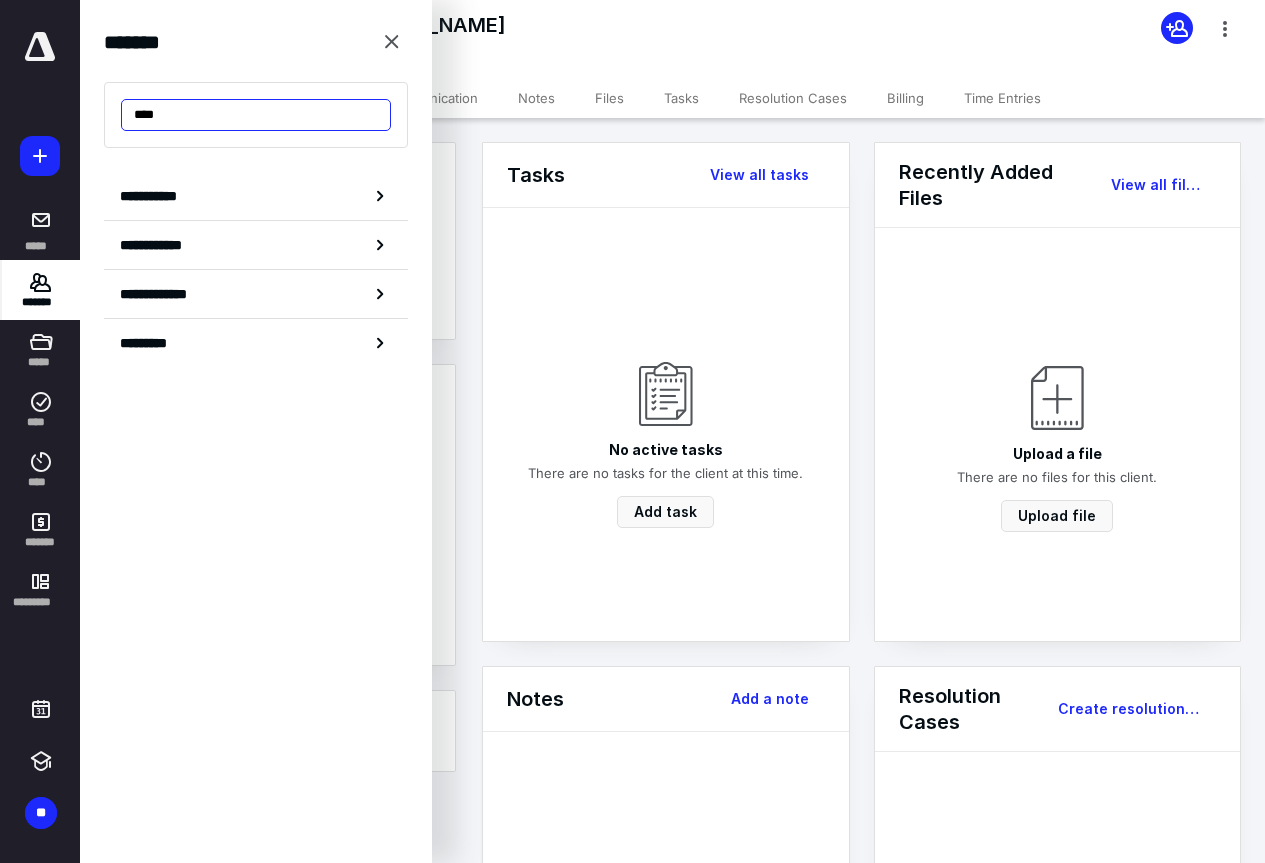 drag, startPoint x: 178, startPoint y: 110, endPoint x: 92, endPoint y: 128, distance: 87.86353 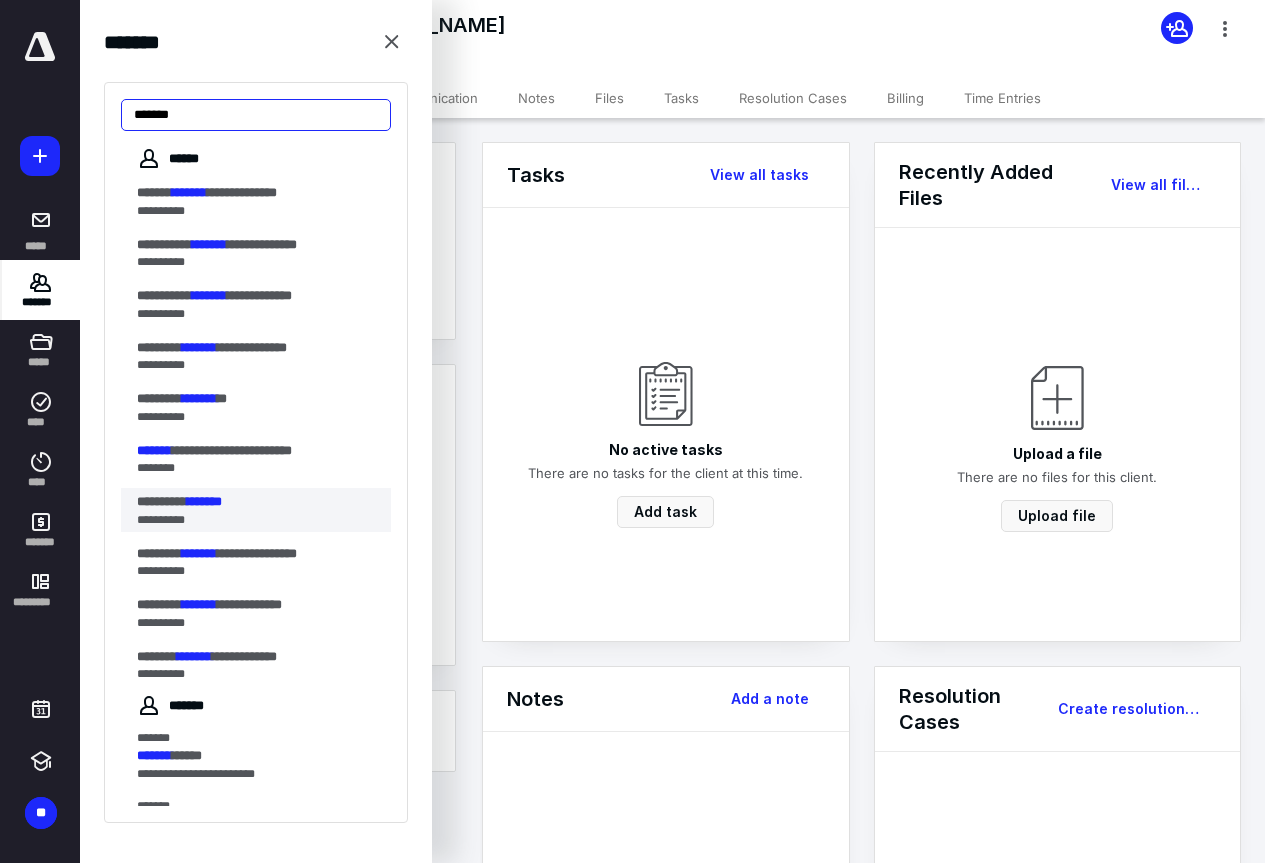 type on "*******" 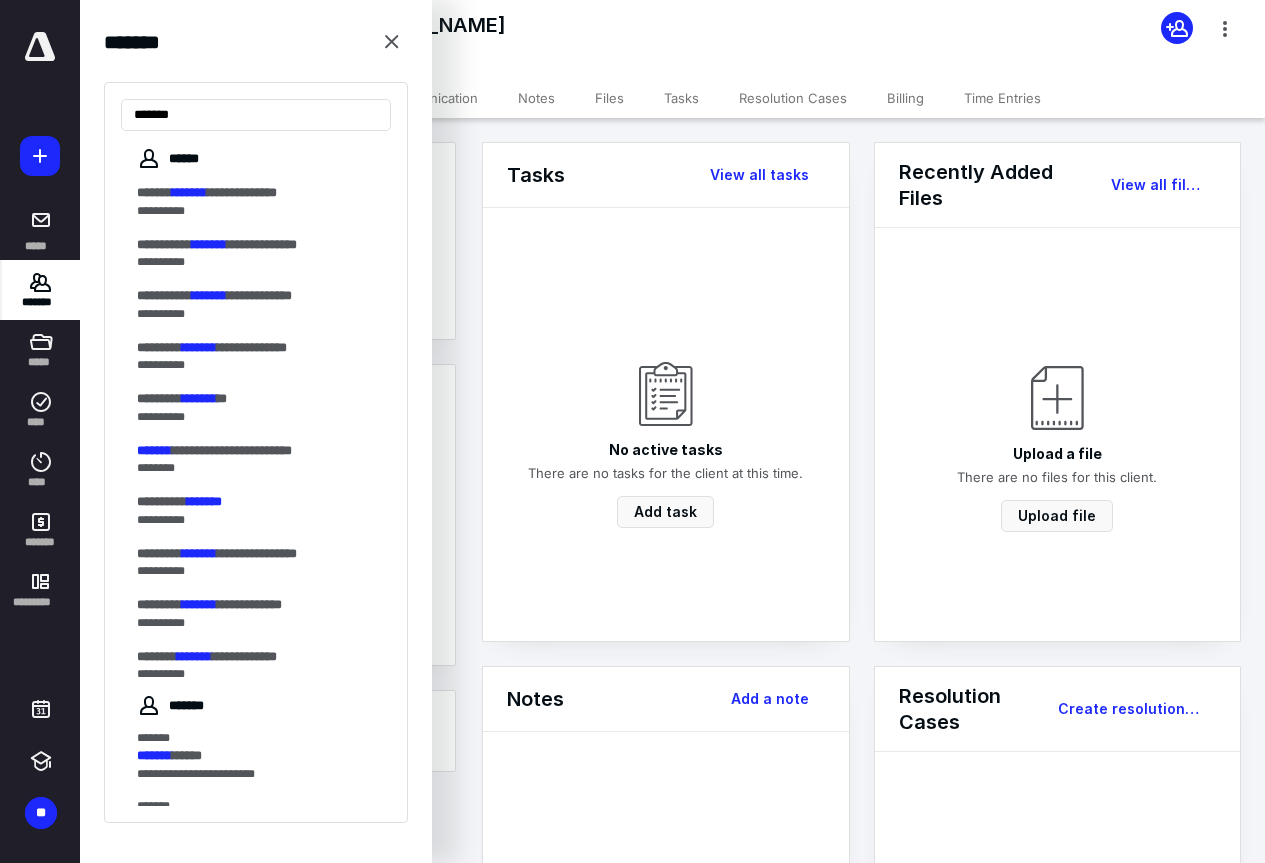 click on "*******" at bounding box center [204, 501] 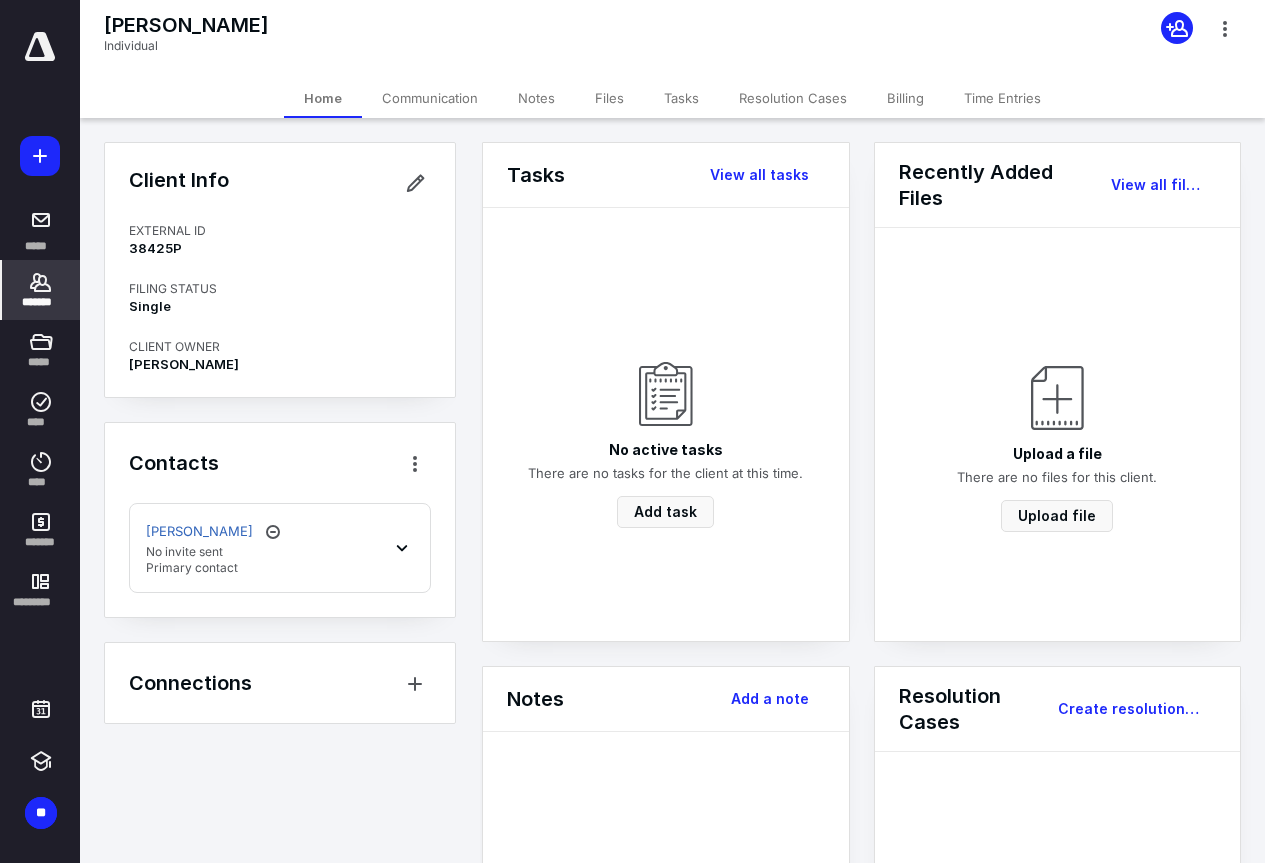 click on "[PERSON_NAME] No invite sent Primary contact" at bounding box center [280, 548] 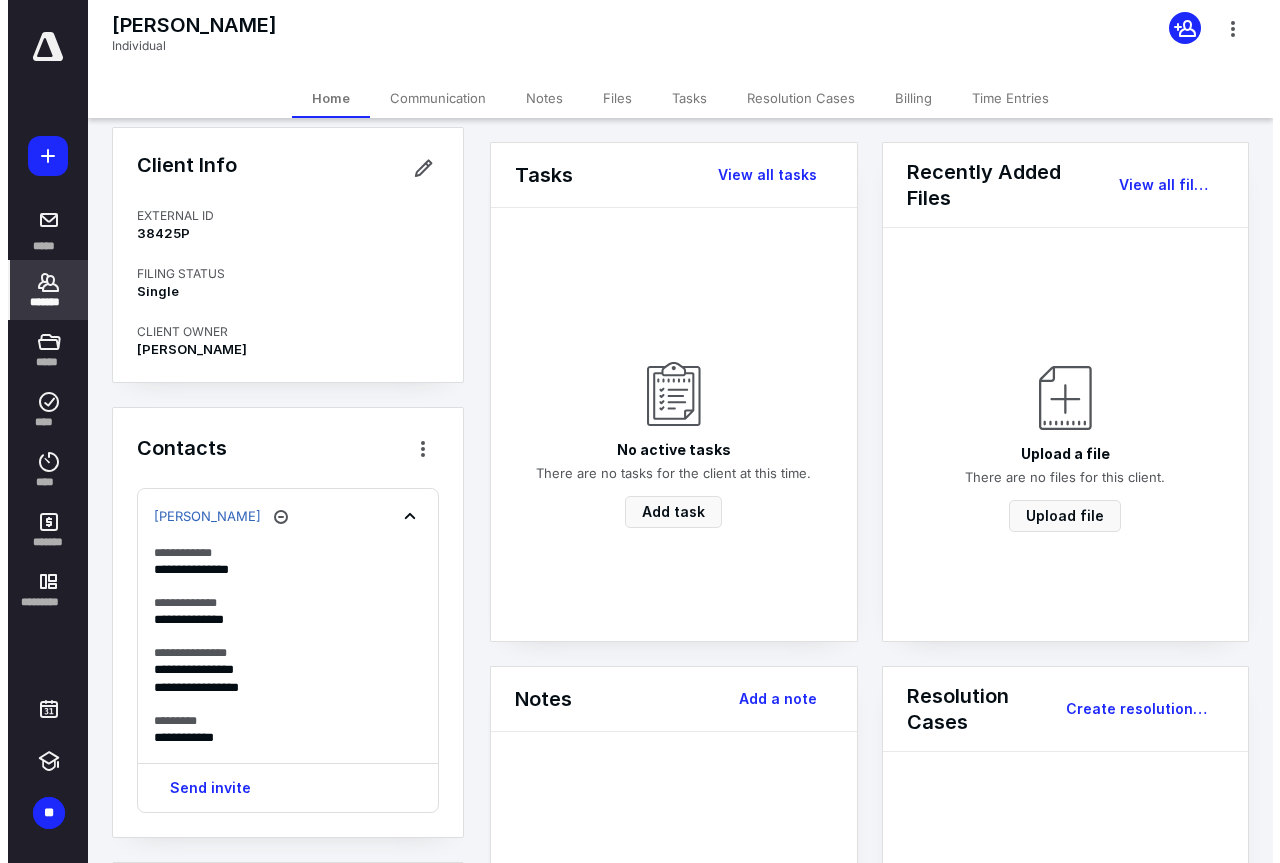 scroll, scrollTop: 0, scrollLeft: 0, axis: both 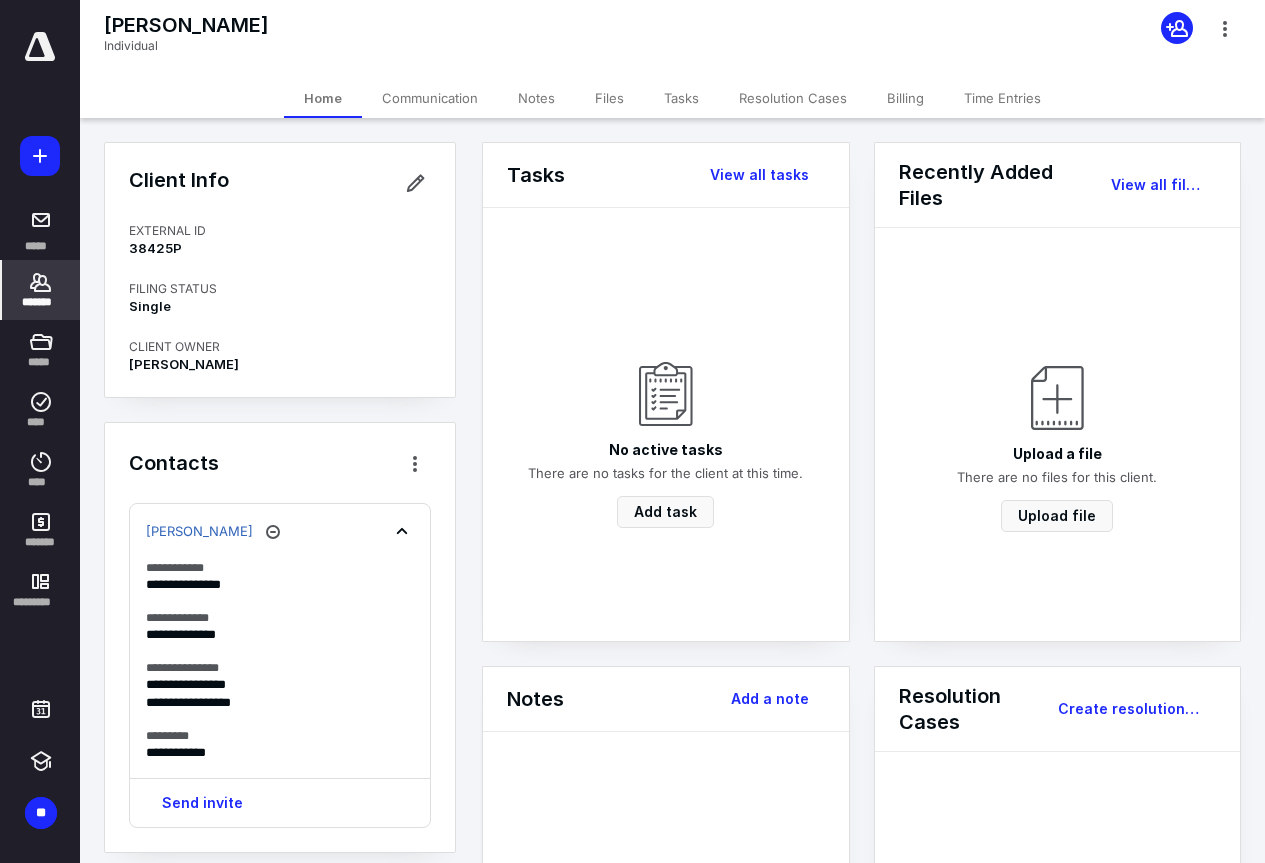 click 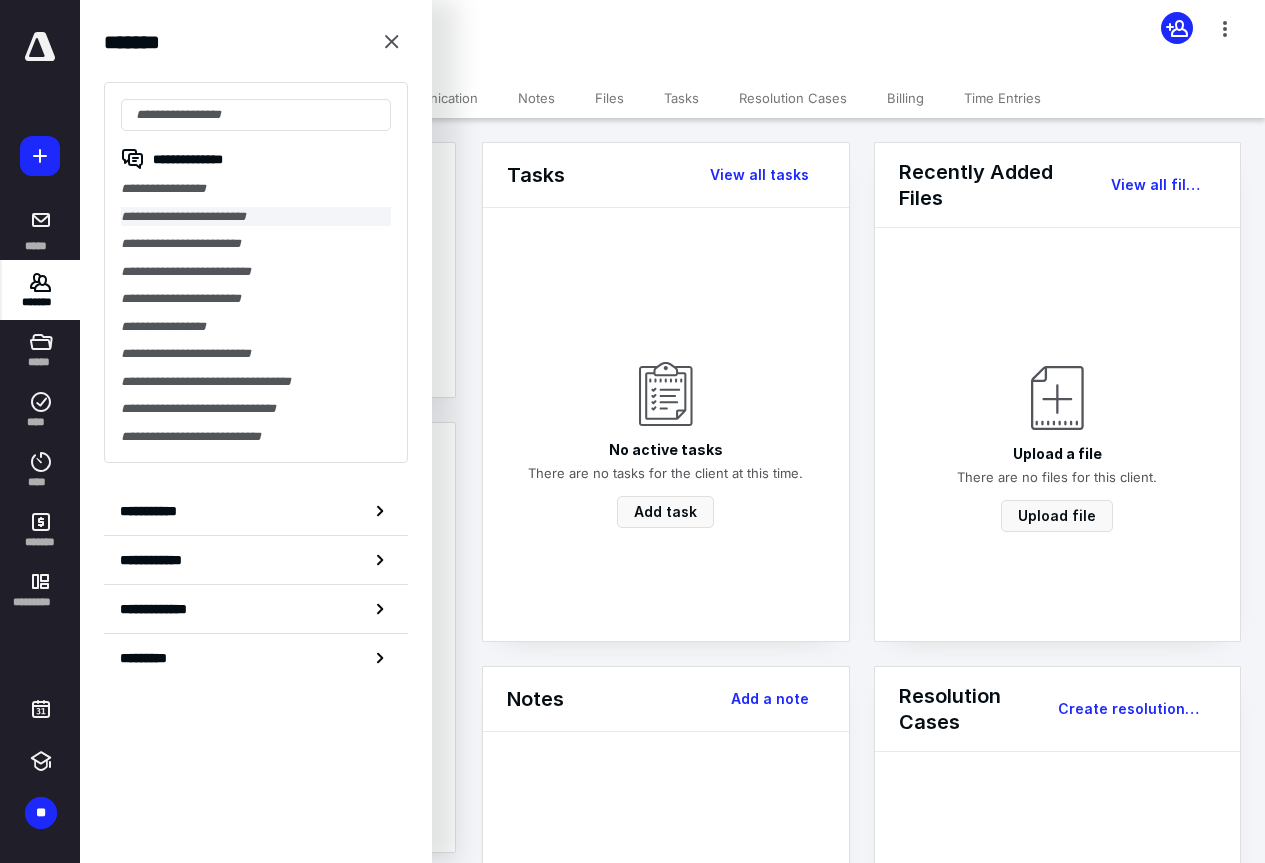 click on "**********" at bounding box center [256, 217] 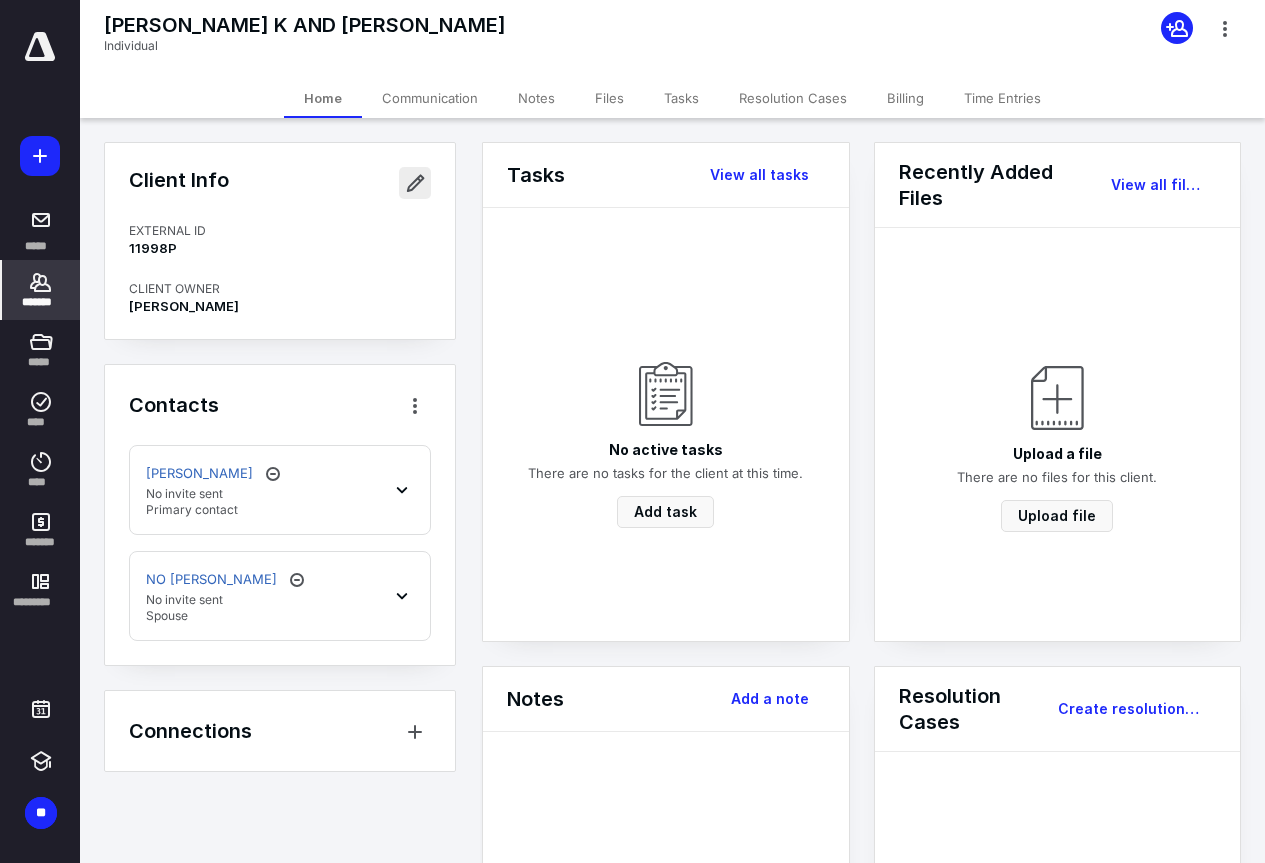 click at bounding box center (415, 183) 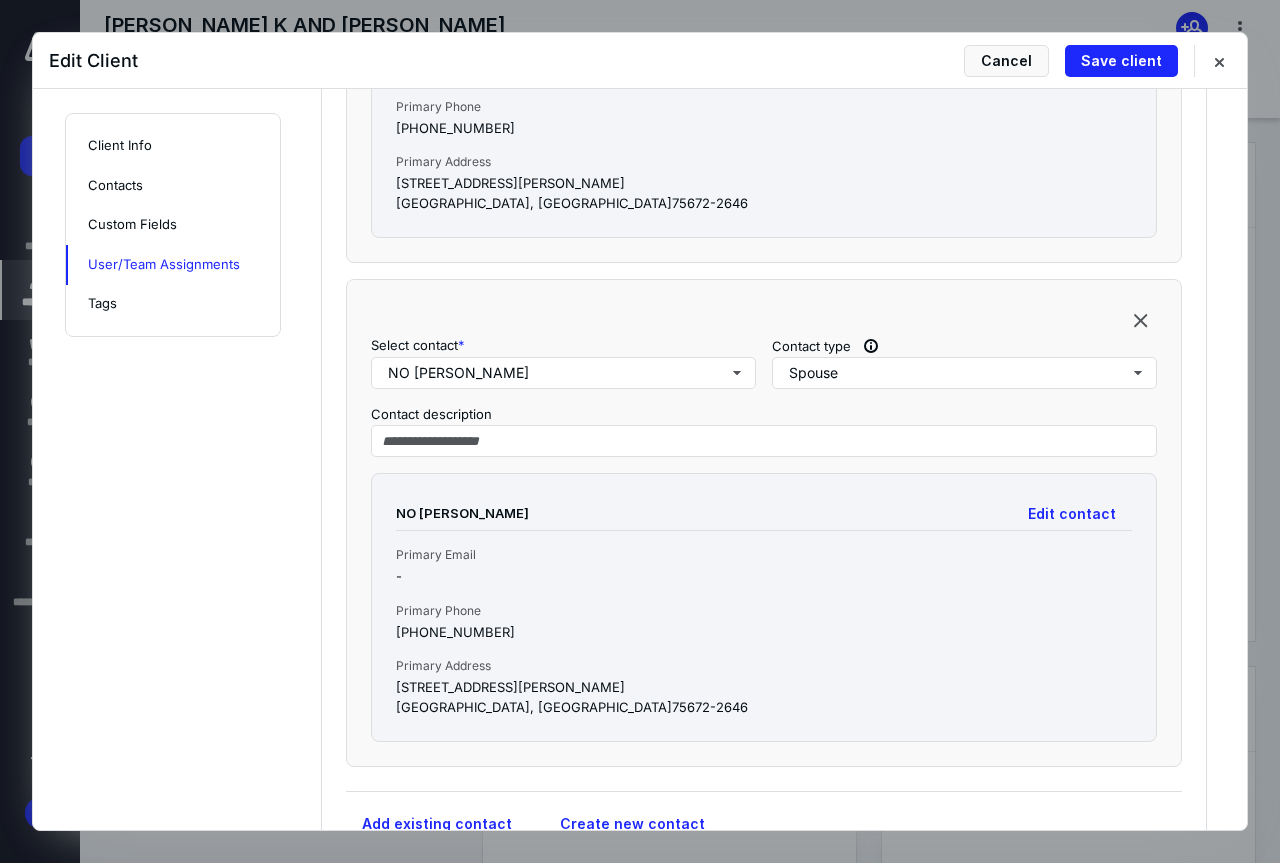 scroll, scrollTop: 1400, scrollLeft: 0, axis: vertical 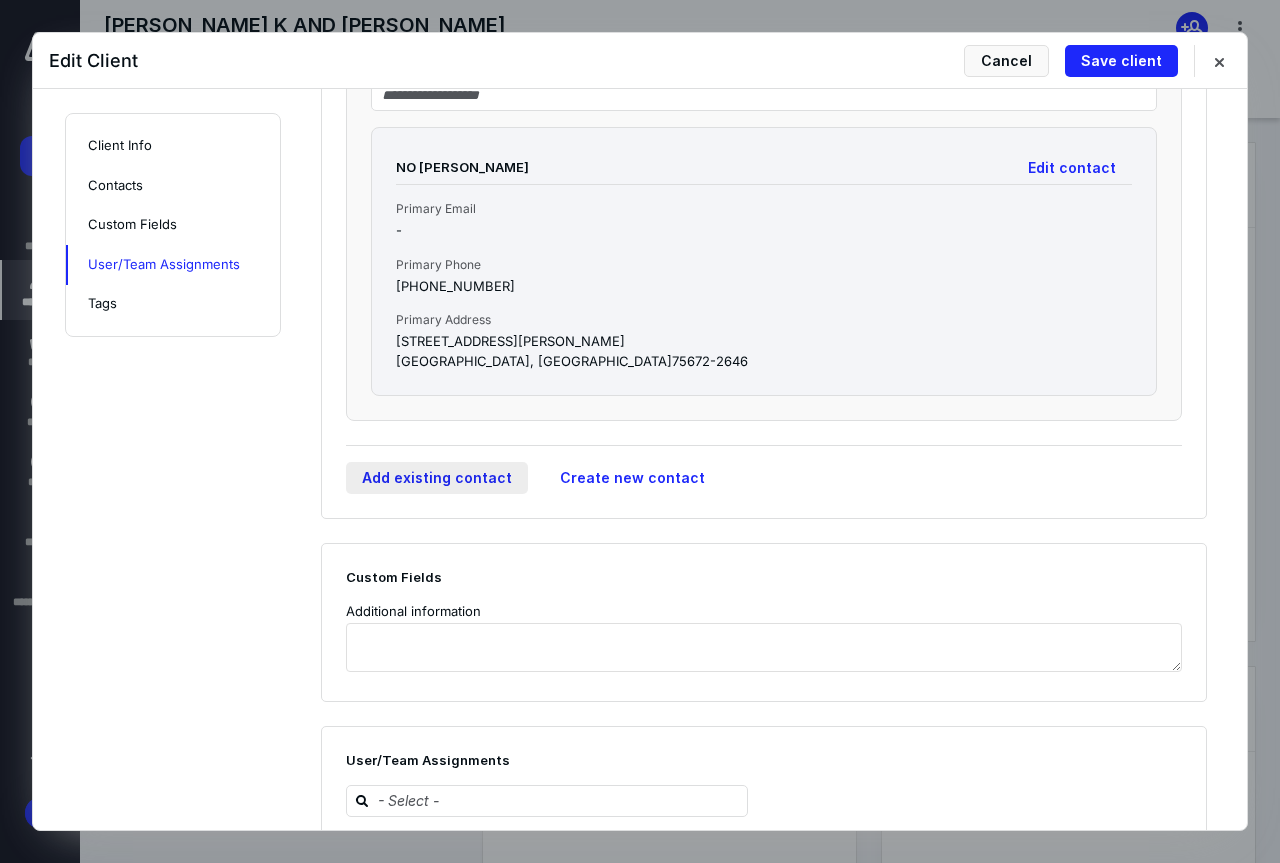 click on "Add existing contact" at bounding box center [437, 478] 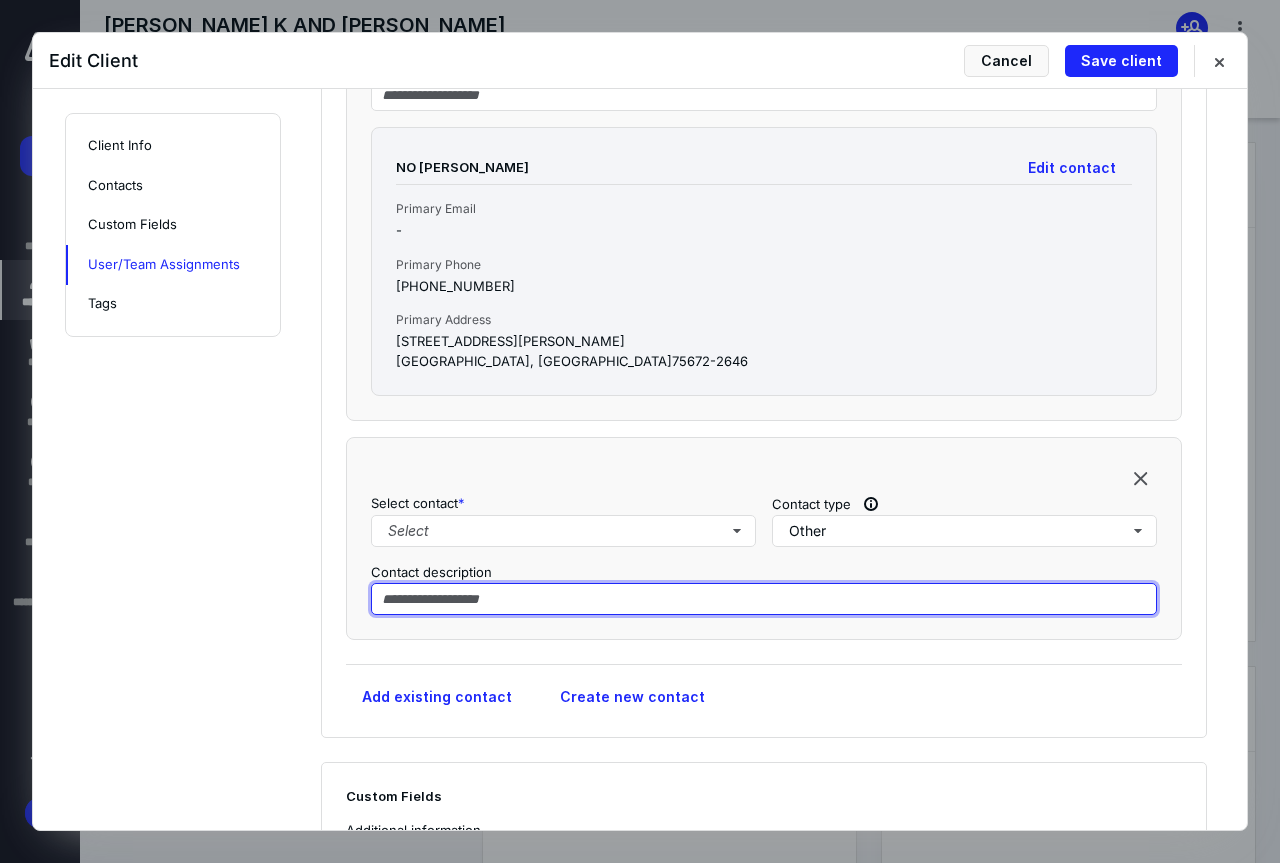 click at bounding box center [764, 599] 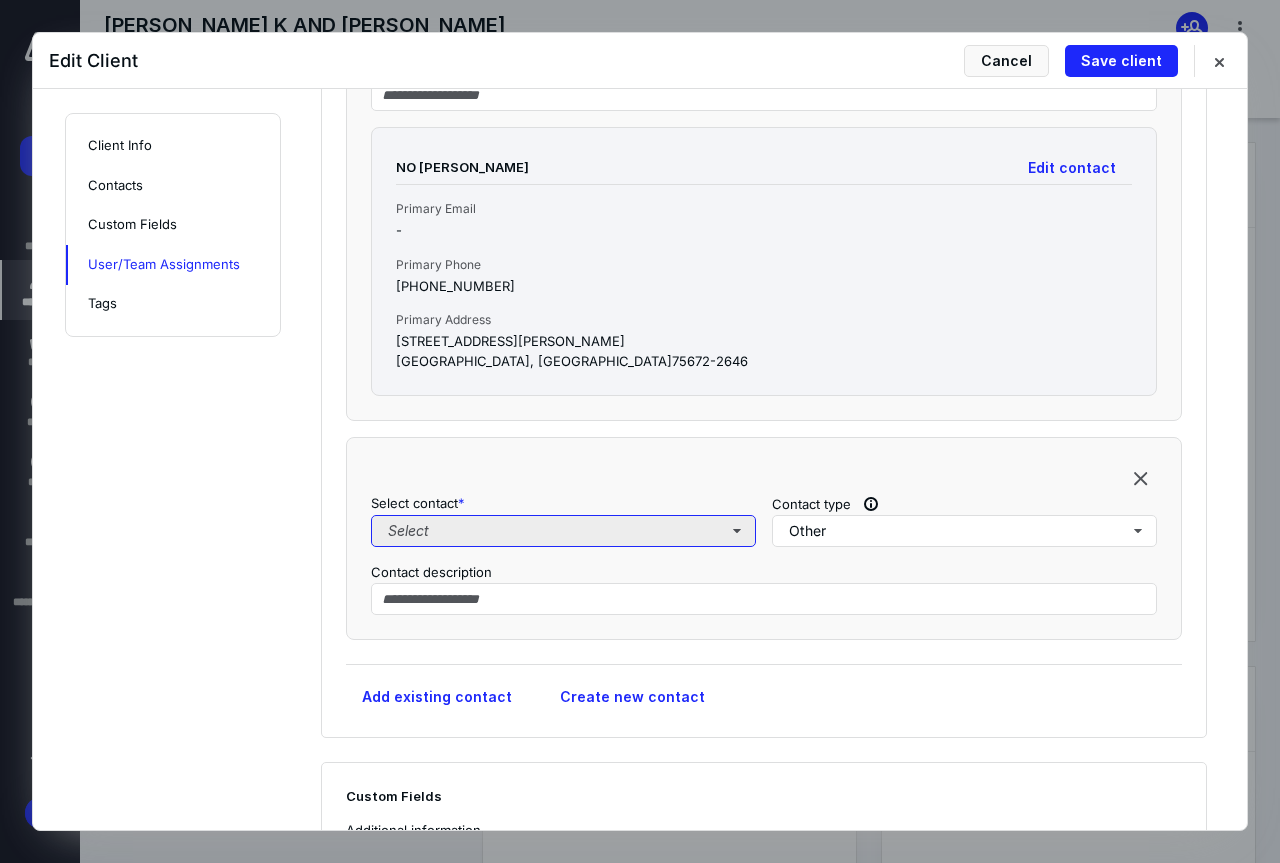 drag, startPoint x: 542, startPoint y: 538, endPoint x: 552, endPoint y: 531, distance: 12.206555 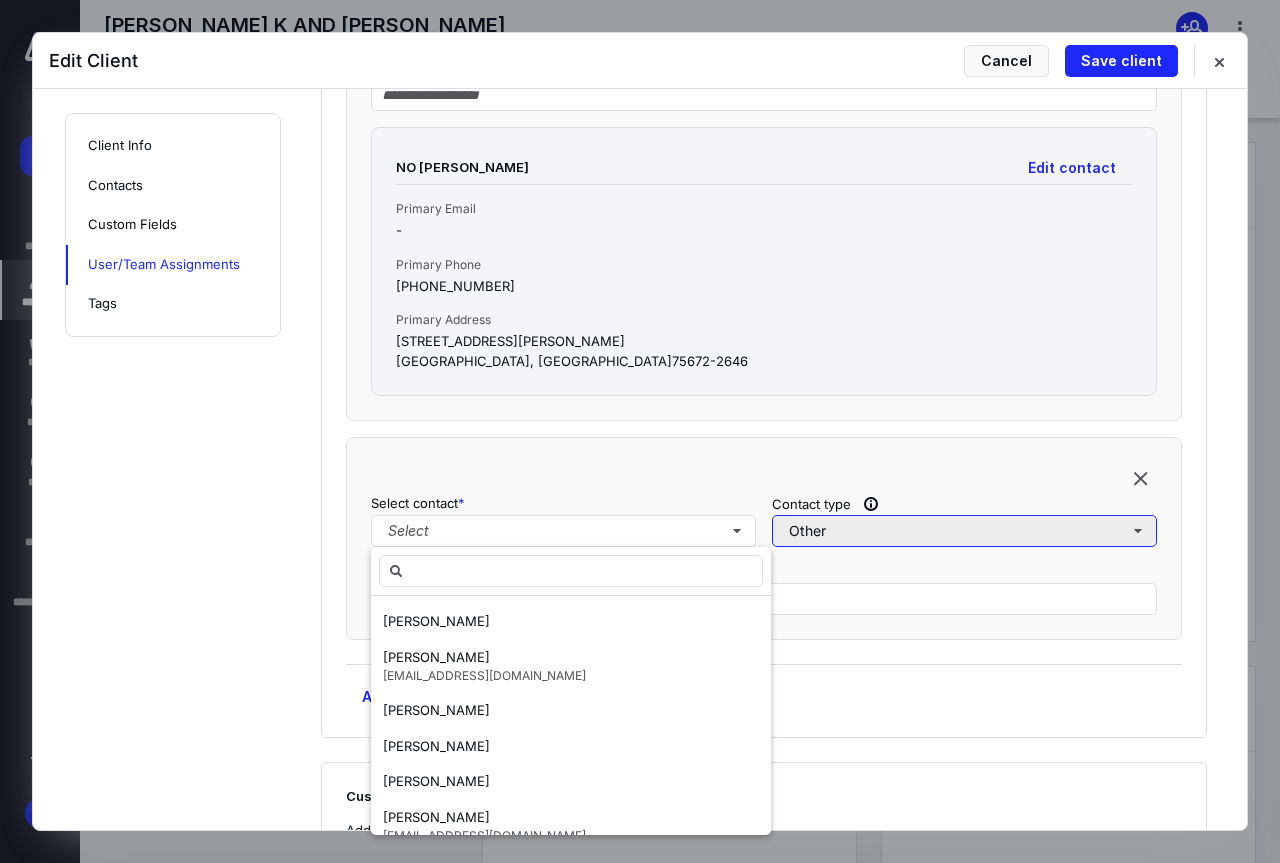 click on "Other" at bounding box center [964, 531] 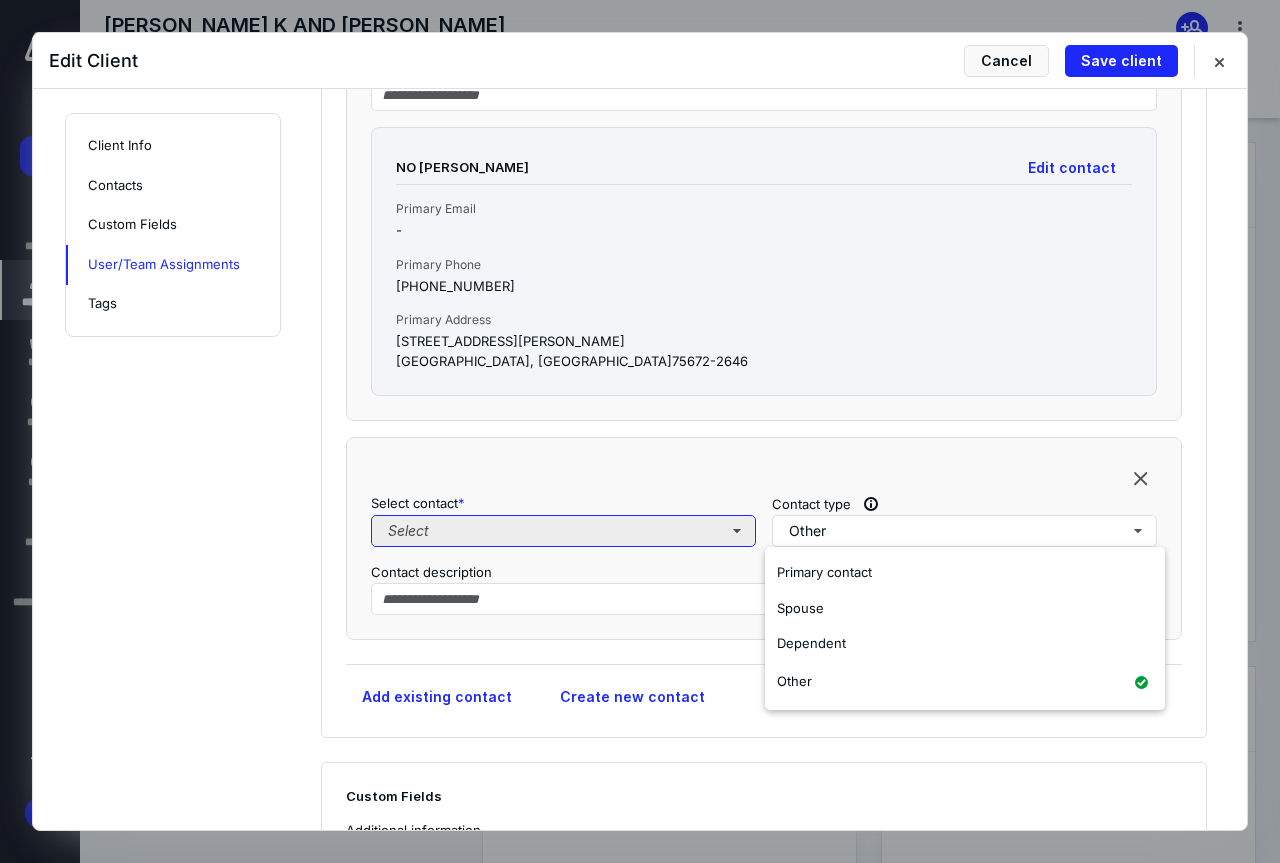 click on "Select" at bounding box center (563, 531) 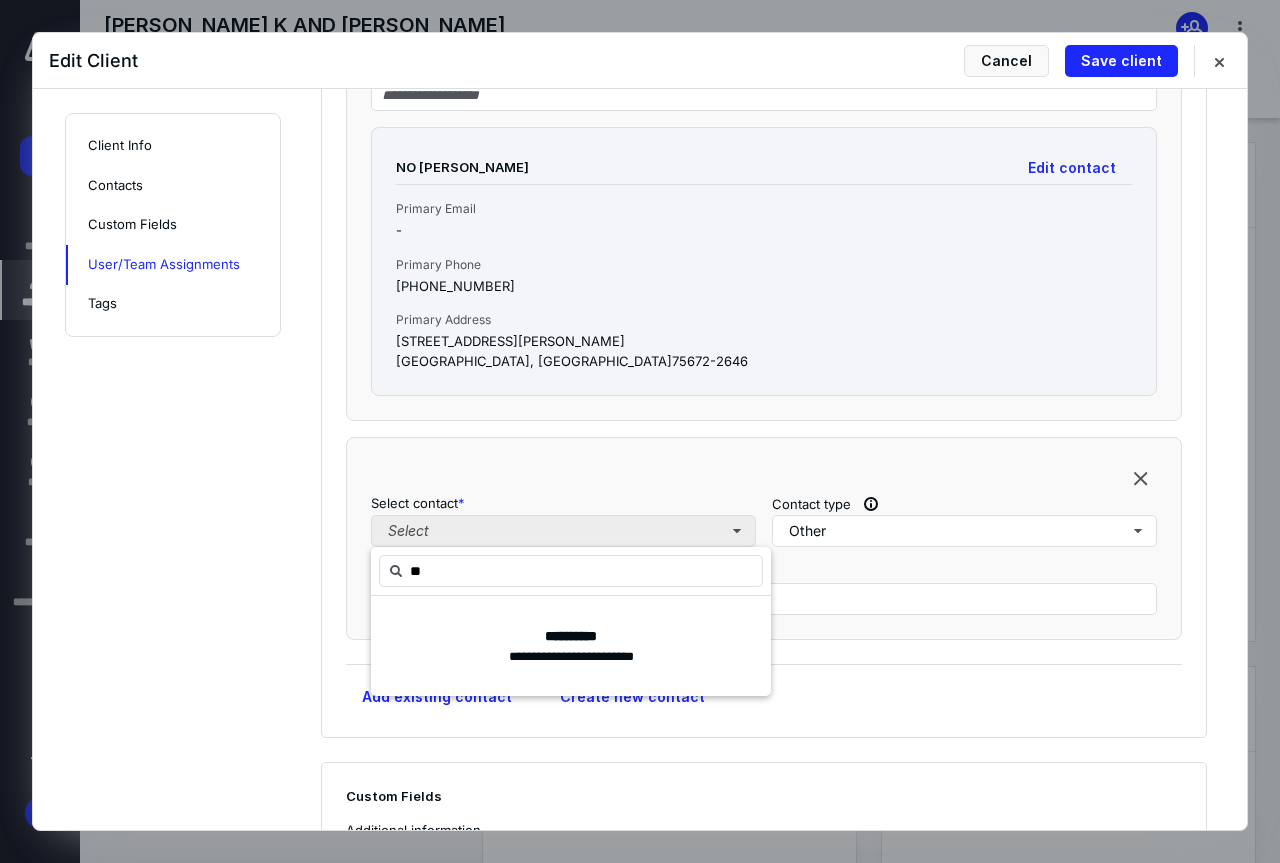 type on "***" 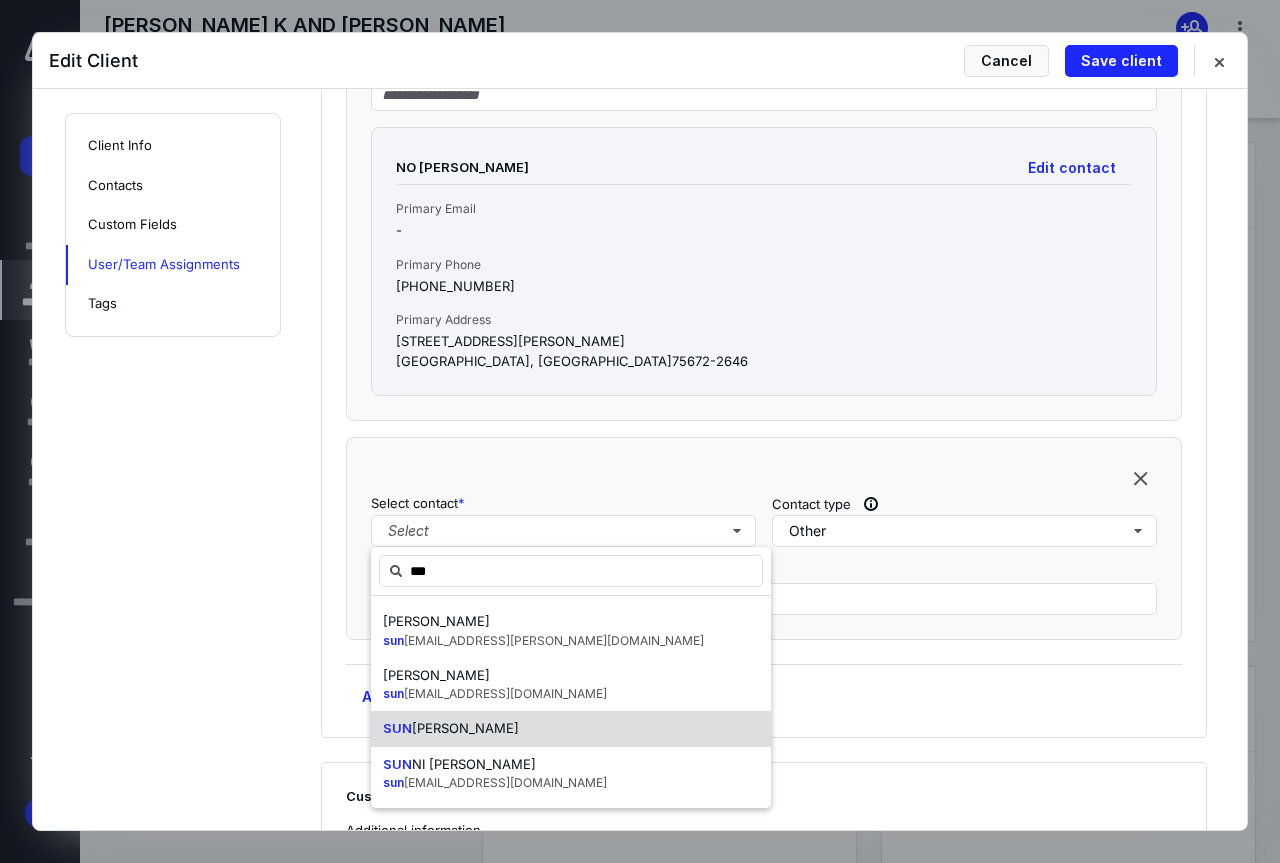 click on "[PERSON_NAME]" at bounding box center (571, 729) 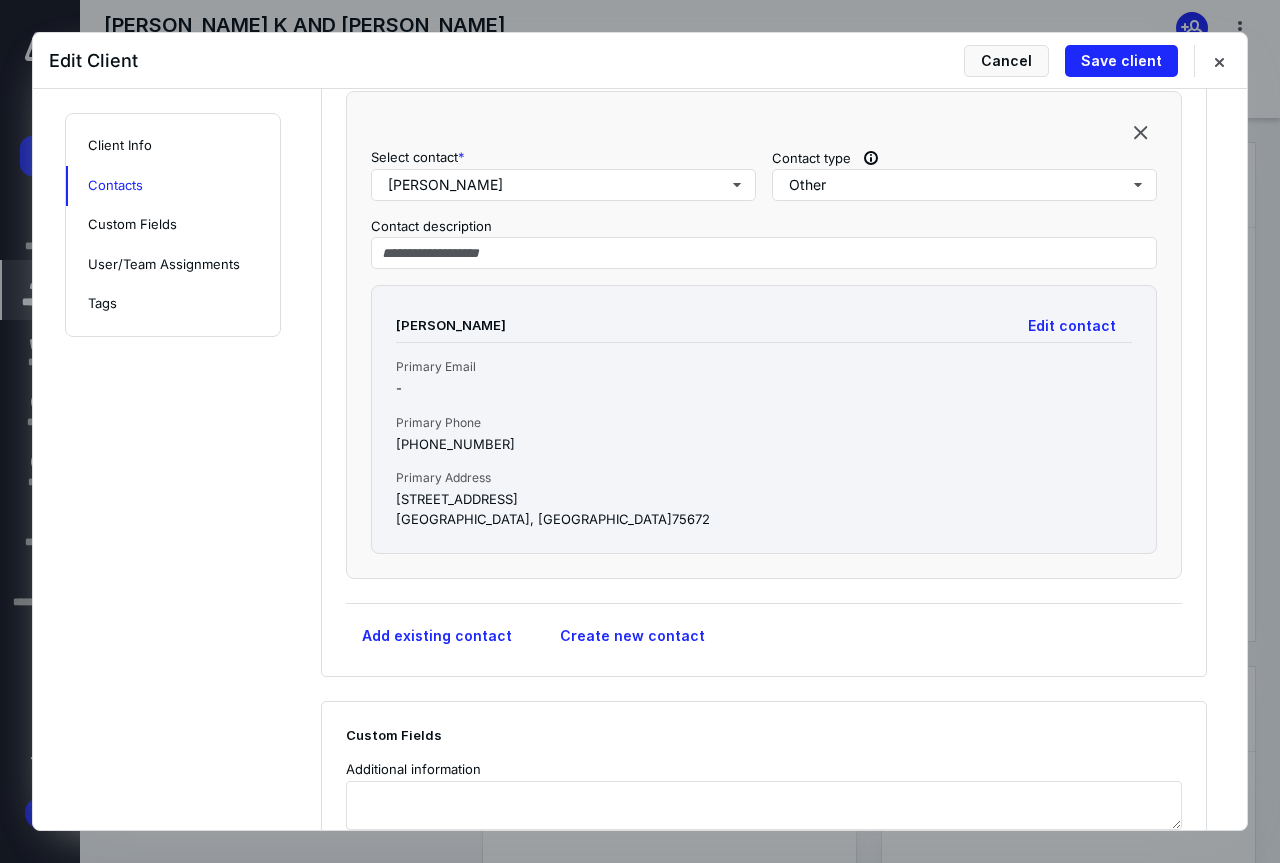 scroll, scrollTop: 1700, scrollLeft: 0, axis: vertical 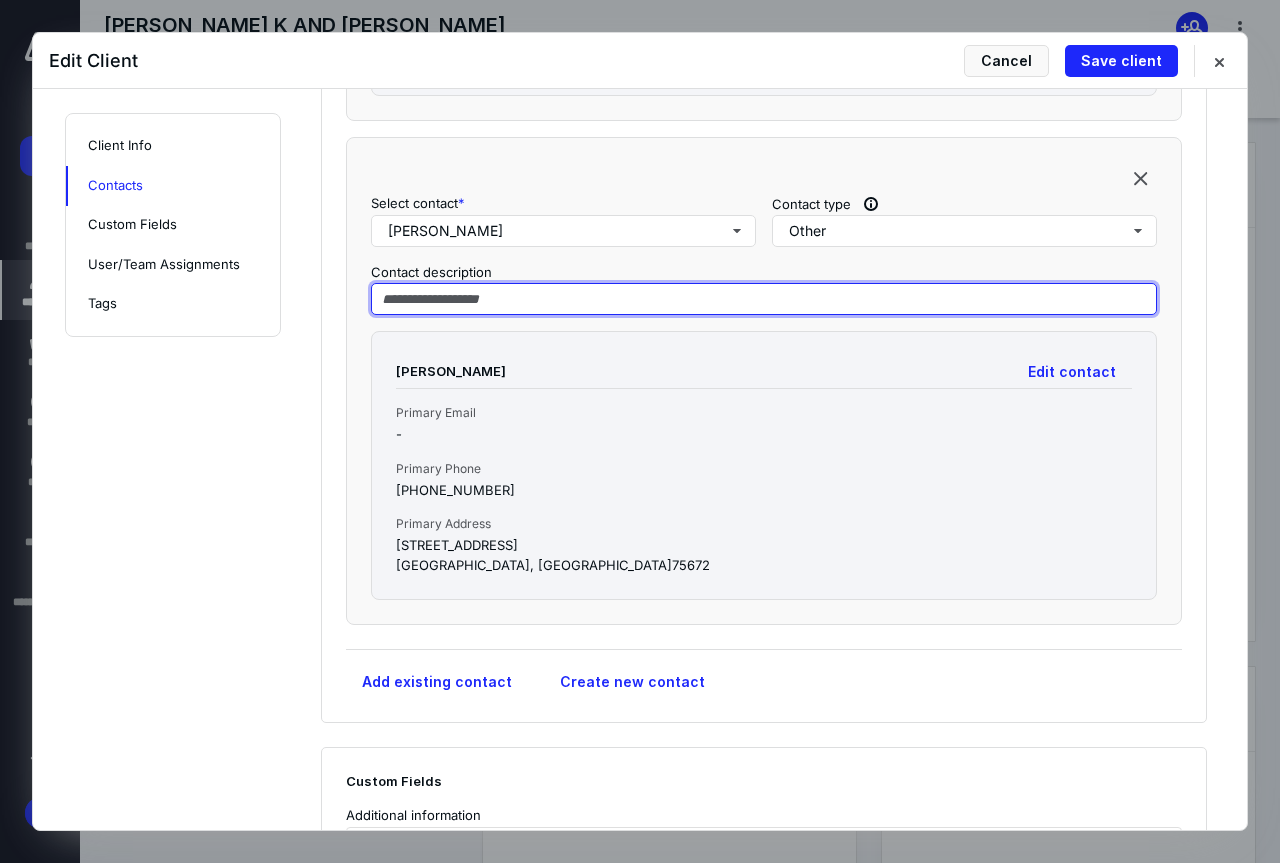 click at bounding box center [764, 299] 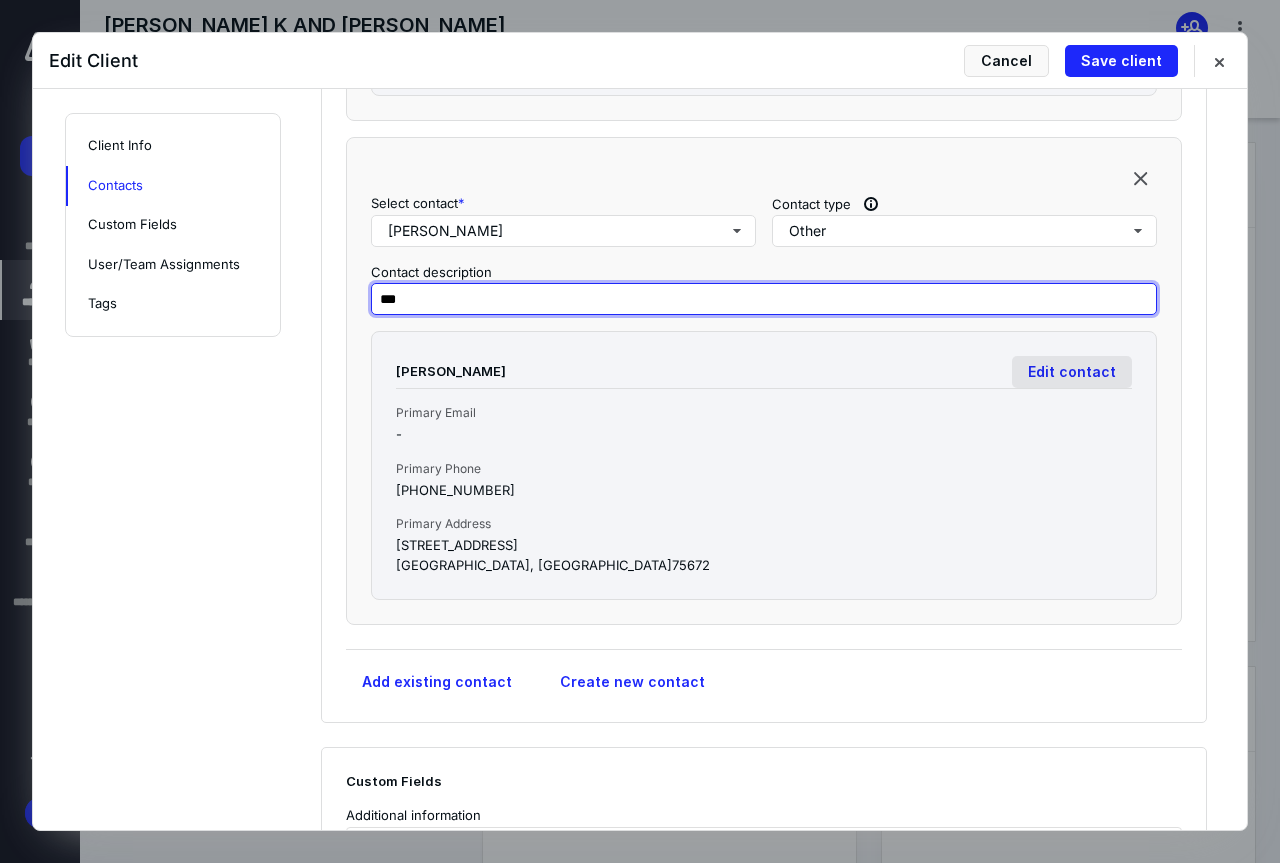 type on "***" 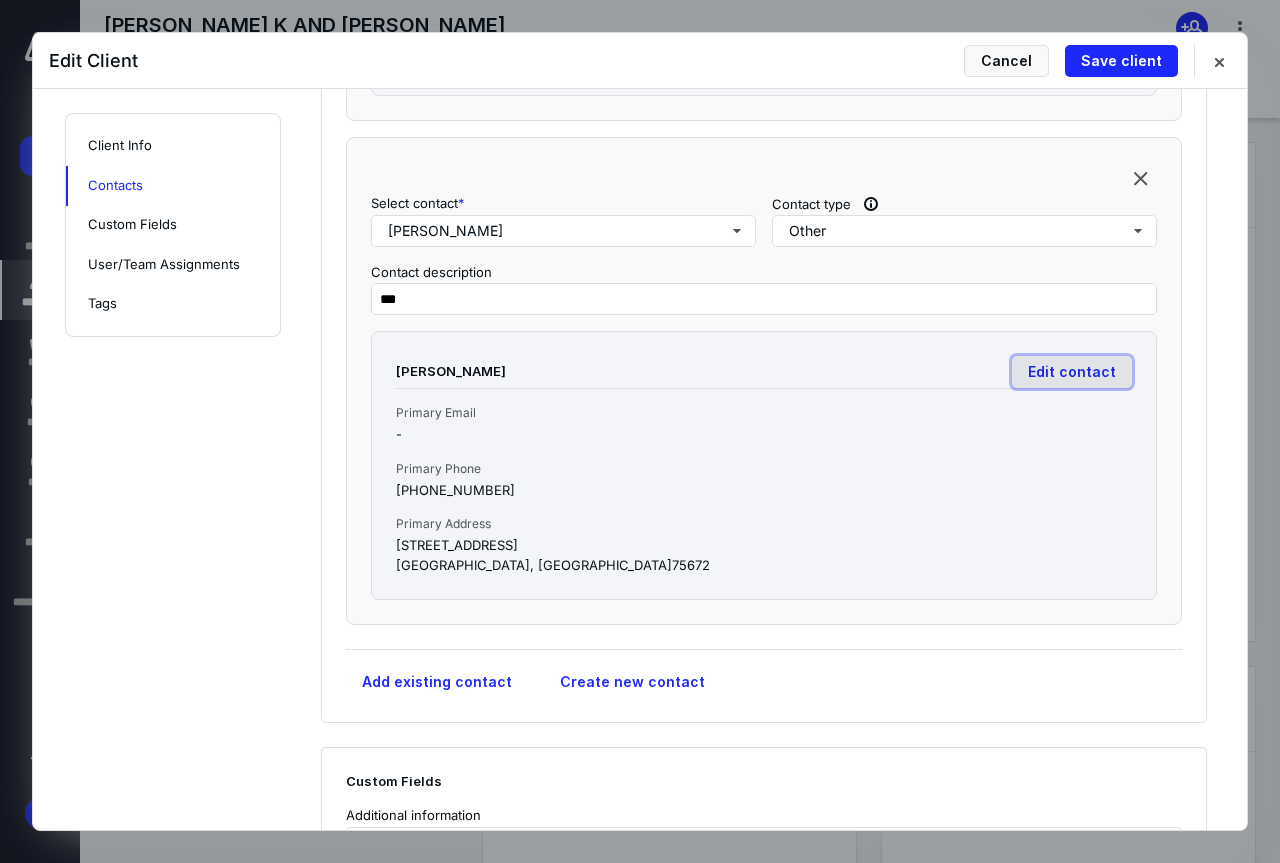click on "Edit contact" at bounding box center (1072, 372) 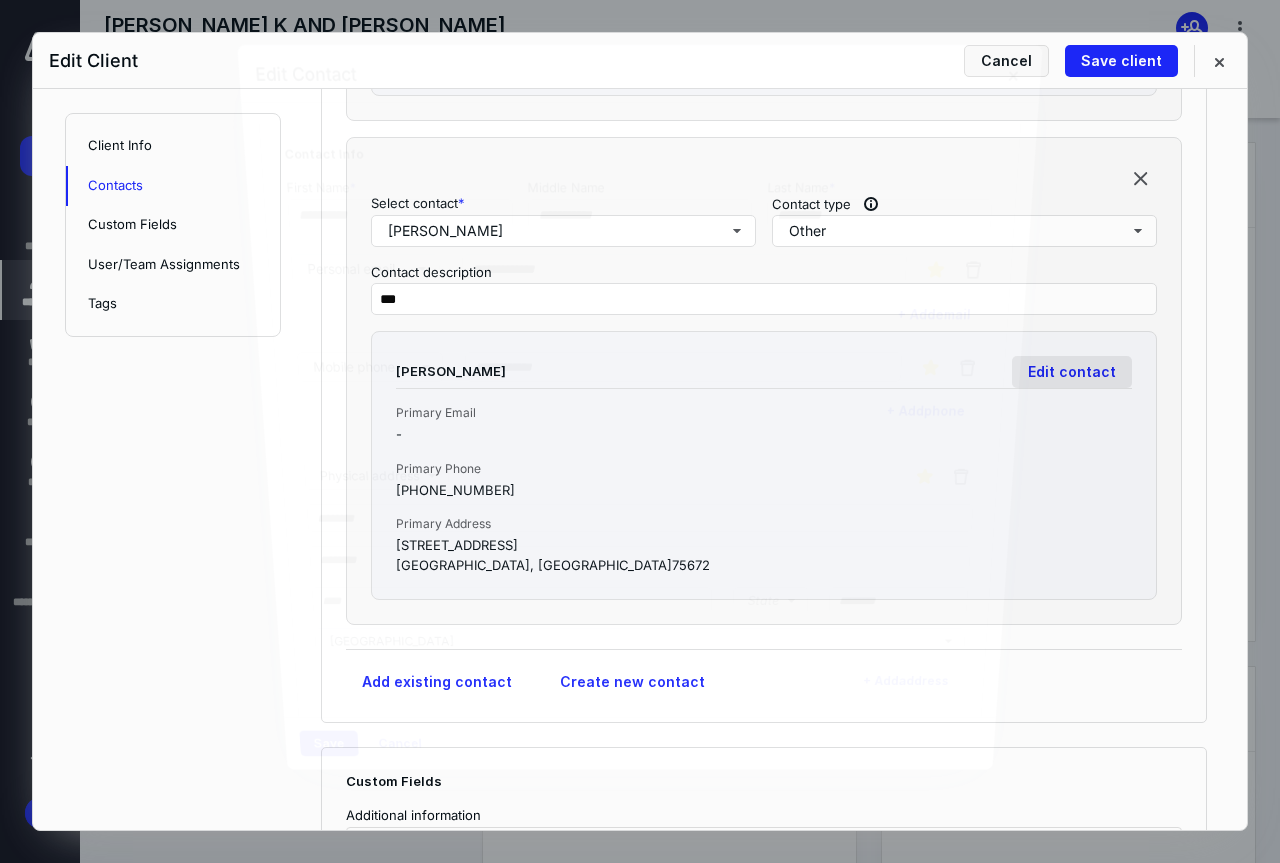 type on "***" 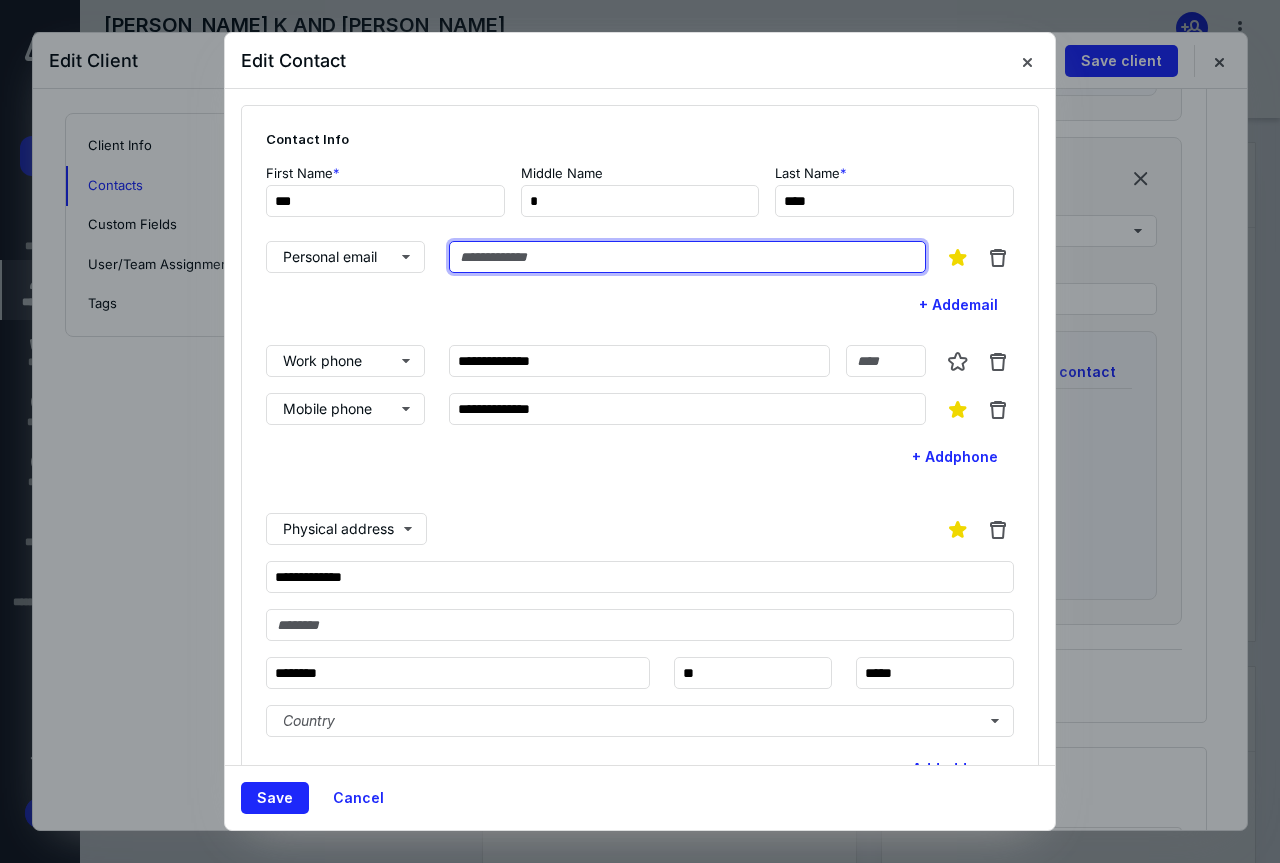 click at bounding box center (687, 257) 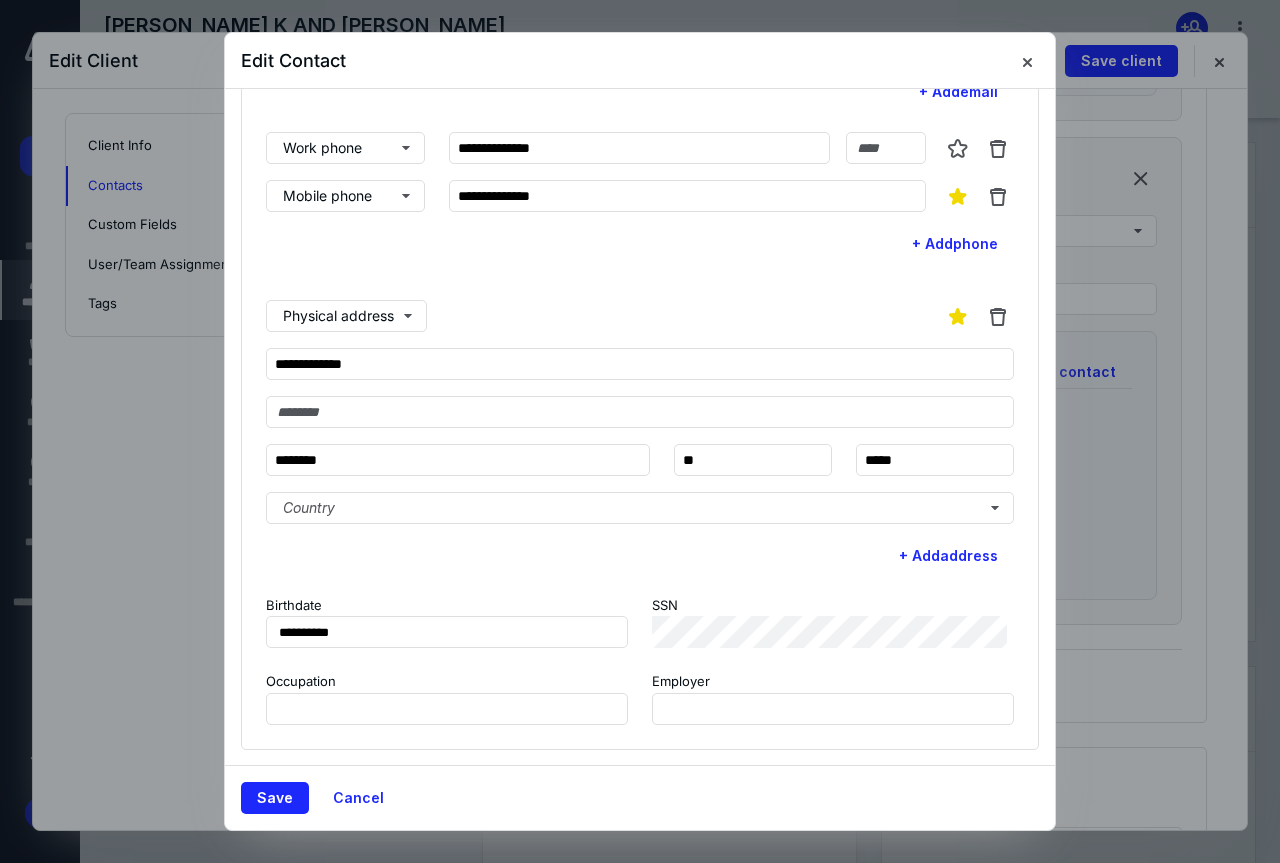 scroll, scrollTop: 214, scrollLeft: 0, axis: vertical 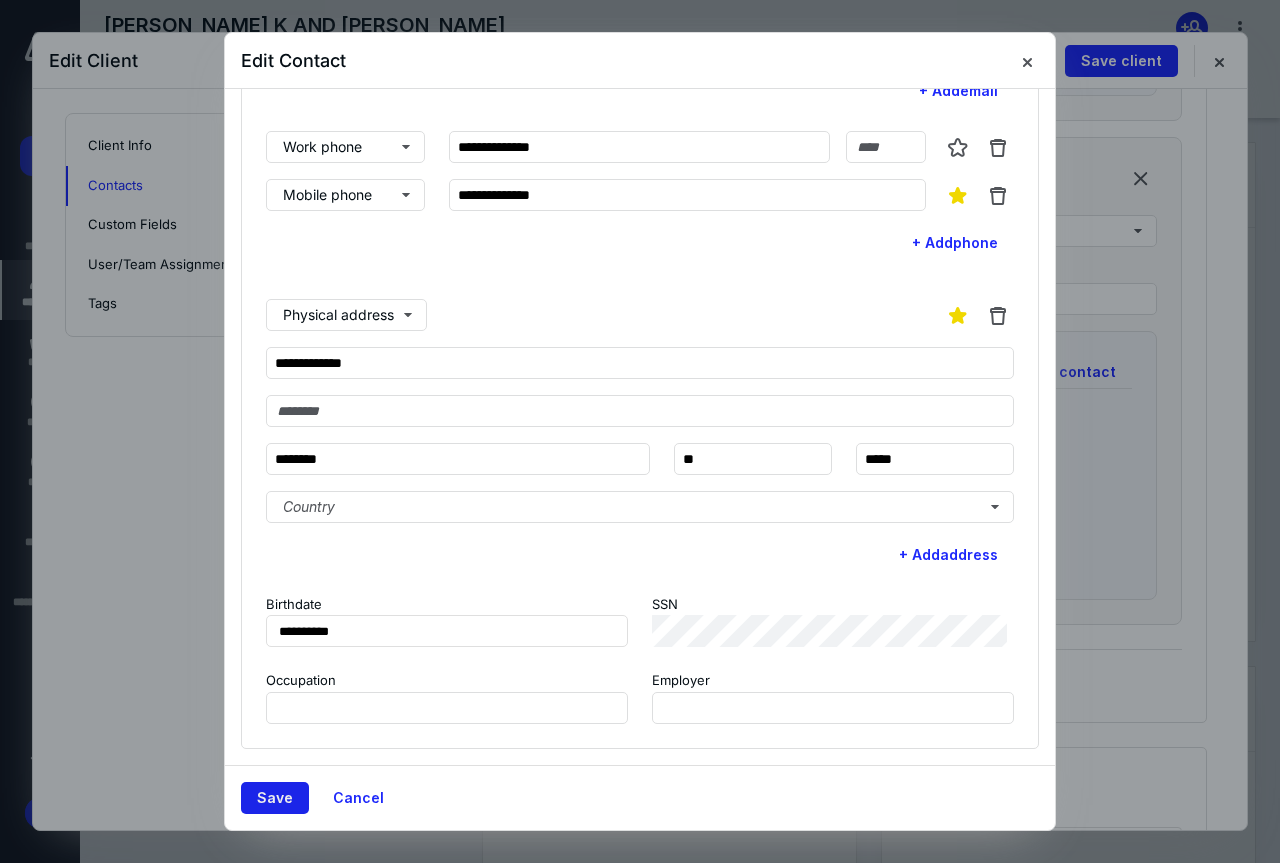 type on "**********" 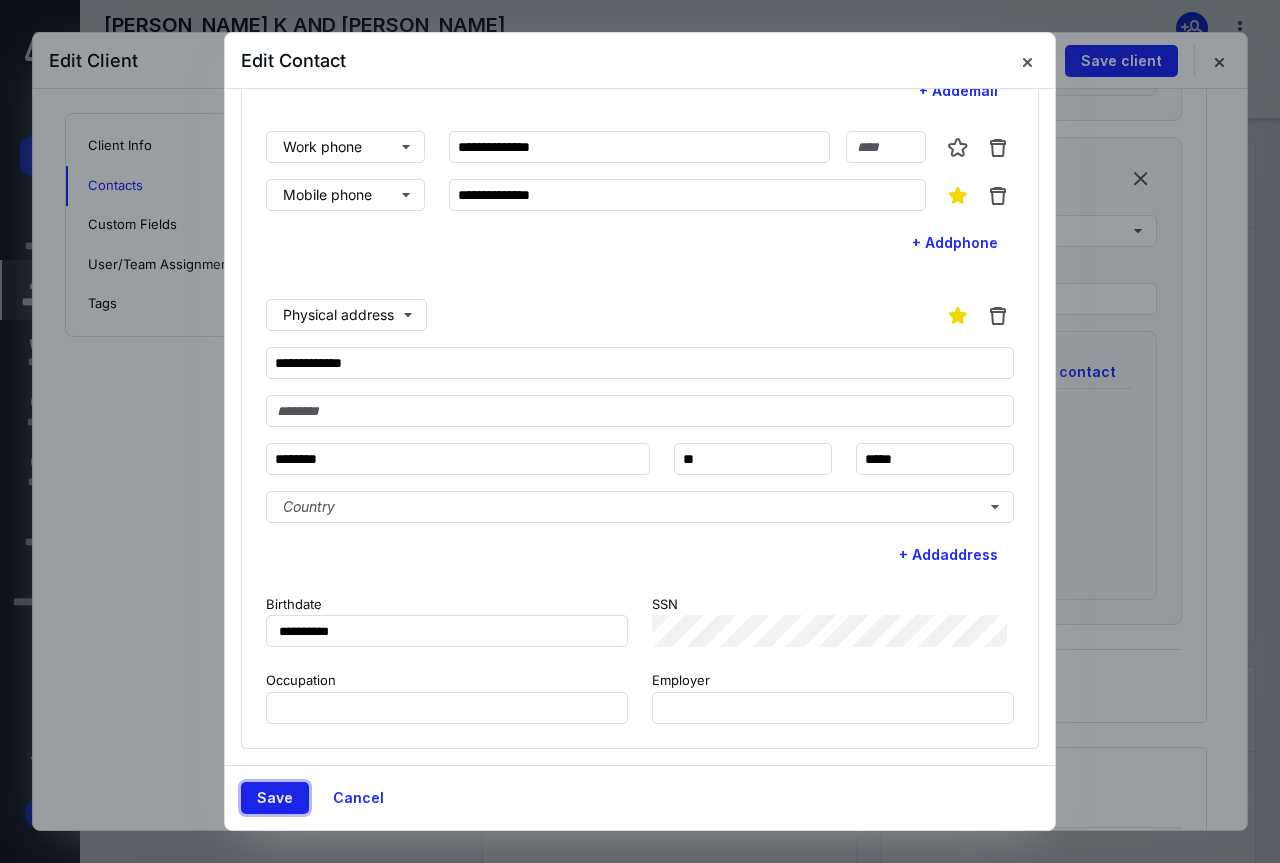 click on "Save" at bounding box center [275, 798] 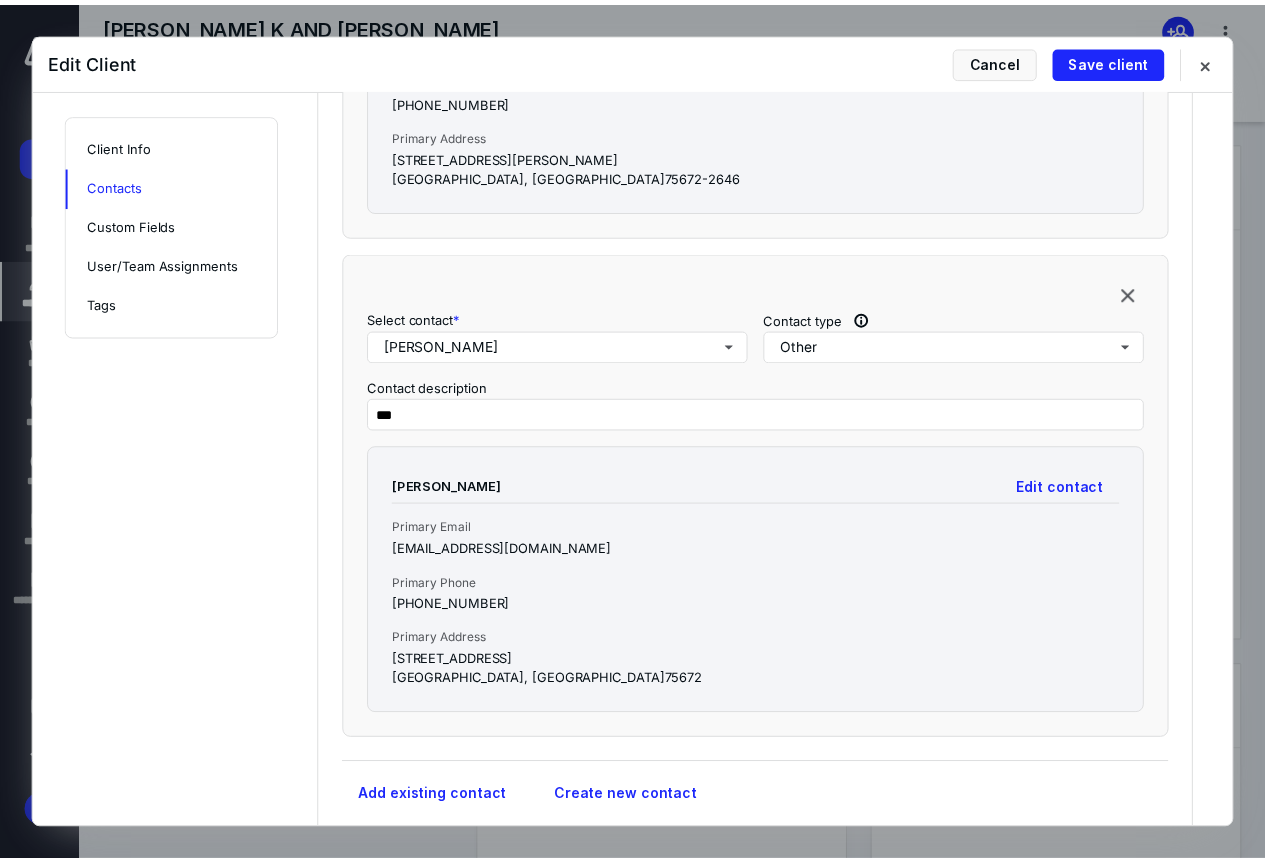 scroll, scrollTop: 1372, scrollLeft: 0, axis: vertical 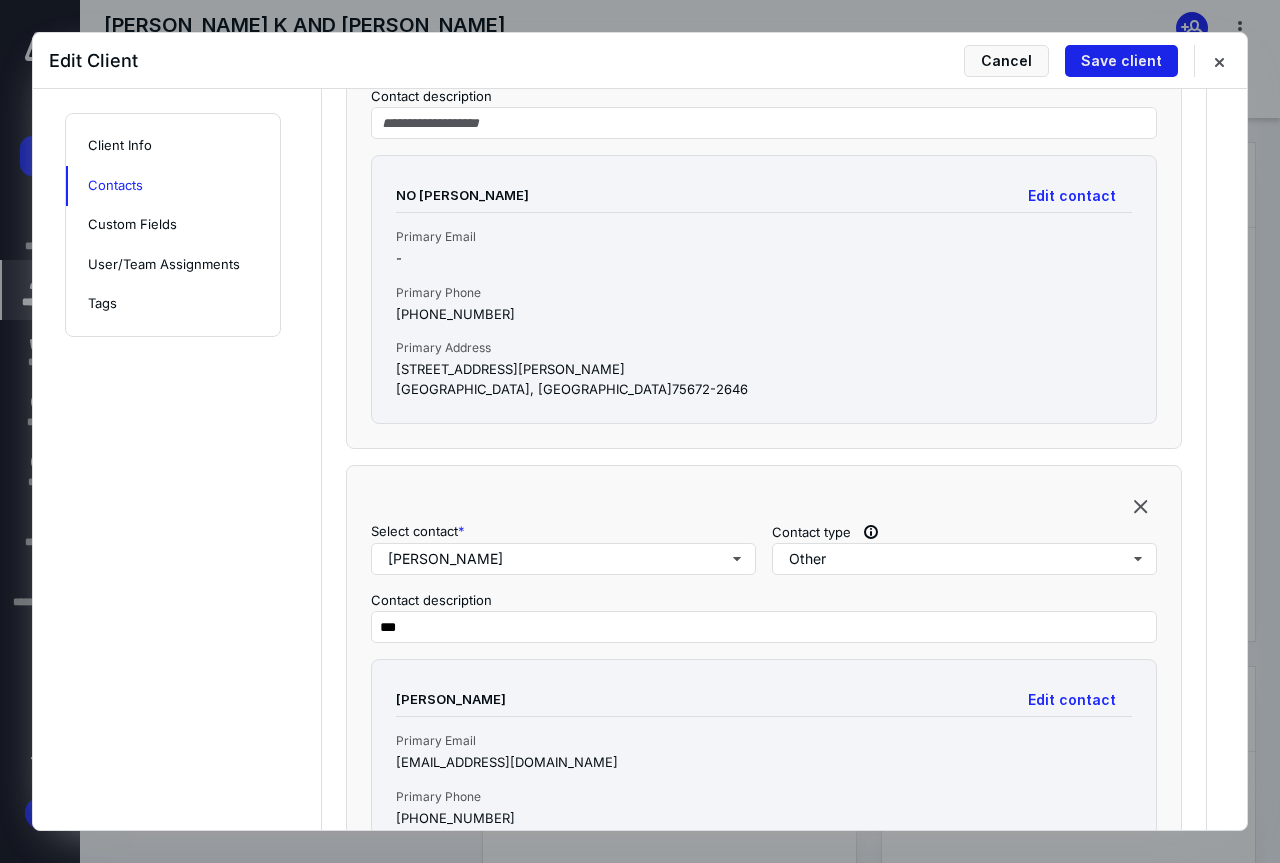 click on "Save client" at bounding box center (1121, 61) 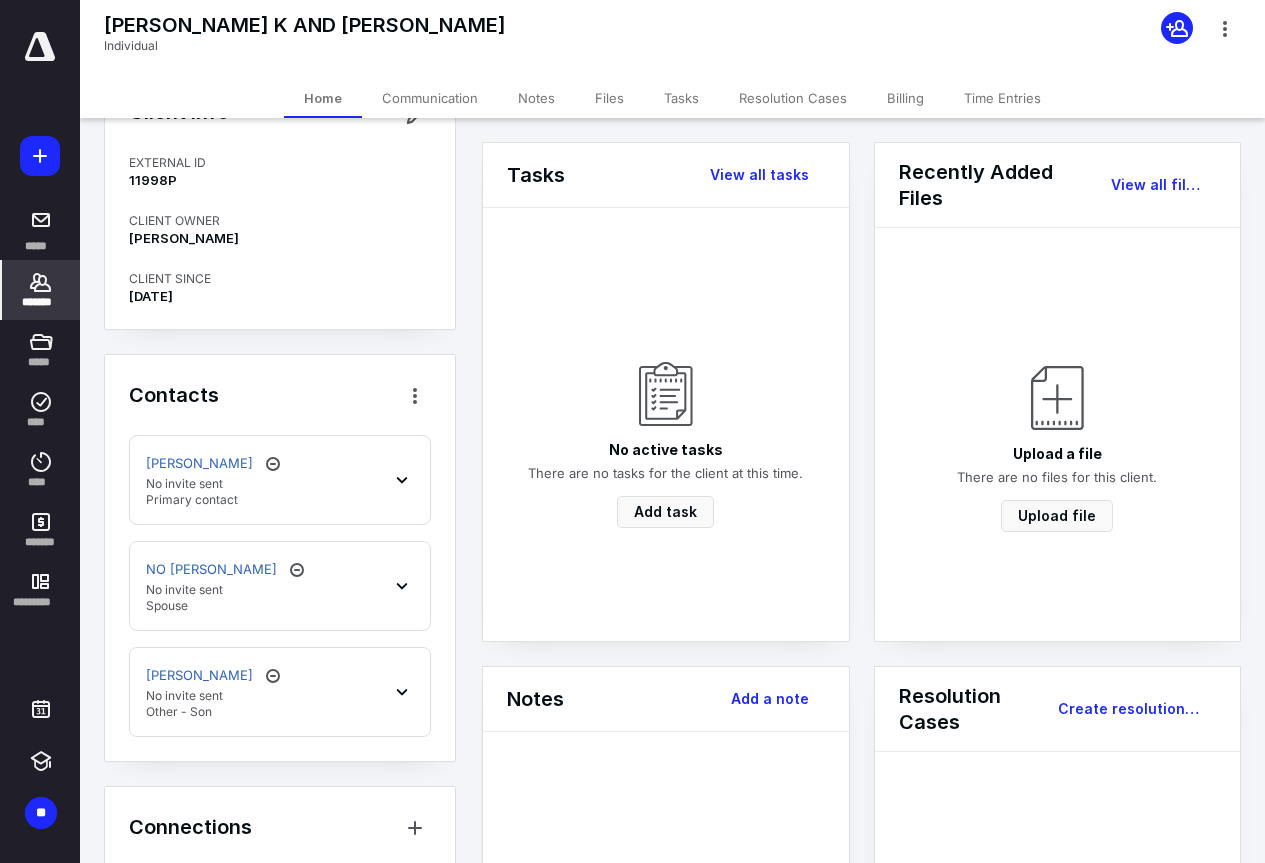 scroll, scrollTop: 97, scrollLeft: 0, axis: vertical 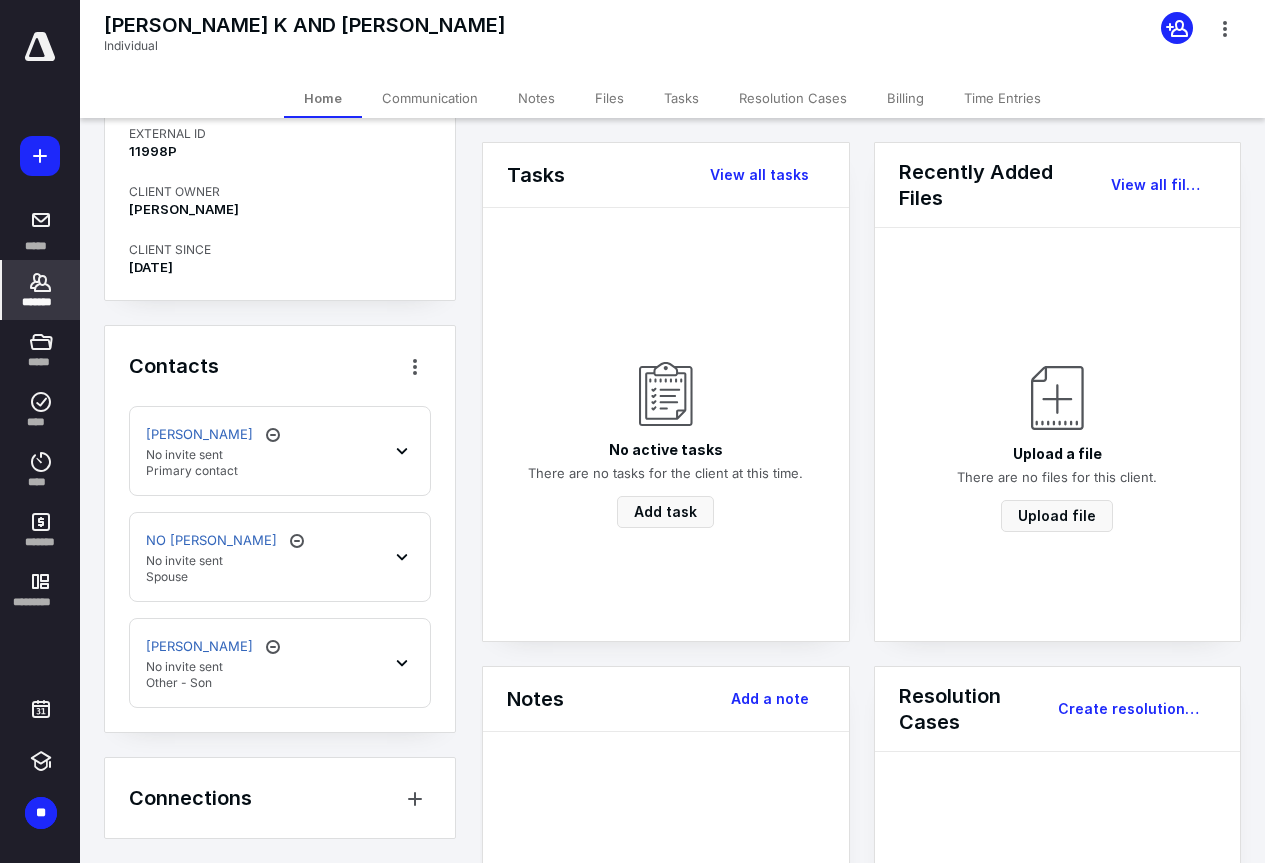 click on "[PERSON_NAME] No invite sent Other - Son" at bounding box center [280, 663] 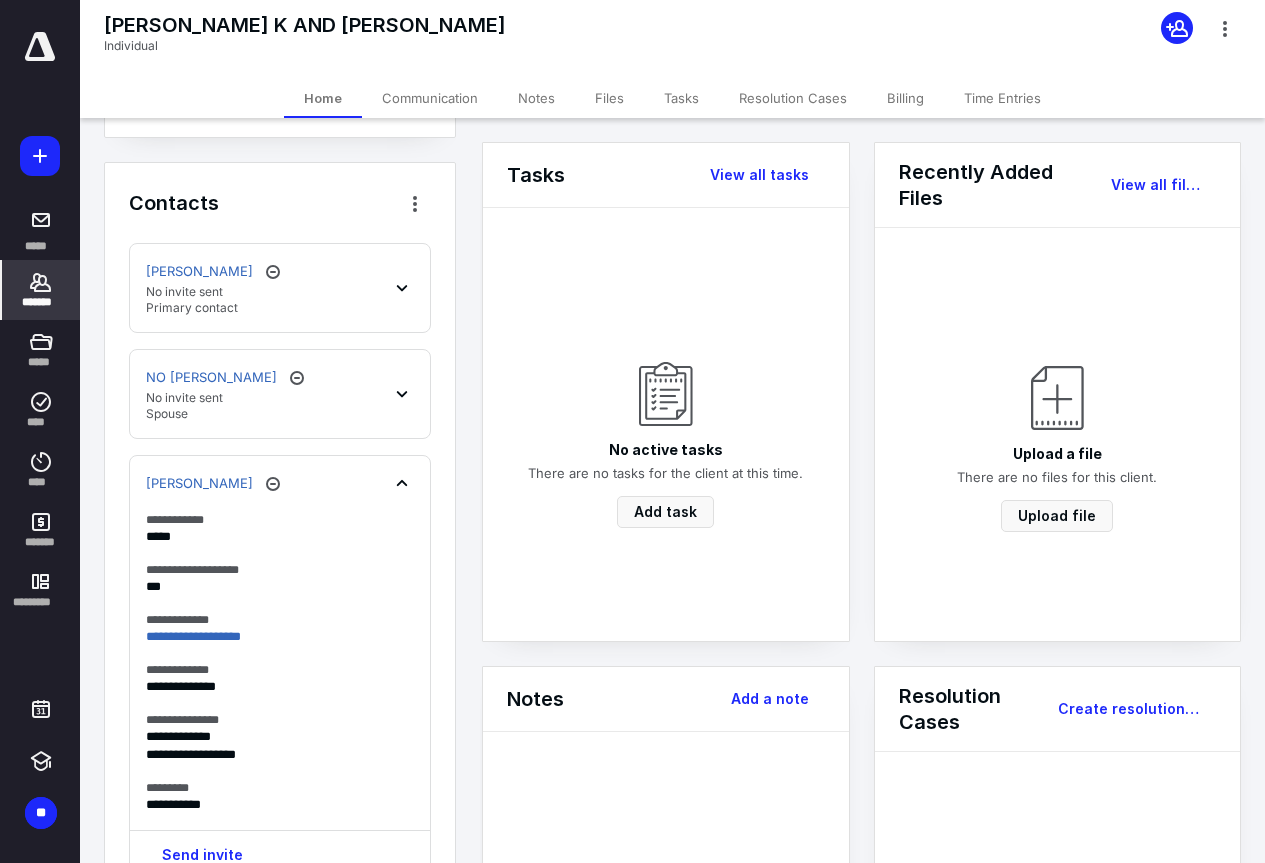 scroll, scrollTop: 432, scrollLeft: 0, axis: vertical 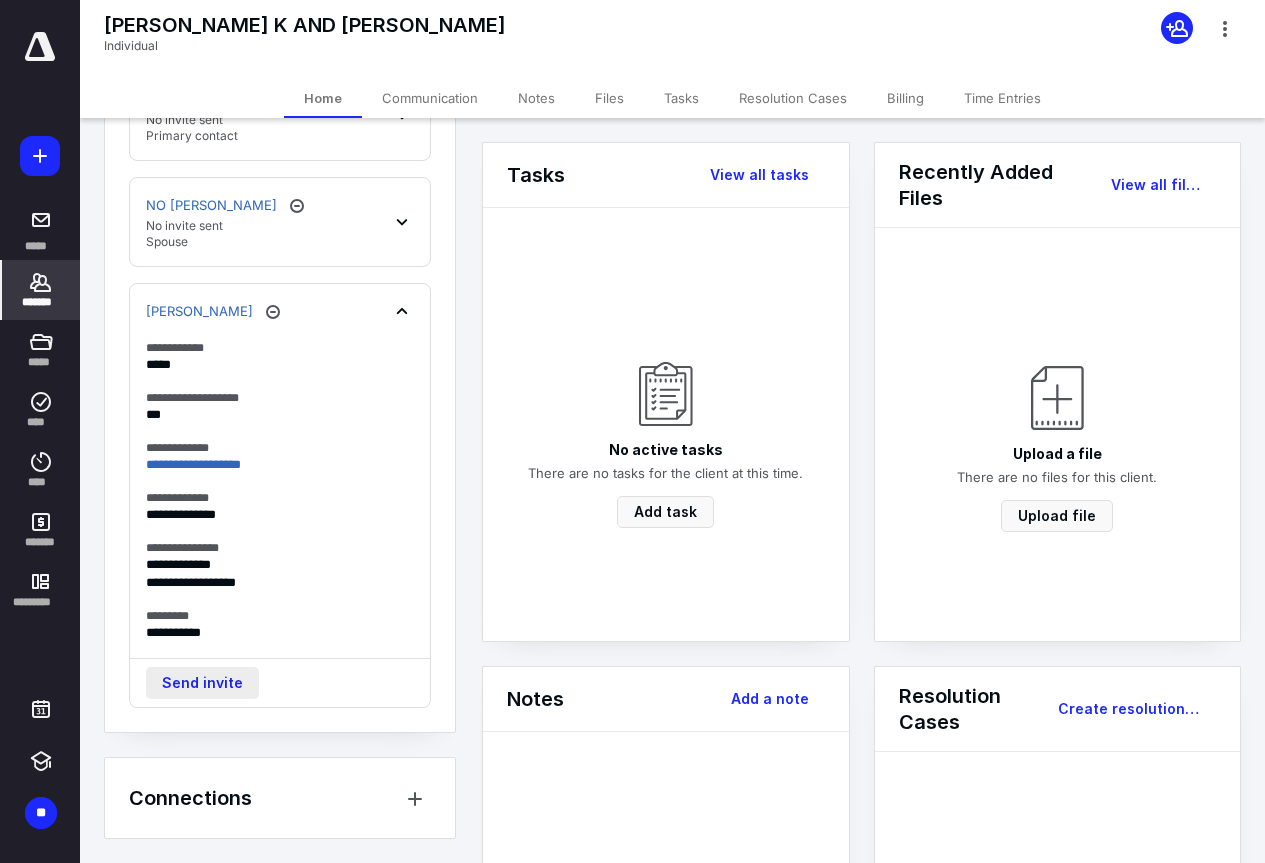 click on "Send invite" at bounding box center [202, 683] 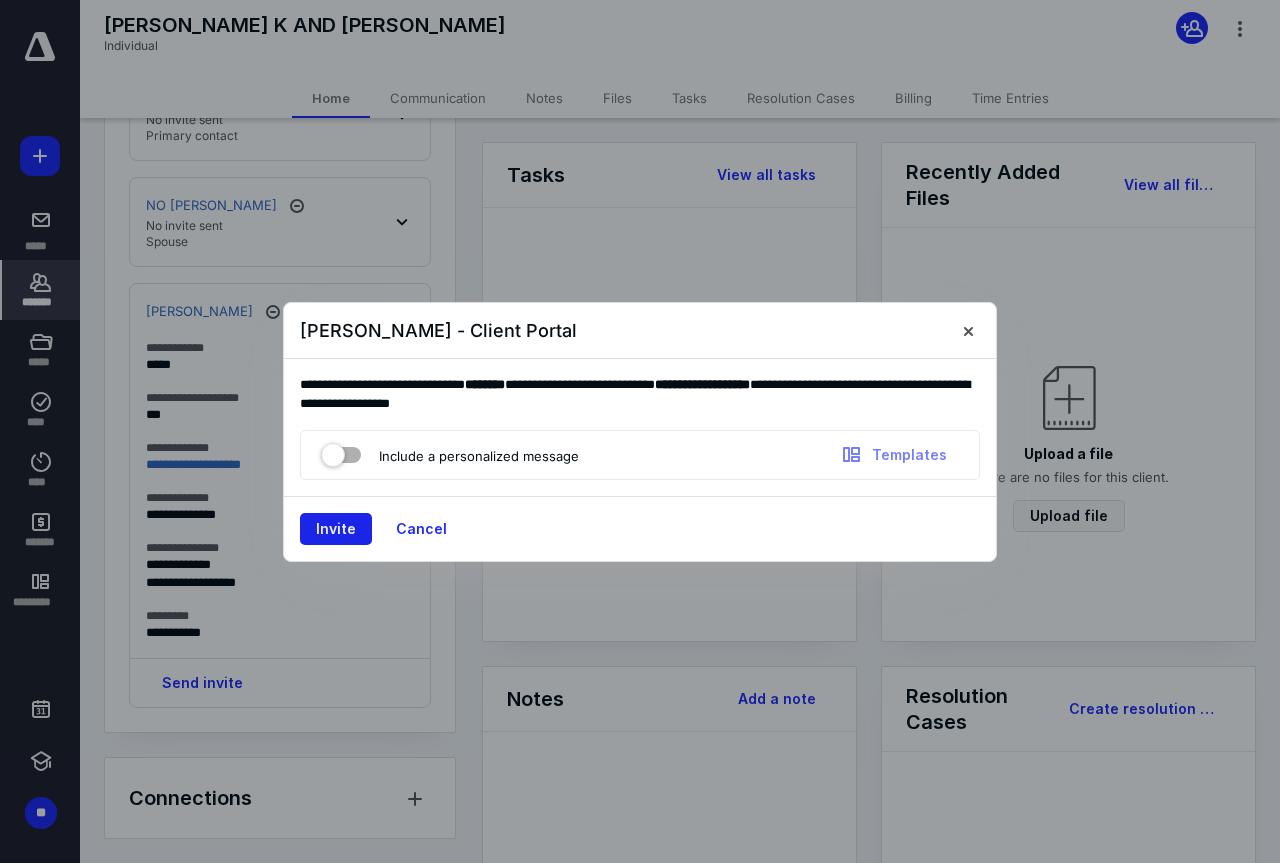 click on "Invite" at bounding box center [336, 529] 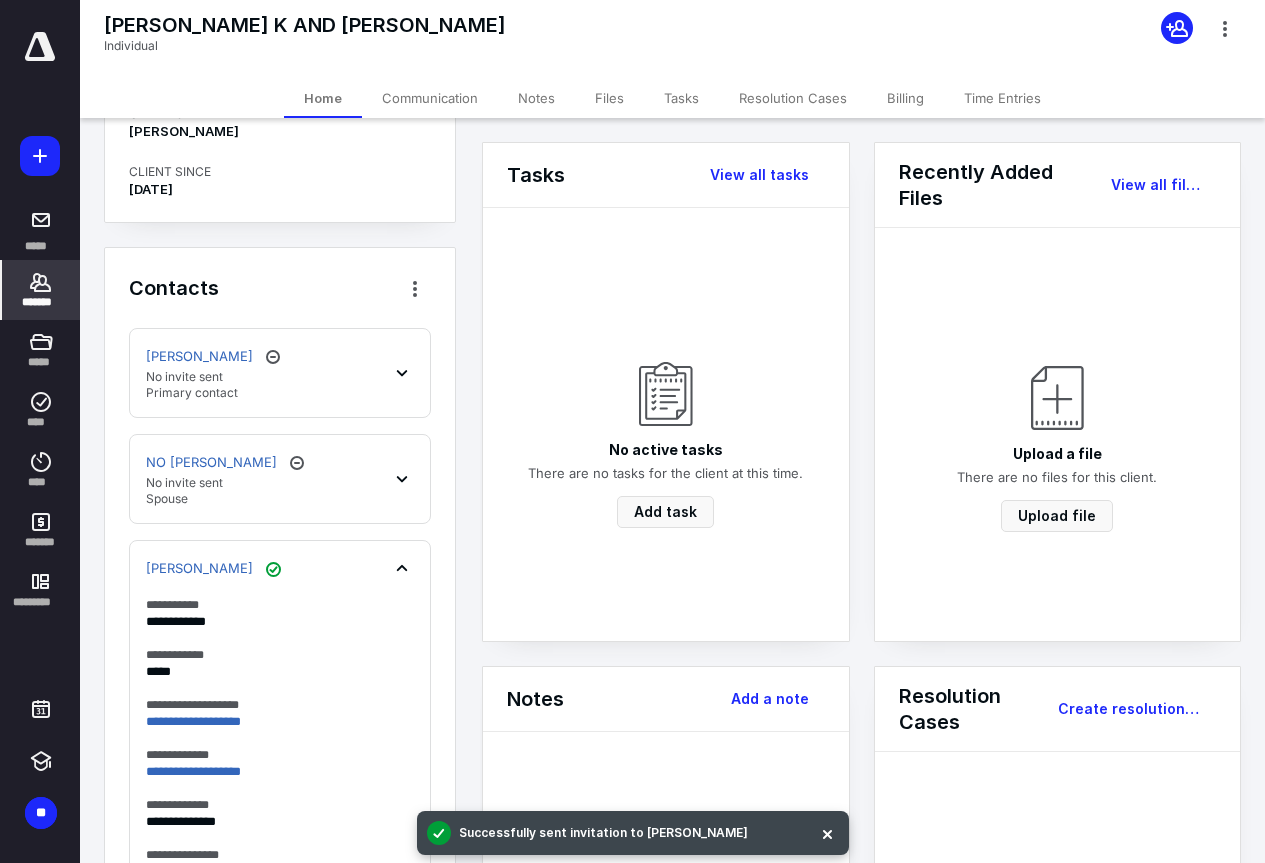 scroll, scrollTop: 0, scrollLeft: 0, axis: both 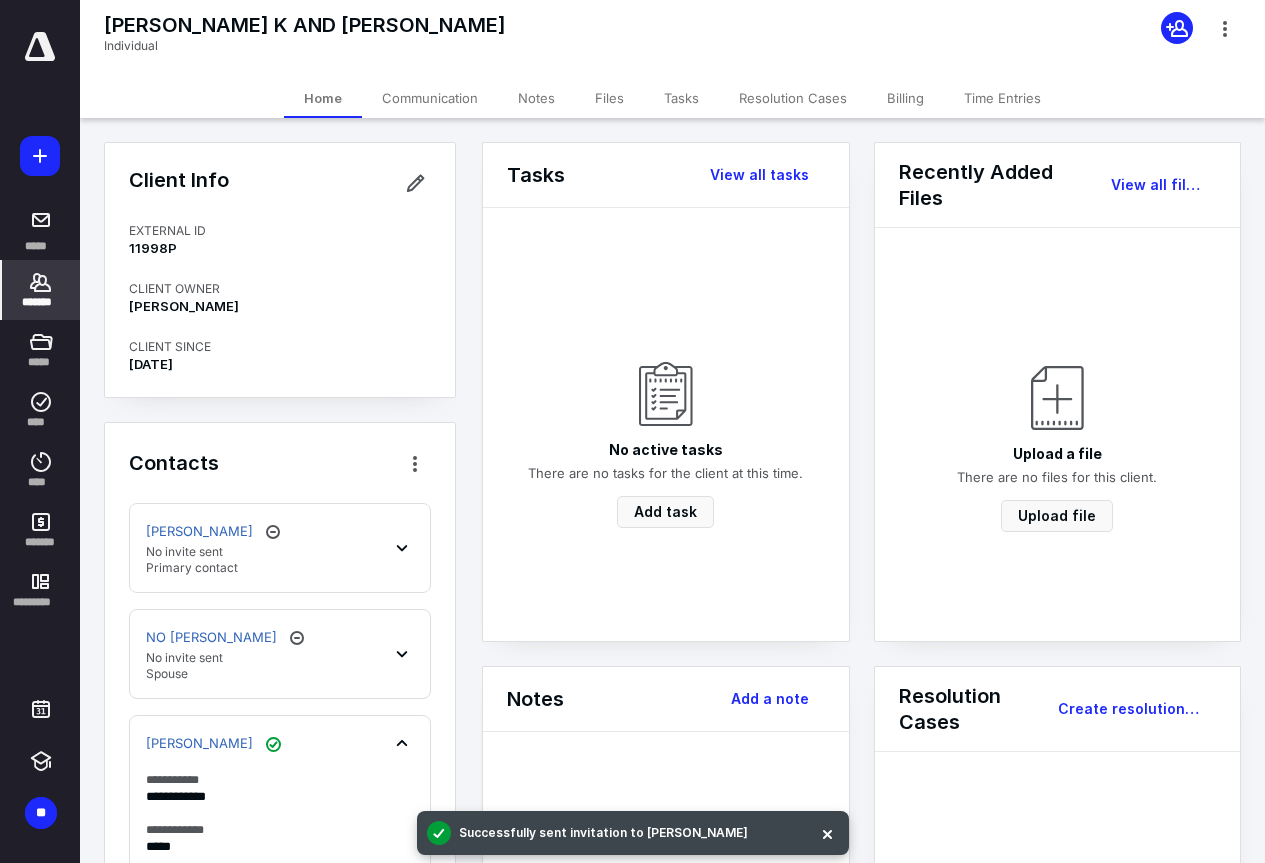 click at bounding box center [40, 156] 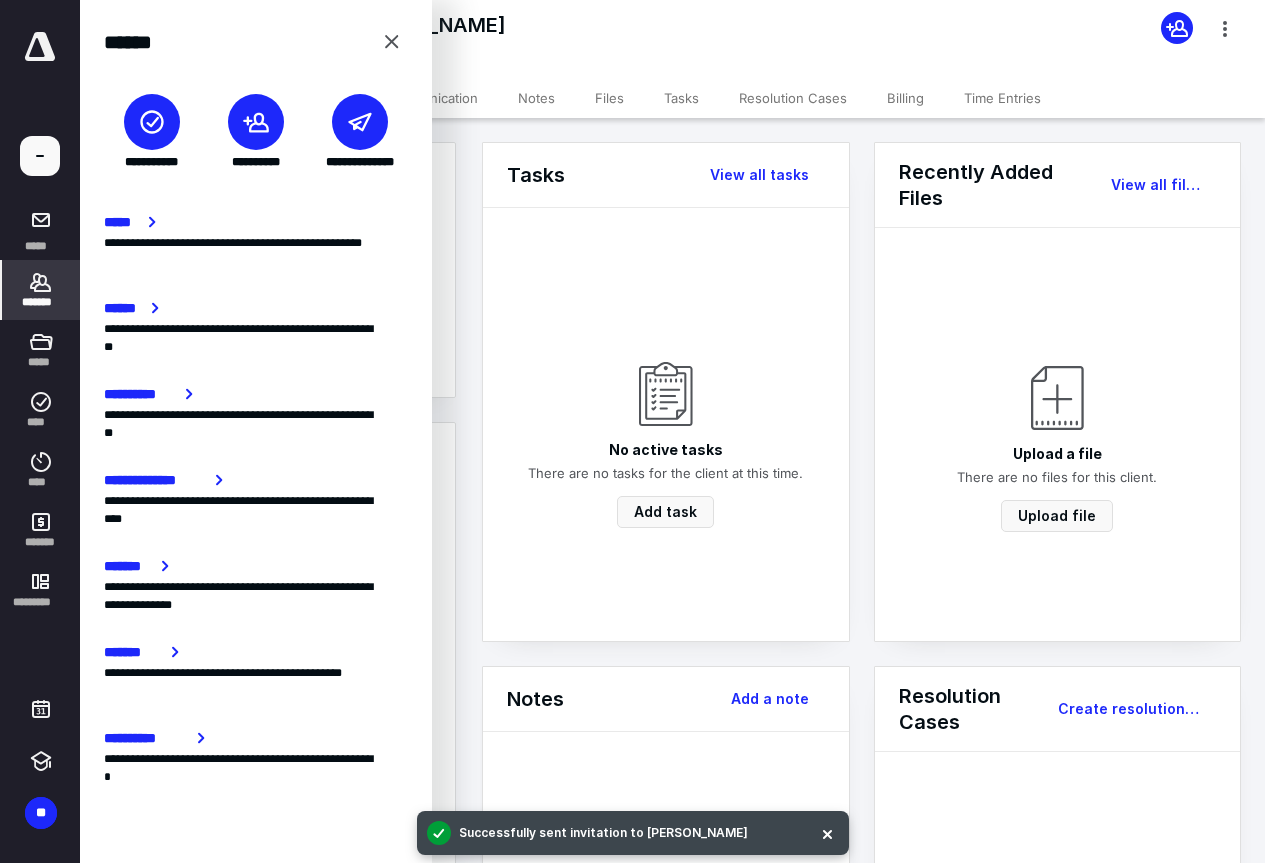 drag, startPoint x: 166, startPoint y: 742, endPoint x: 195, endPoint y: 743, distance: 29.017237 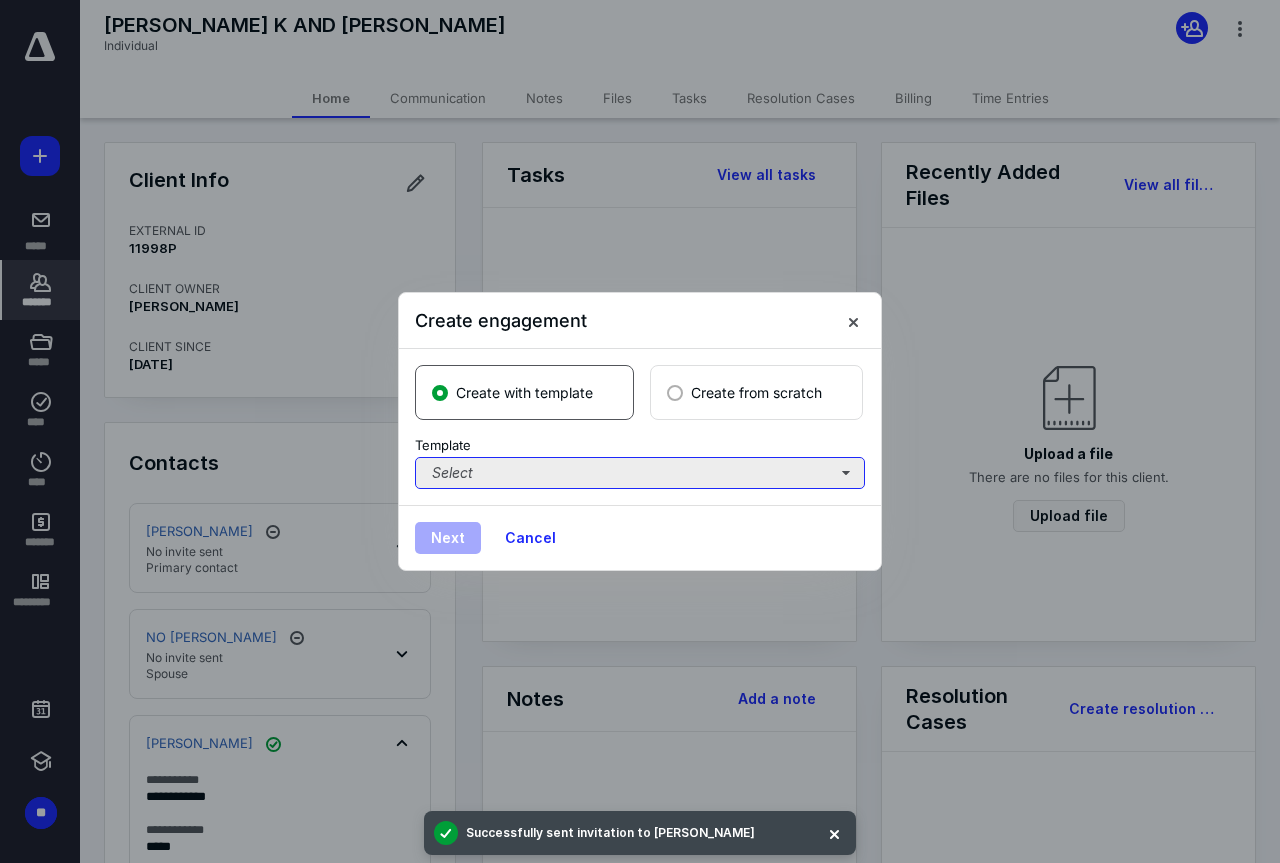 click on "Select" at bounding box center [640, 473] 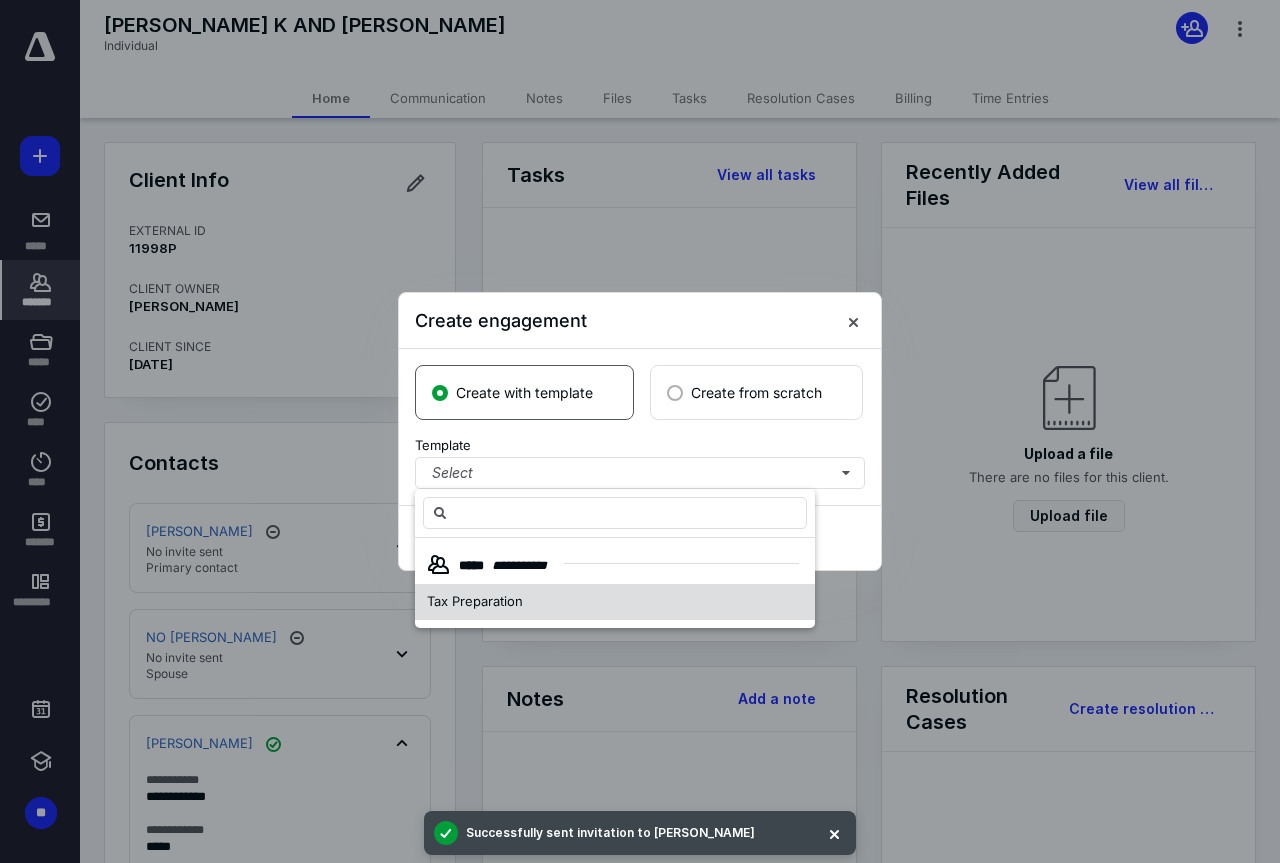 click on "Tax Preparation" at bounding box center [615, 602] 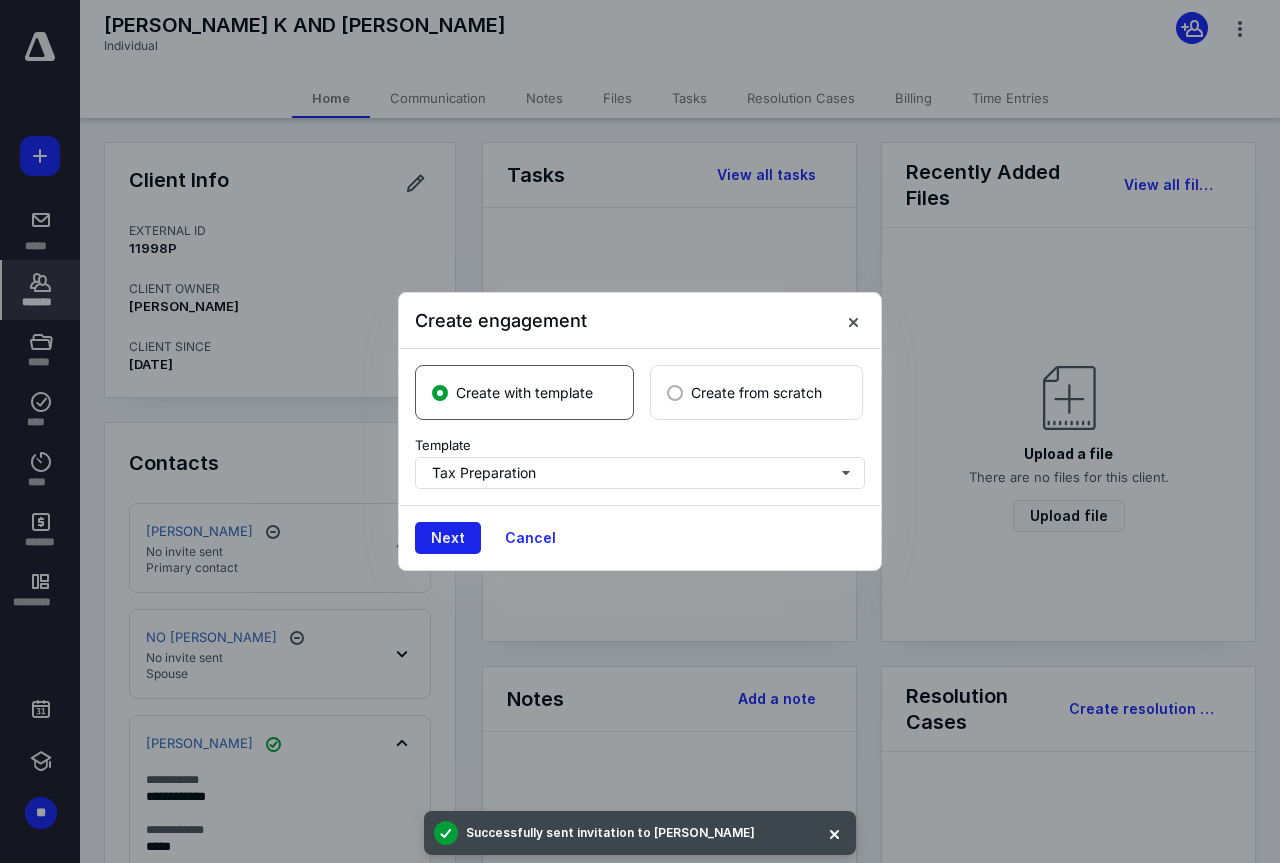 click on "Next" at bounding box center [448, 538] 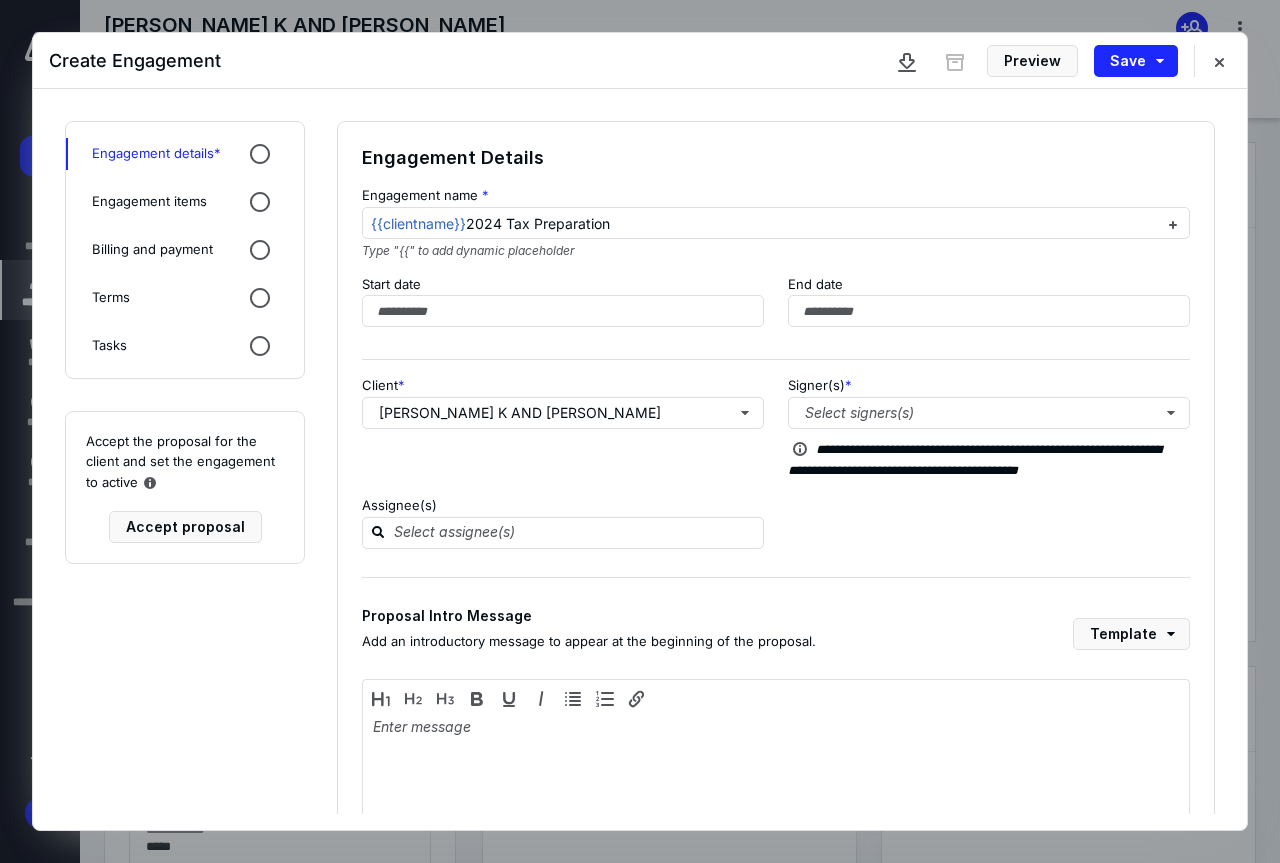click on "Signer(s)  *" at bounding box center (989, 386) 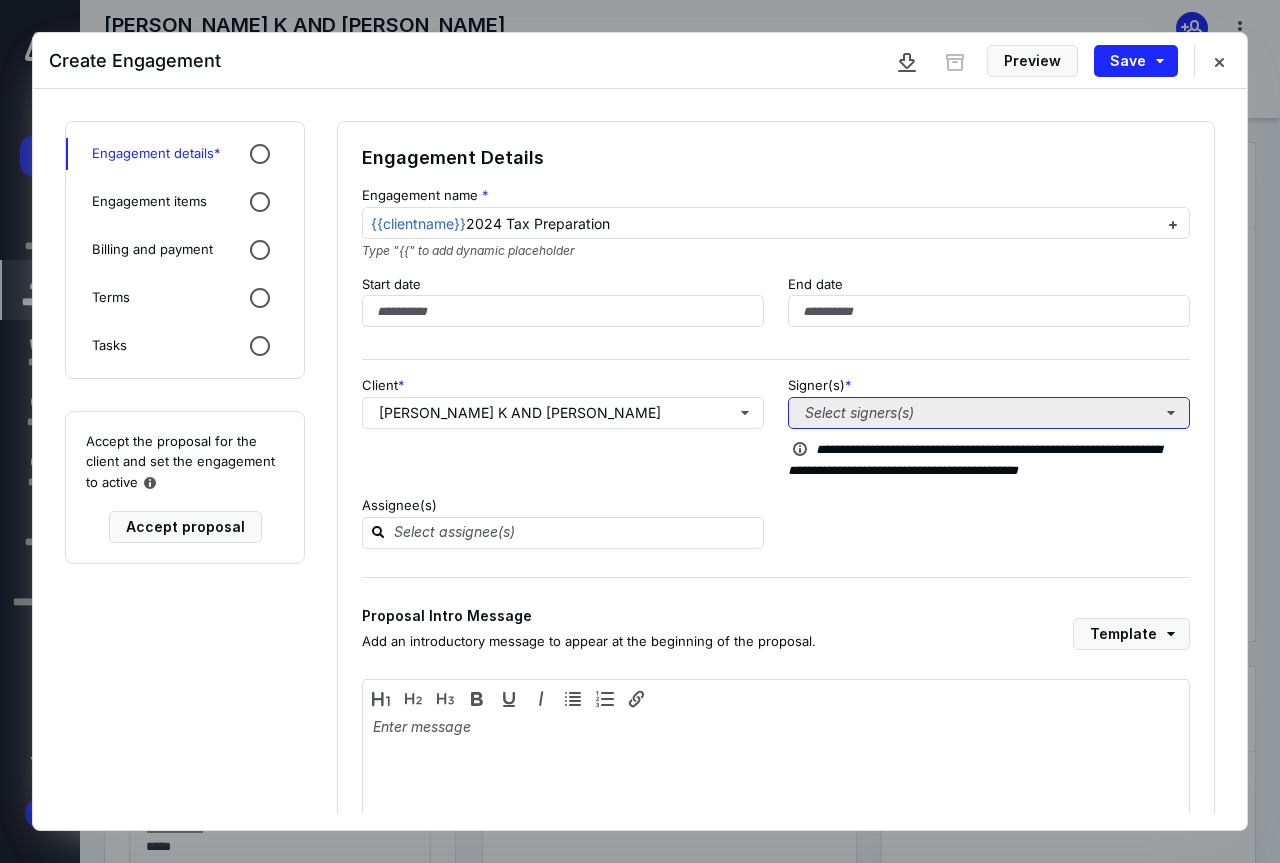 click on "Select signers(s)" at bounding box center (989, 413) 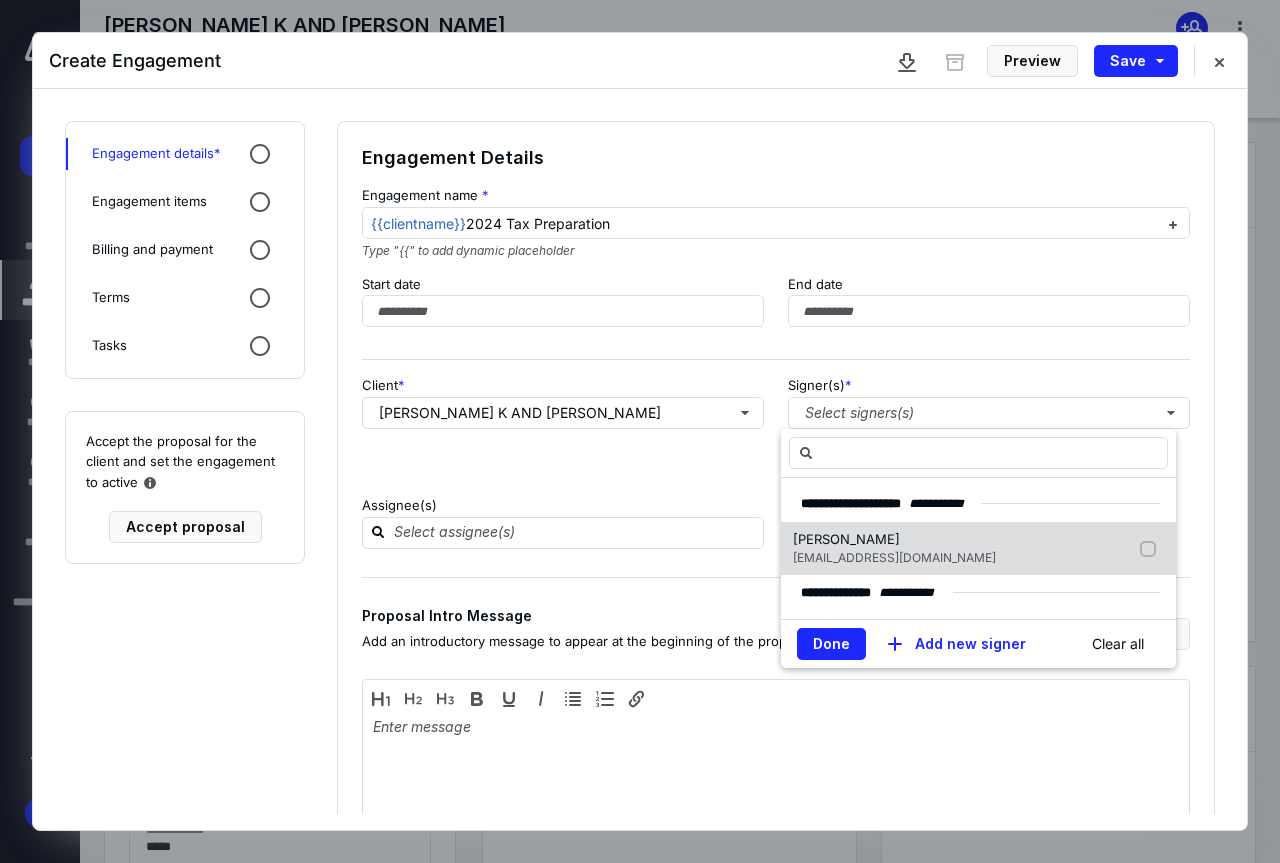 click on "[EMAIL_ADDRESS][DOMAIN_NAME]" at bounding box center [894, 557] 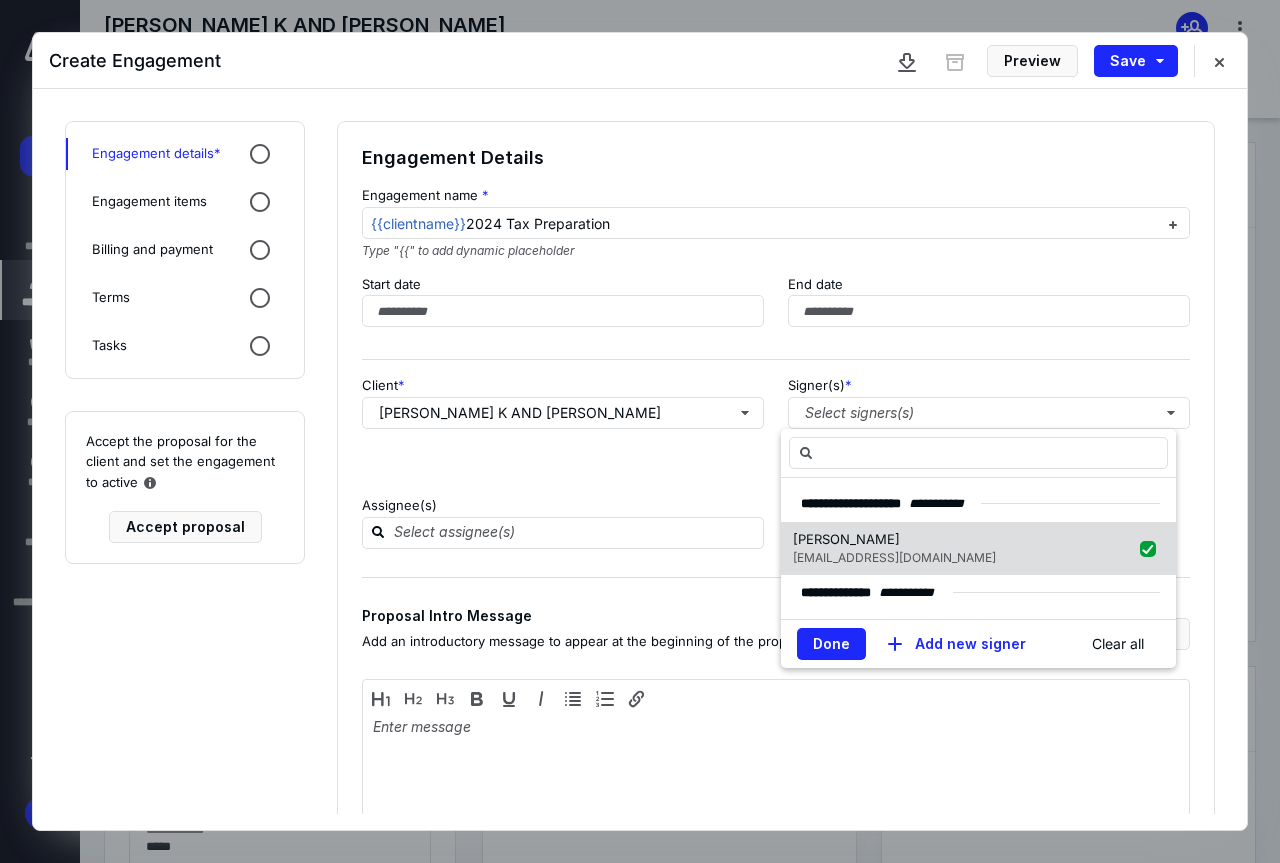 checkbox on "true" 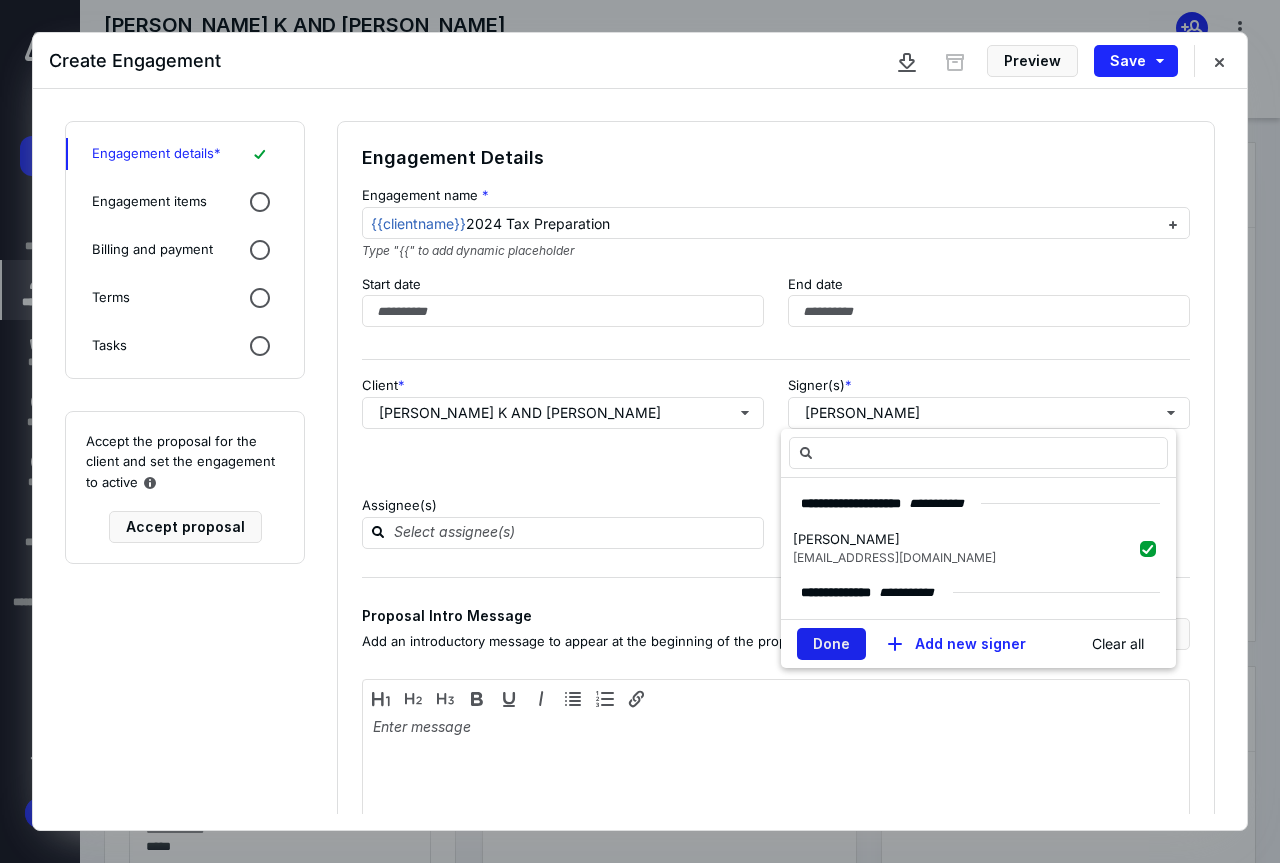 click on "Done" at bounding box center (831, 644) 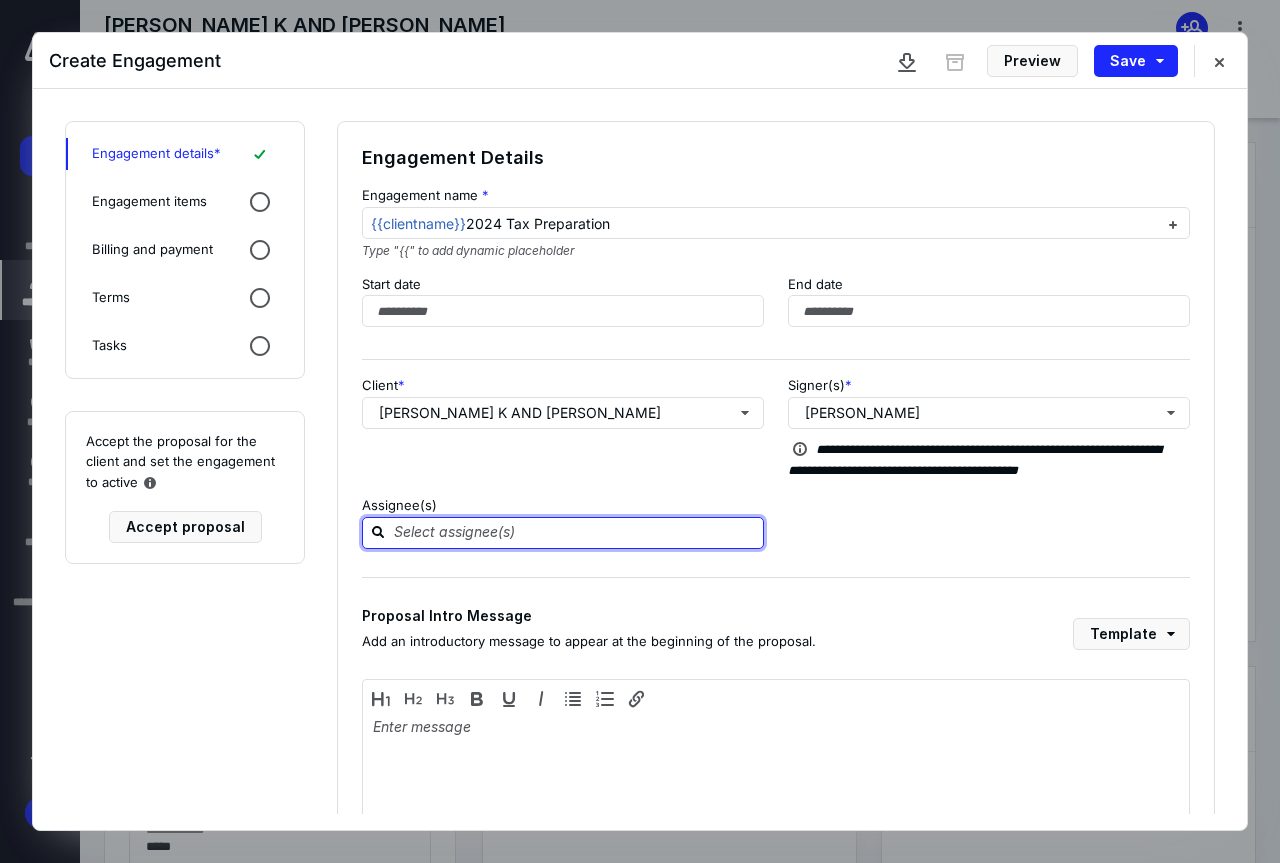 click at bounding box center [575, 532] 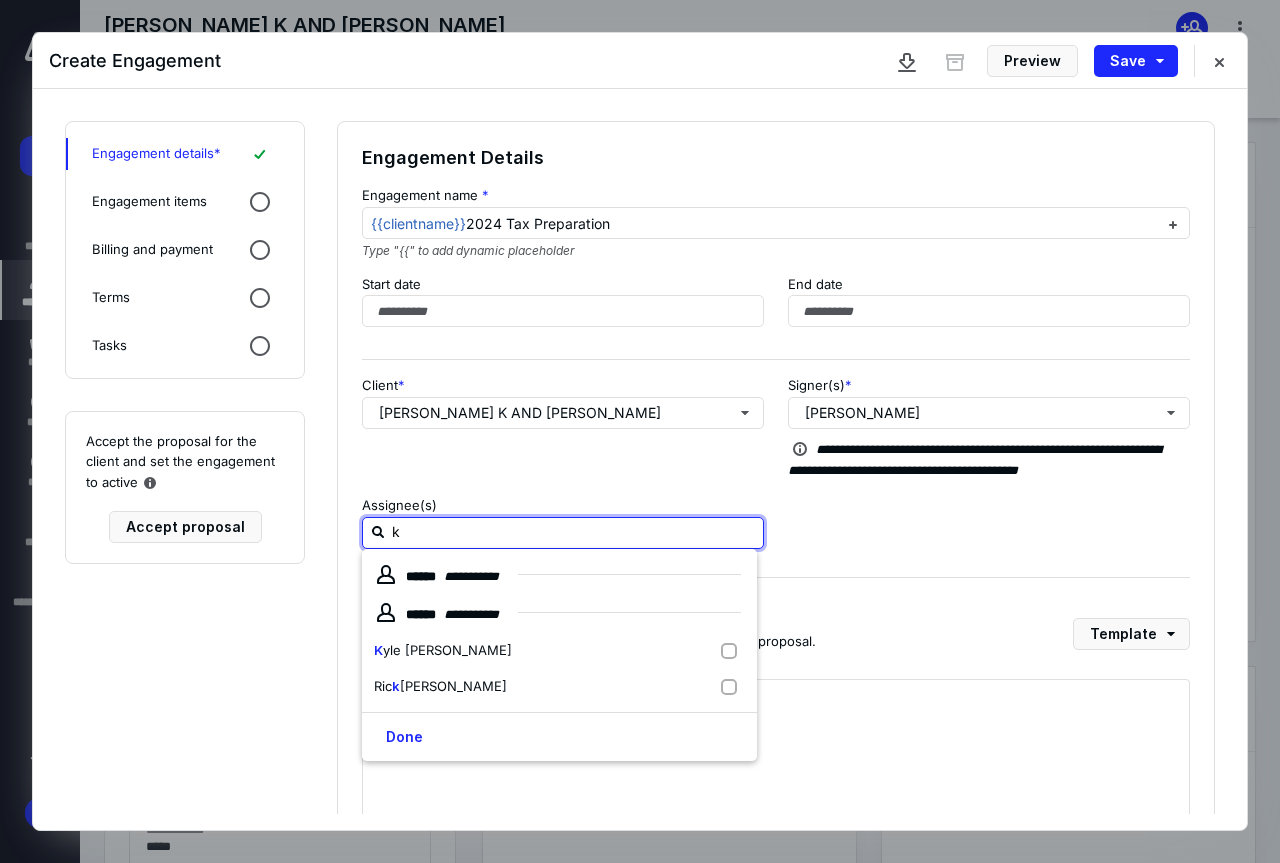 type on "ky" 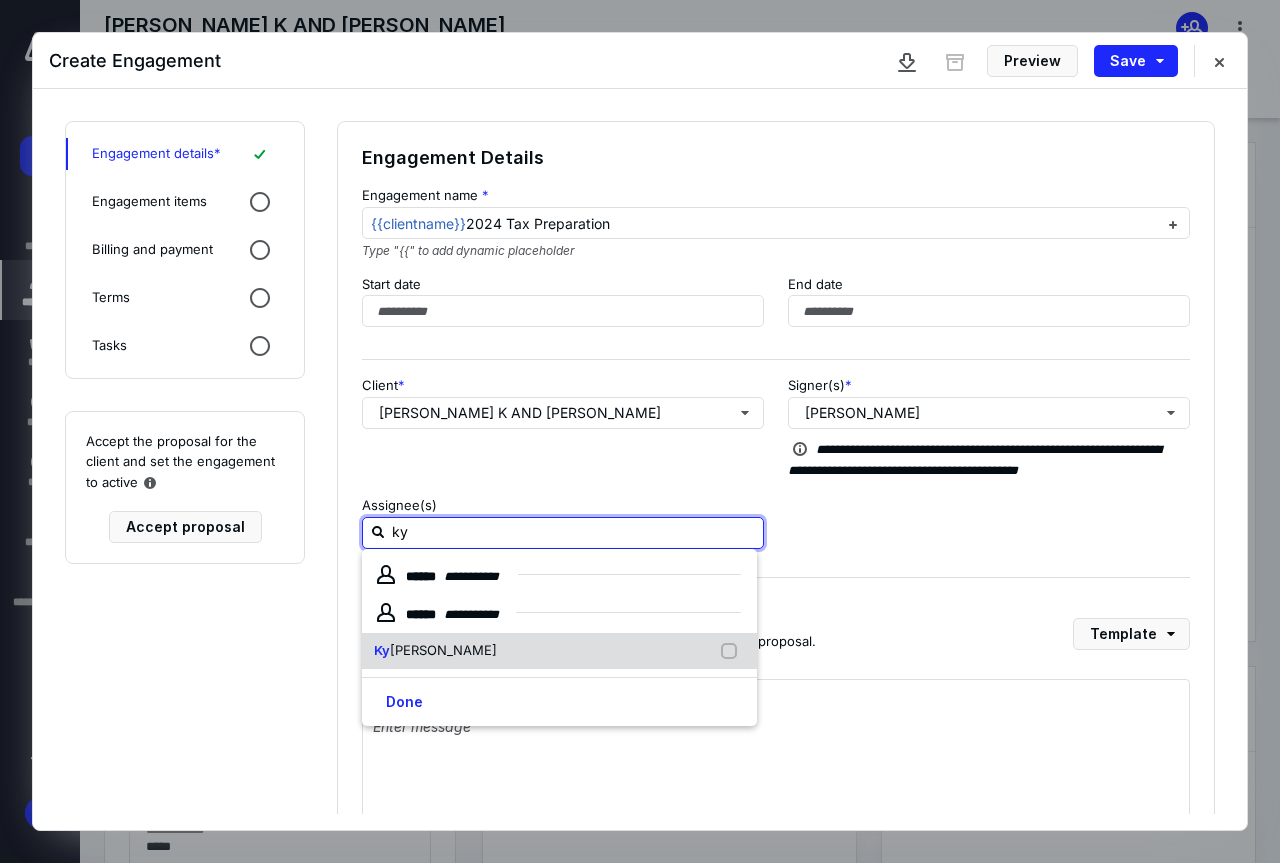 click on "[PERSON_NAME]" at bounding box center [559, 651] 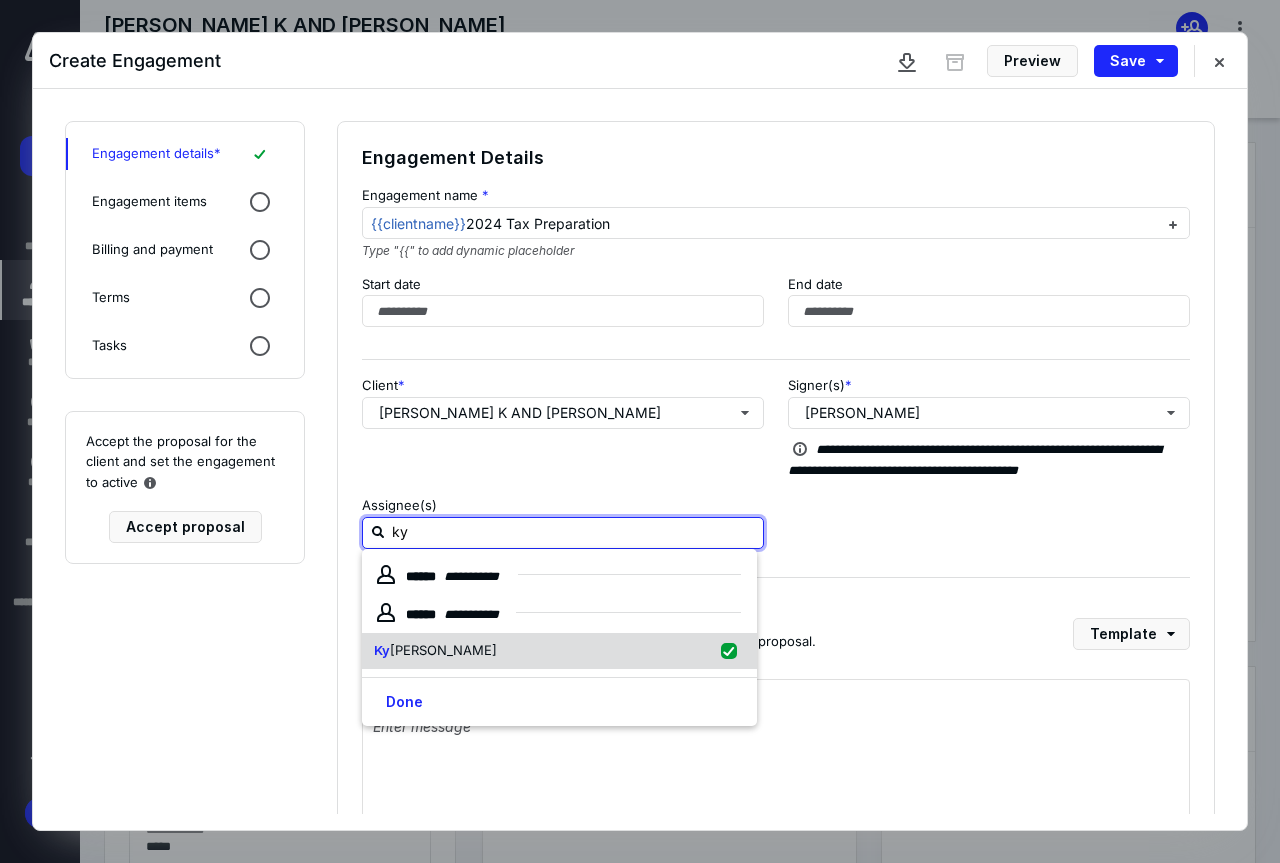 checkbox on "true" 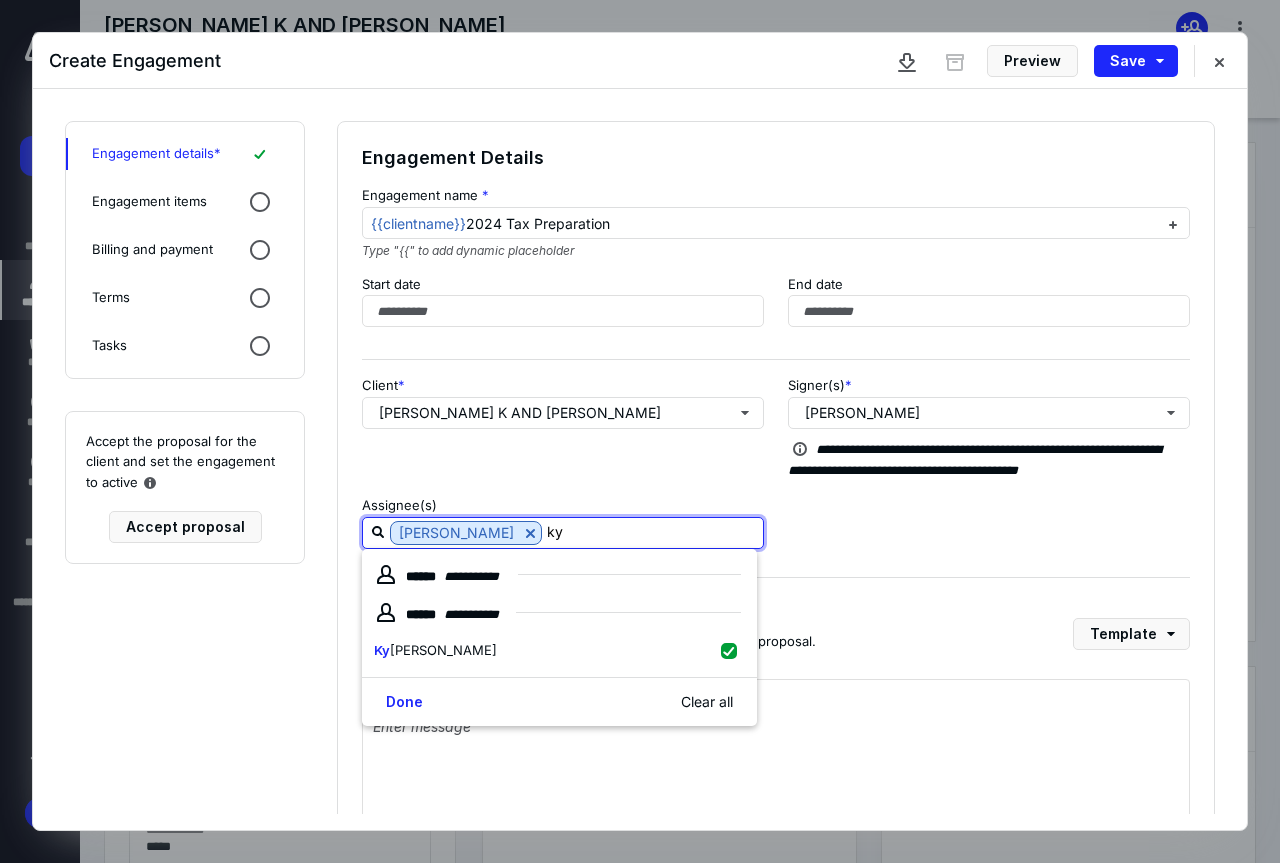 type on "ky" 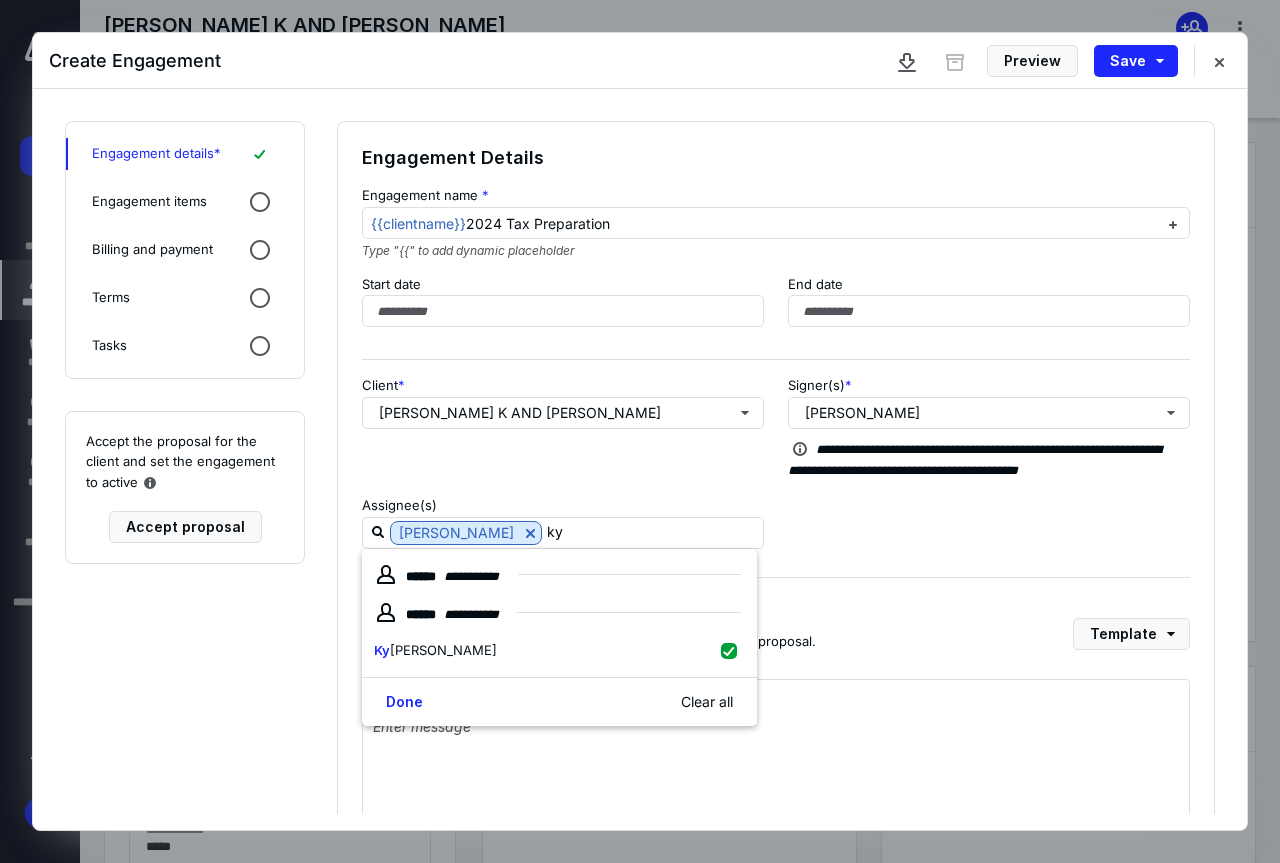 click on "Done Clear all" at bounding box center (559, 701) 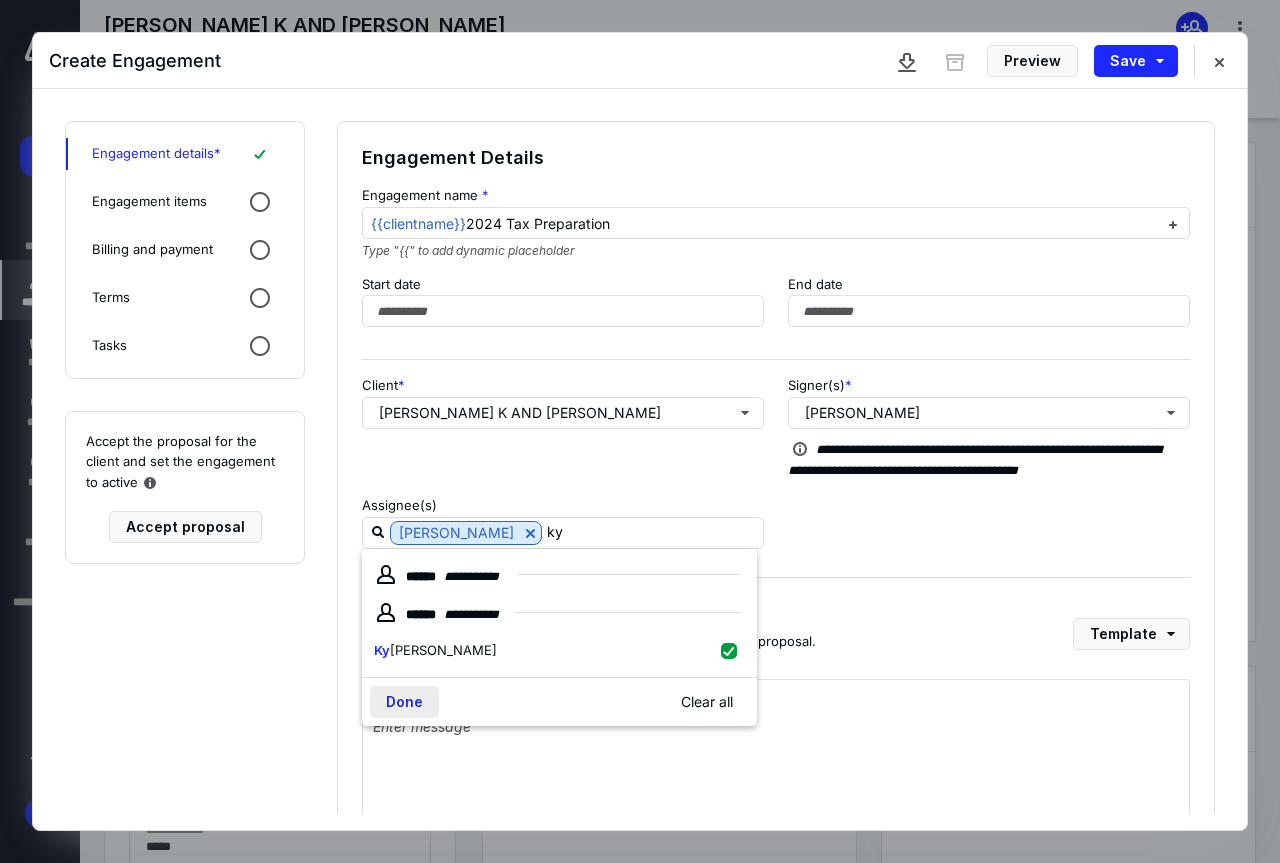 click on "Done" at bounding box center (404, 702) 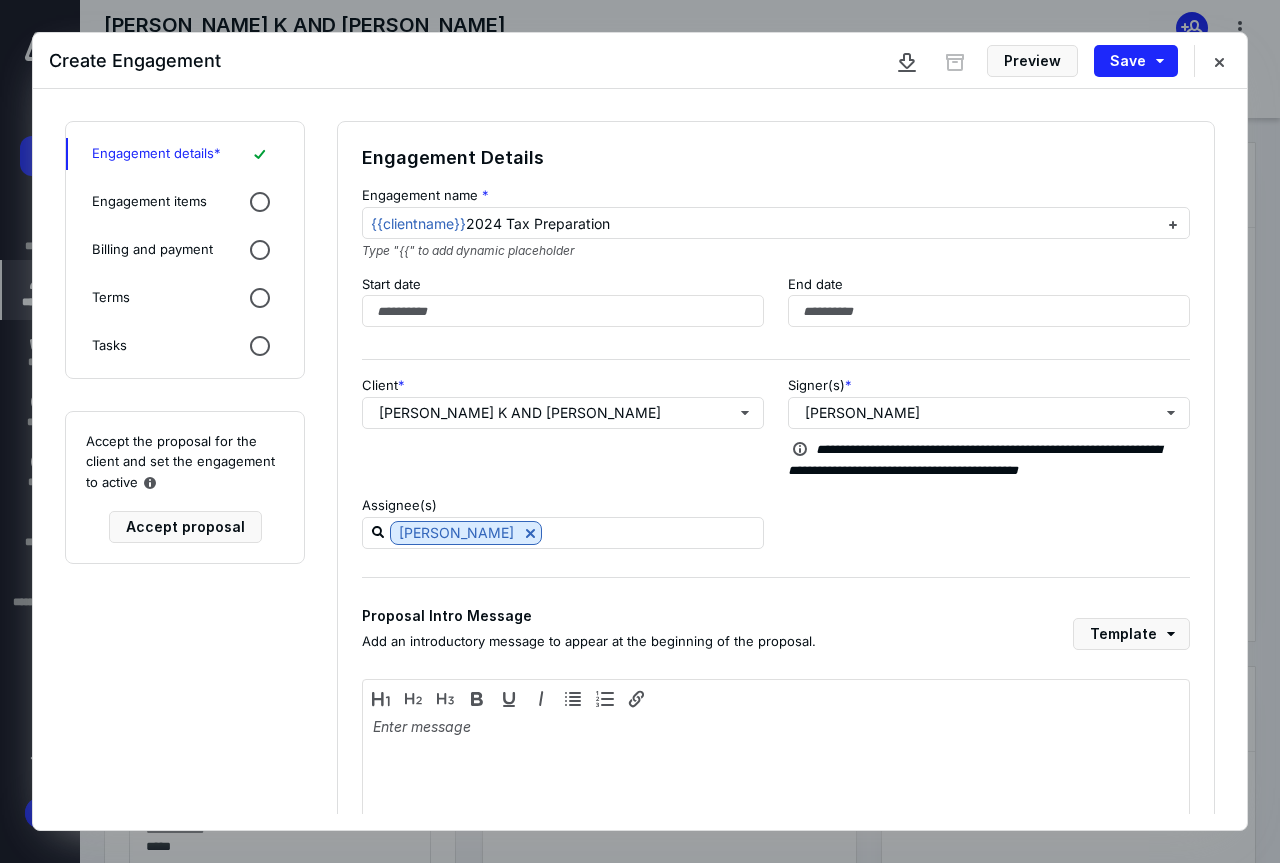 click on "Engagement items" at bounding box center [185, 202] 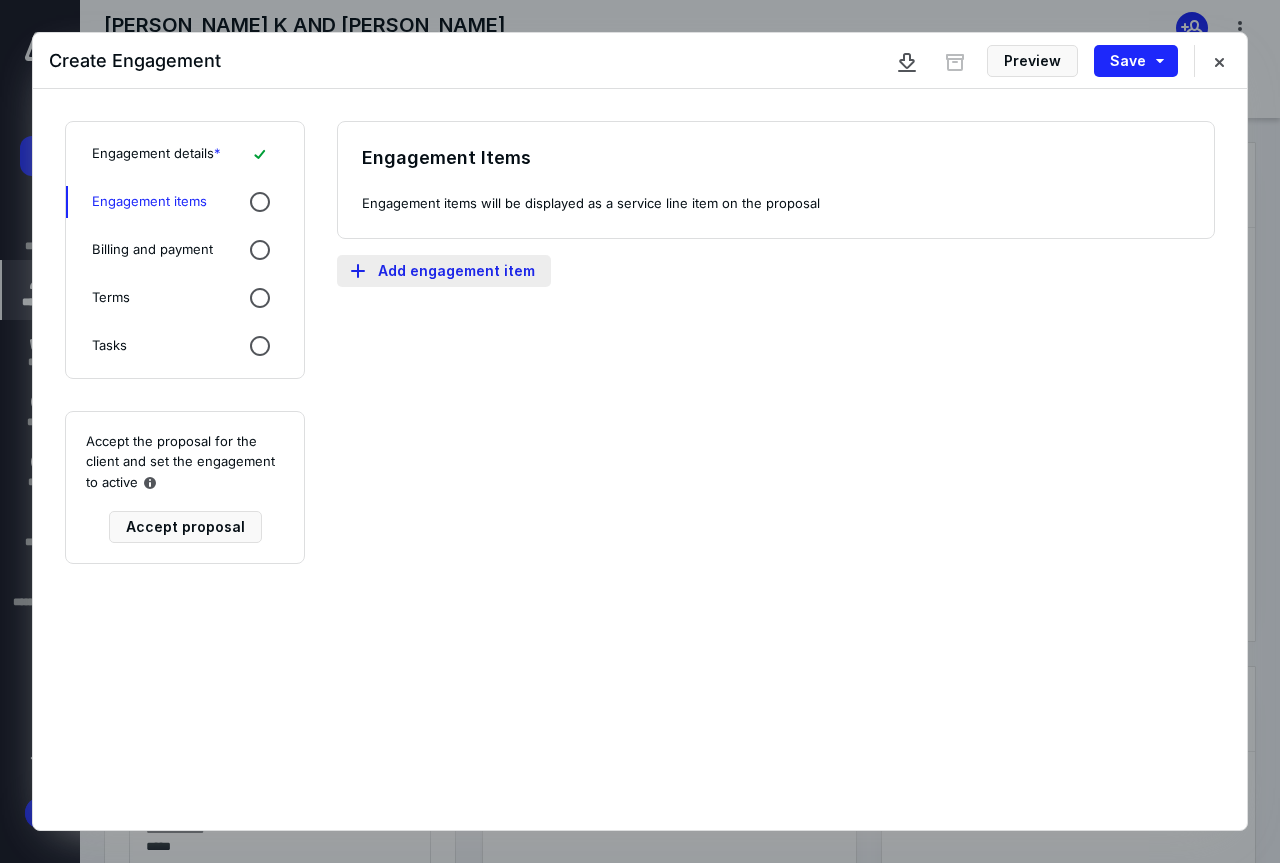 click on "Add engagement item" at bounding box center [444, 271] 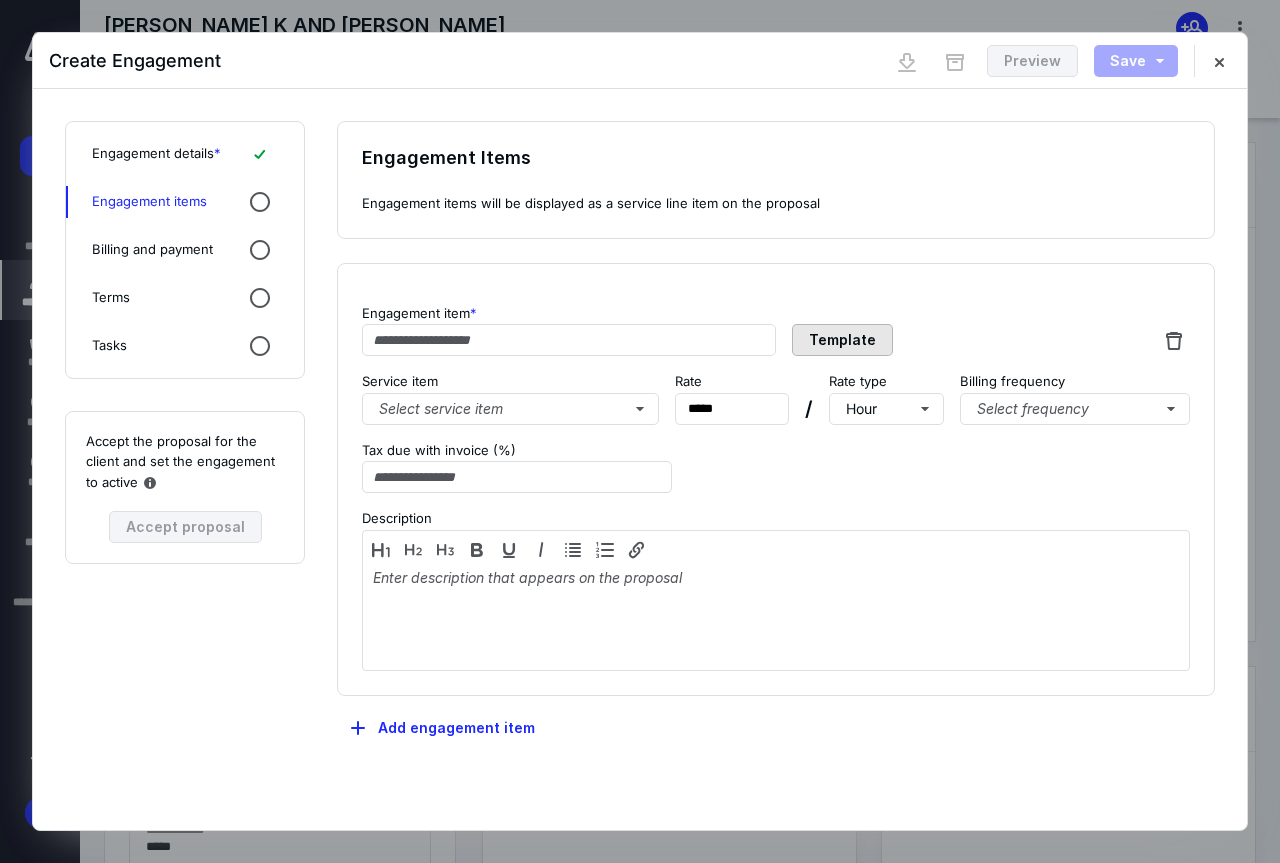 click on "Template" at bounding box center [842, 340] 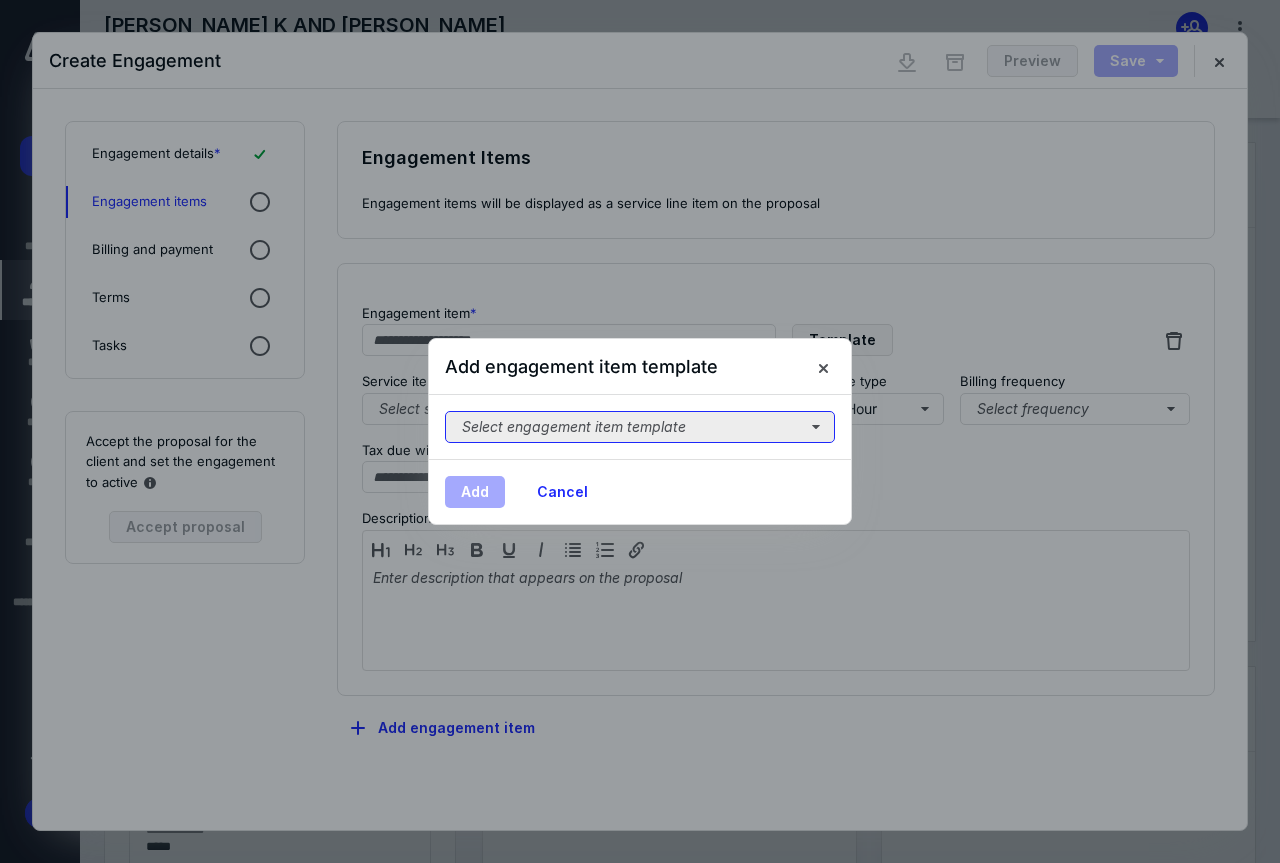 click on "Select engagement item template" at bounding box center (640, 427) 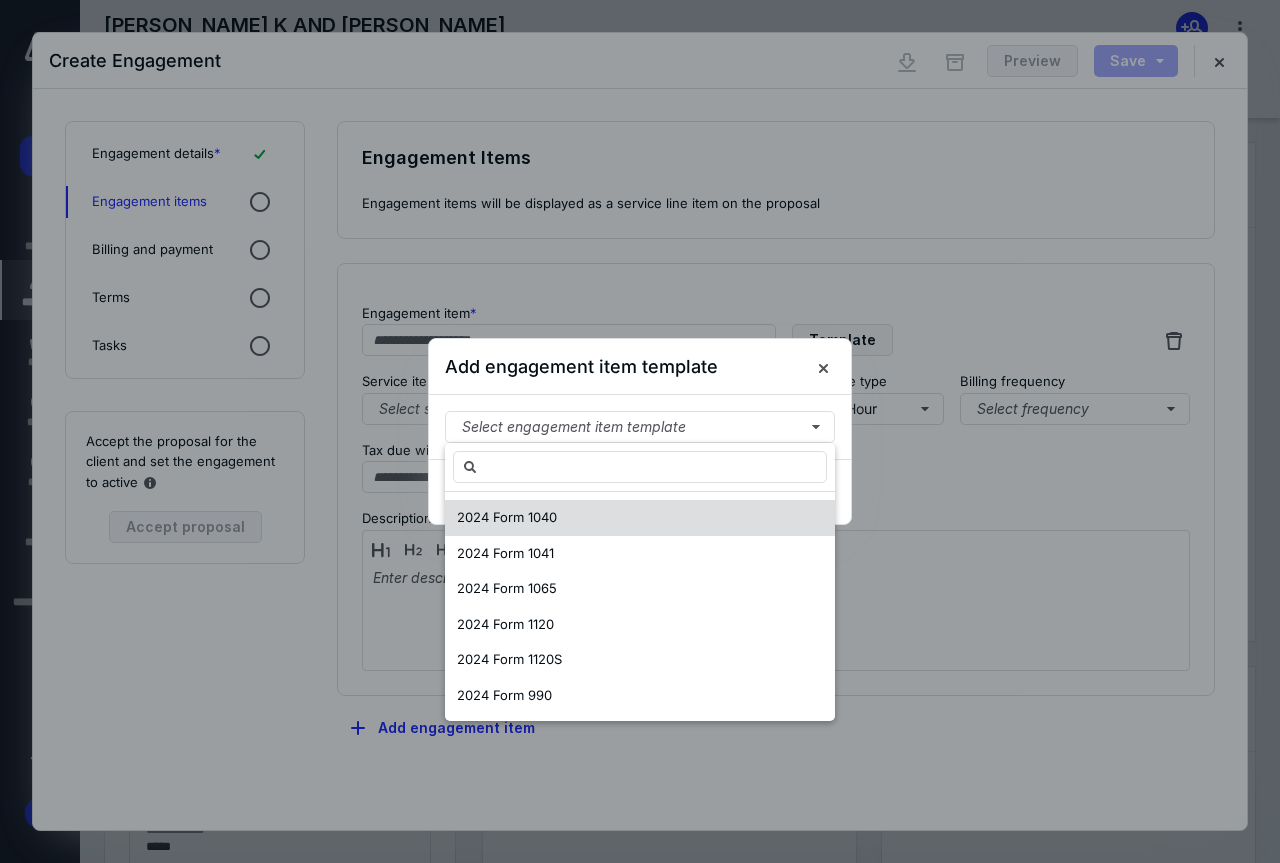 click on "2024 Form 1040" at bounding box center (640, 518) 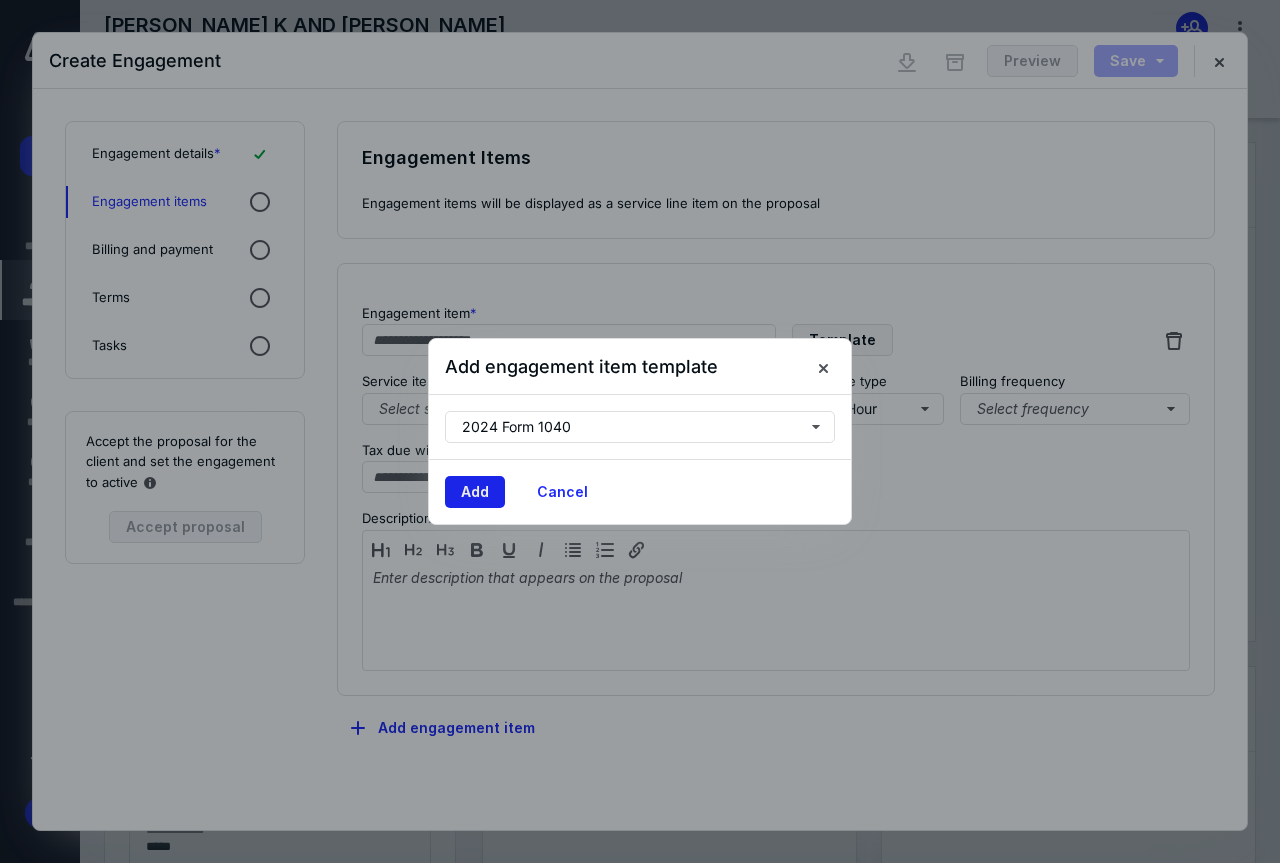 click on "Add" at bounding box center [475, 492] 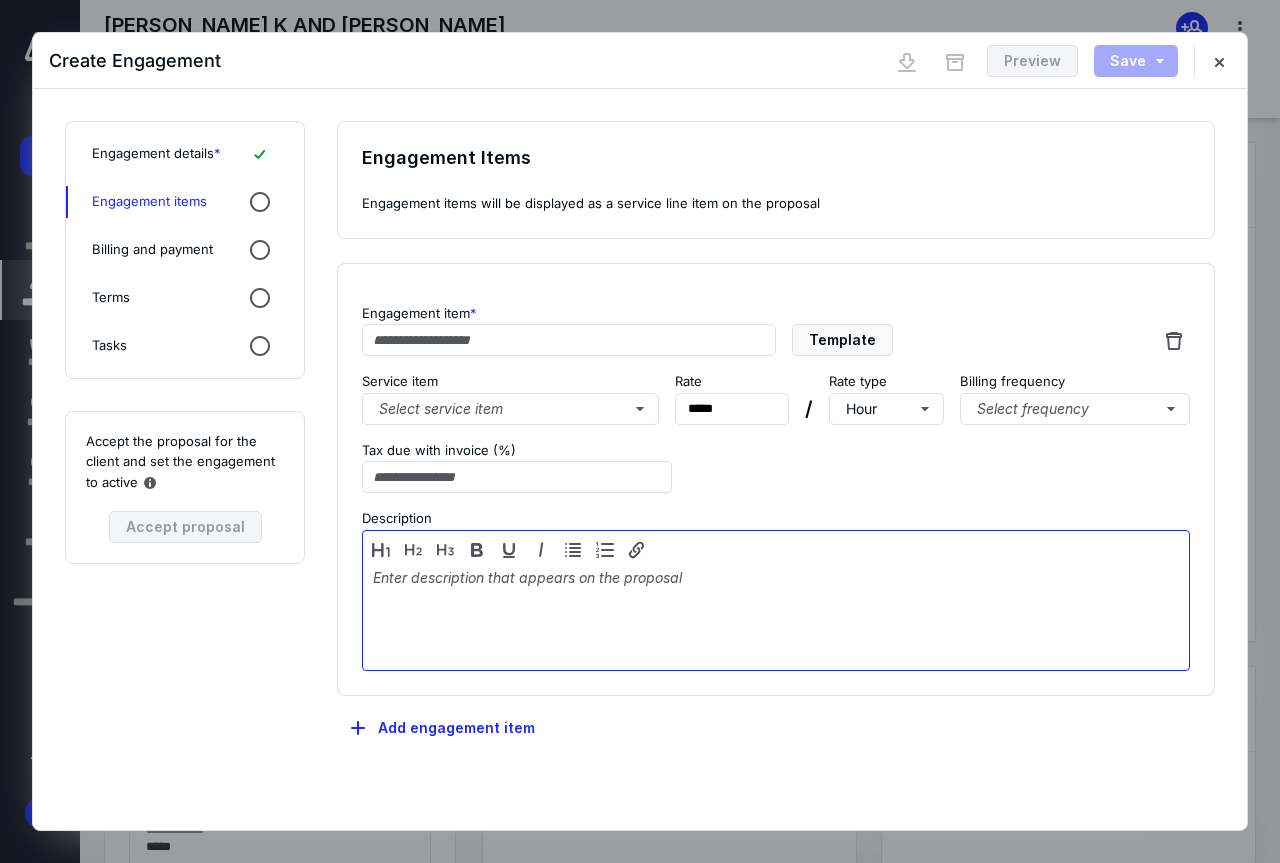 type on "**********" 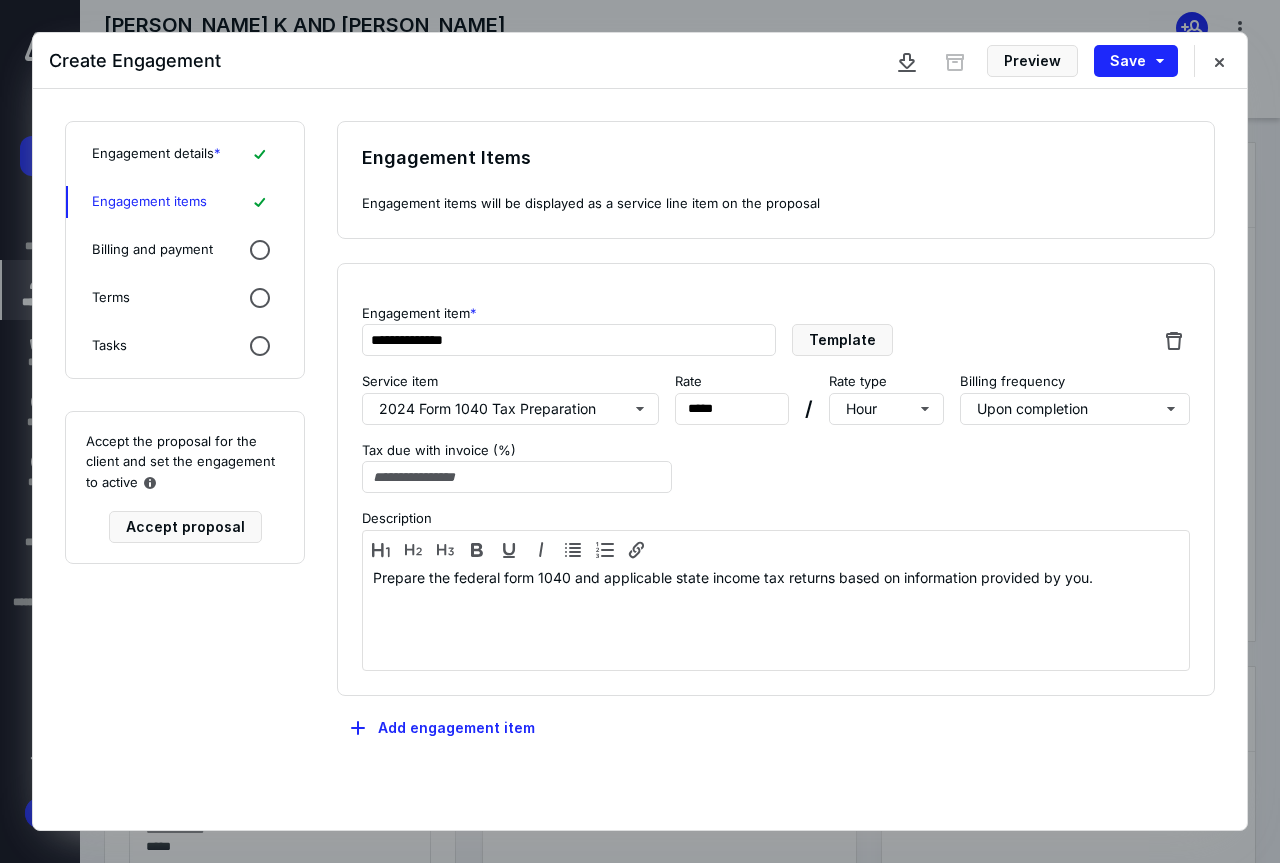 click on "Tasks" at bounding box center (185, 346) 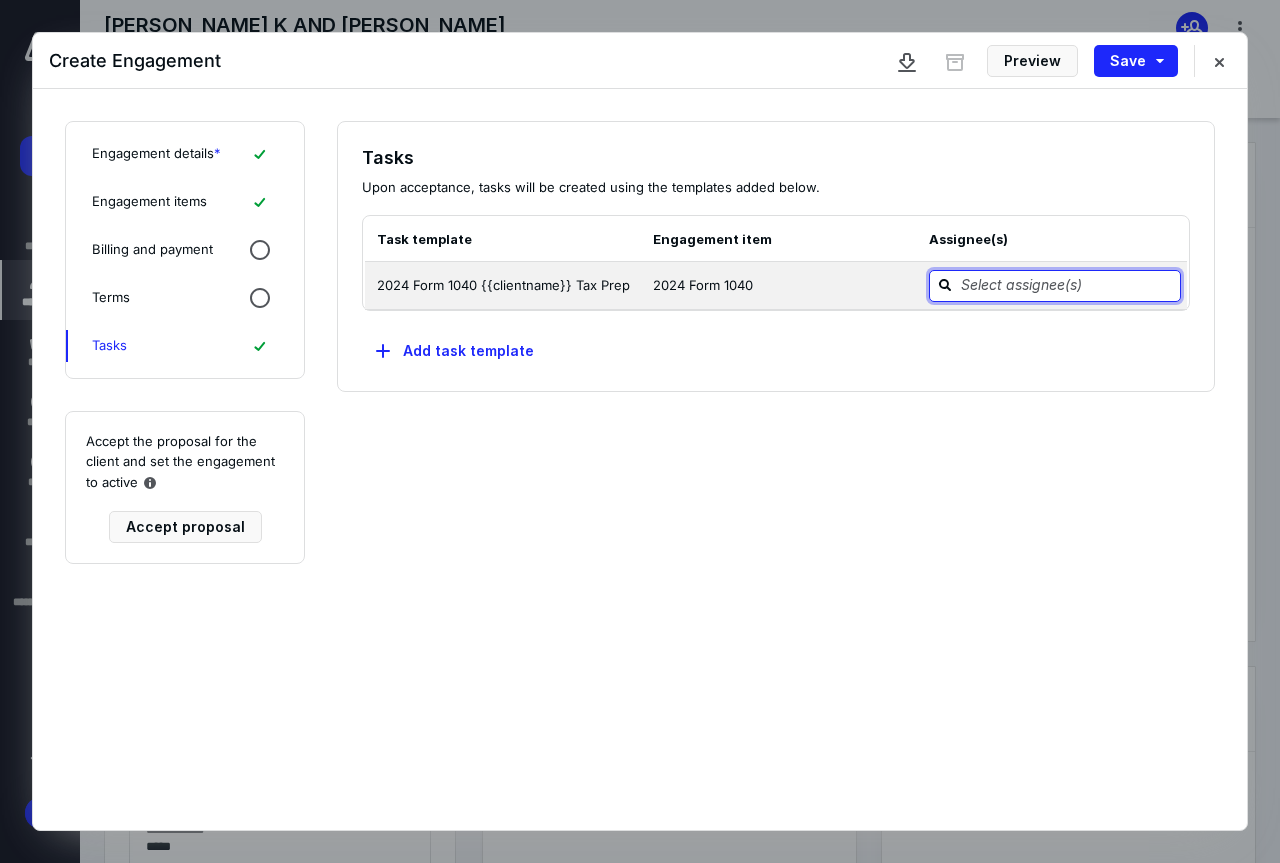 click at bounding box center (1067, 285) 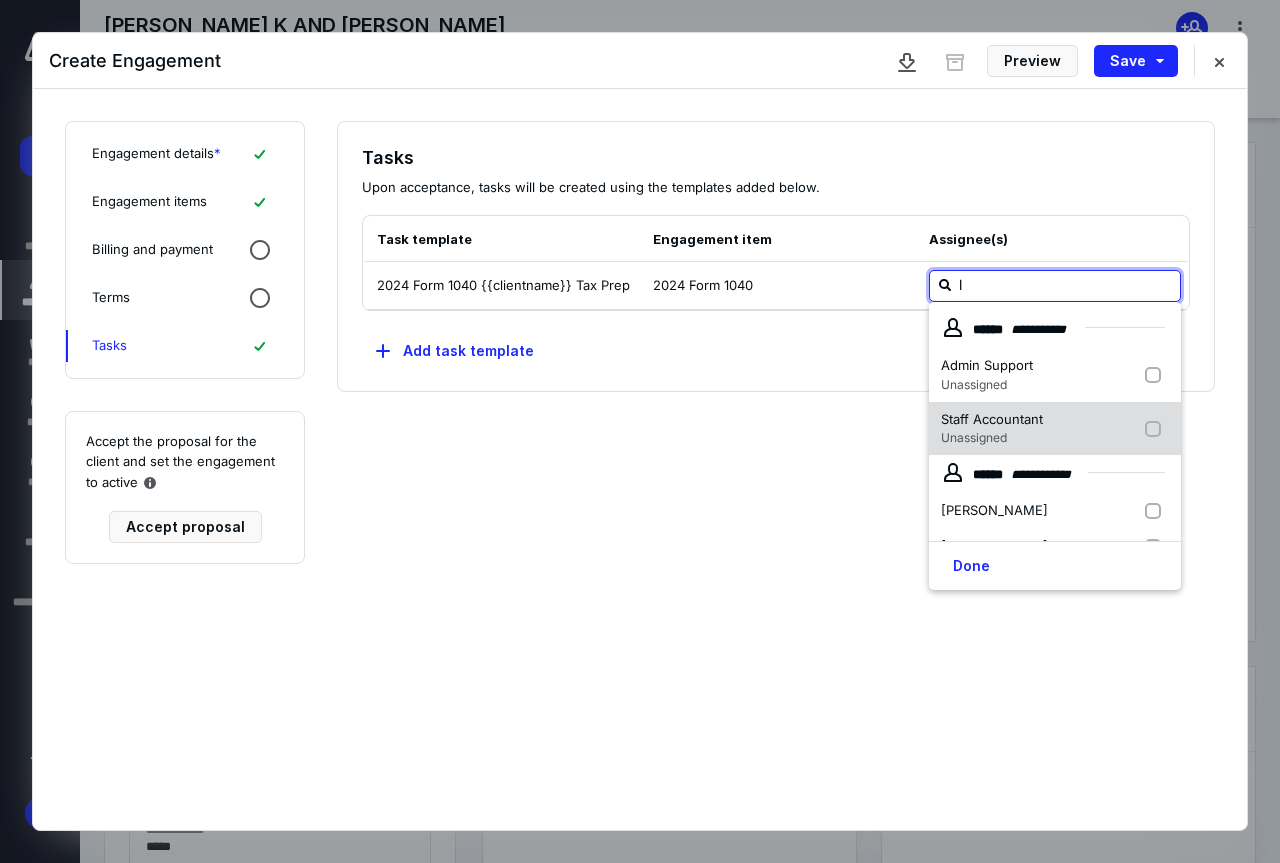 type on "li" 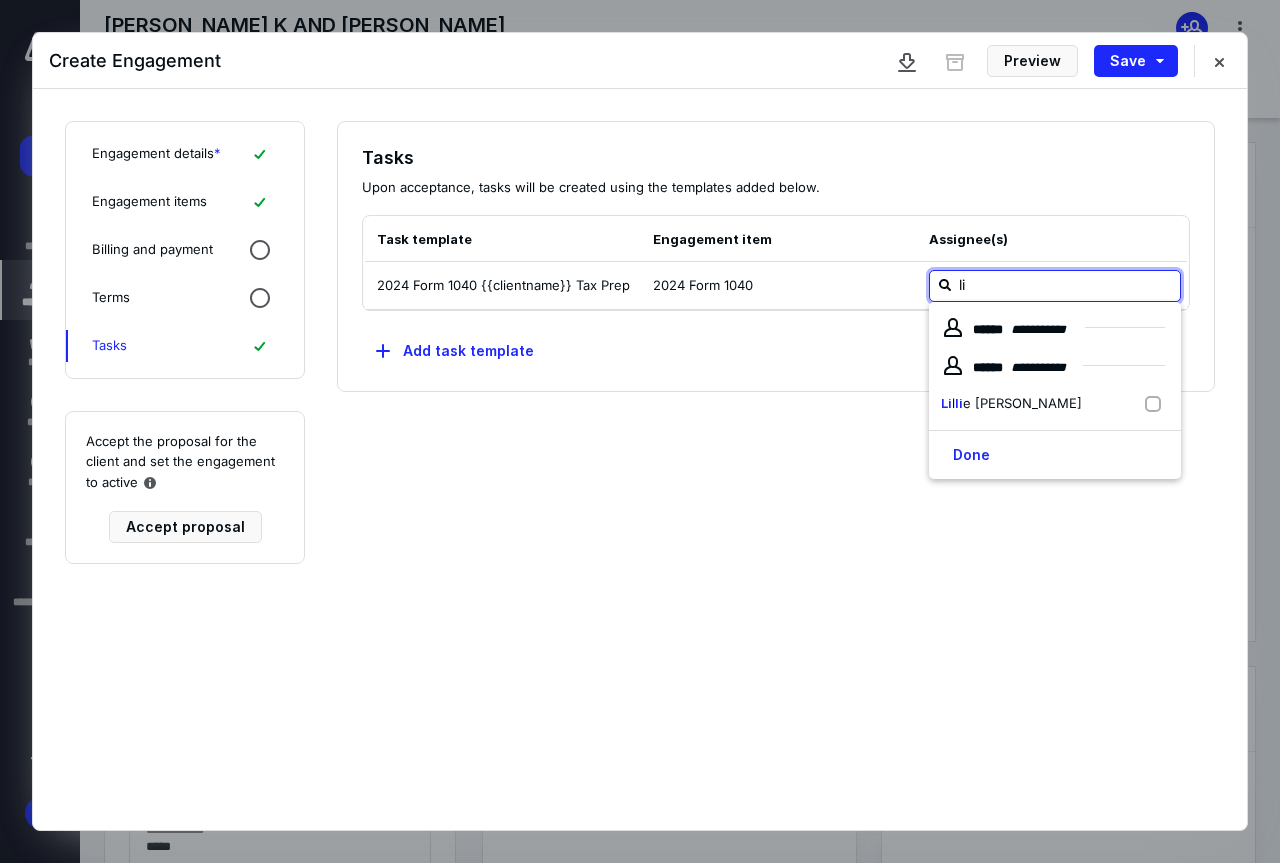 click on "[PERSON_NAME]" at bounding box center (1011, 404) 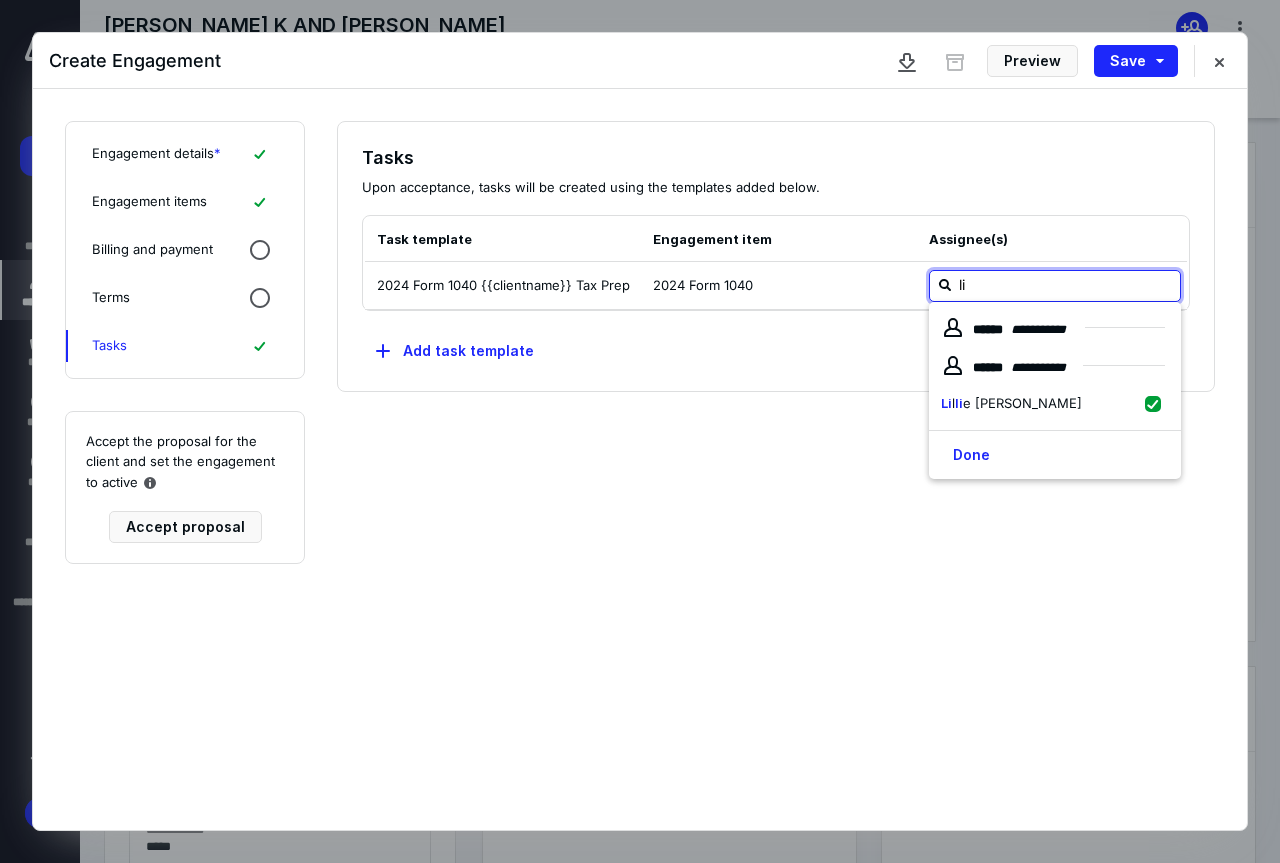 checkbox on "true" 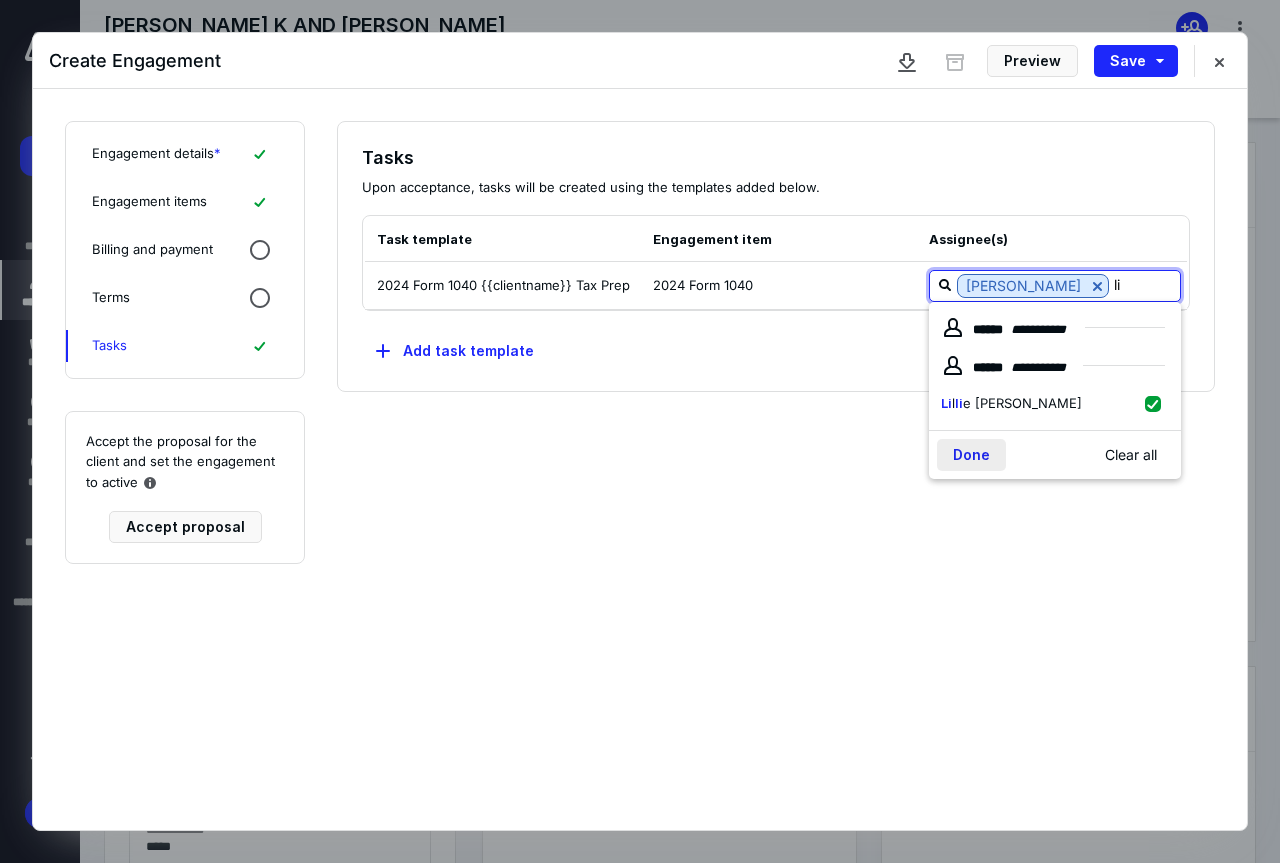 type on "li" 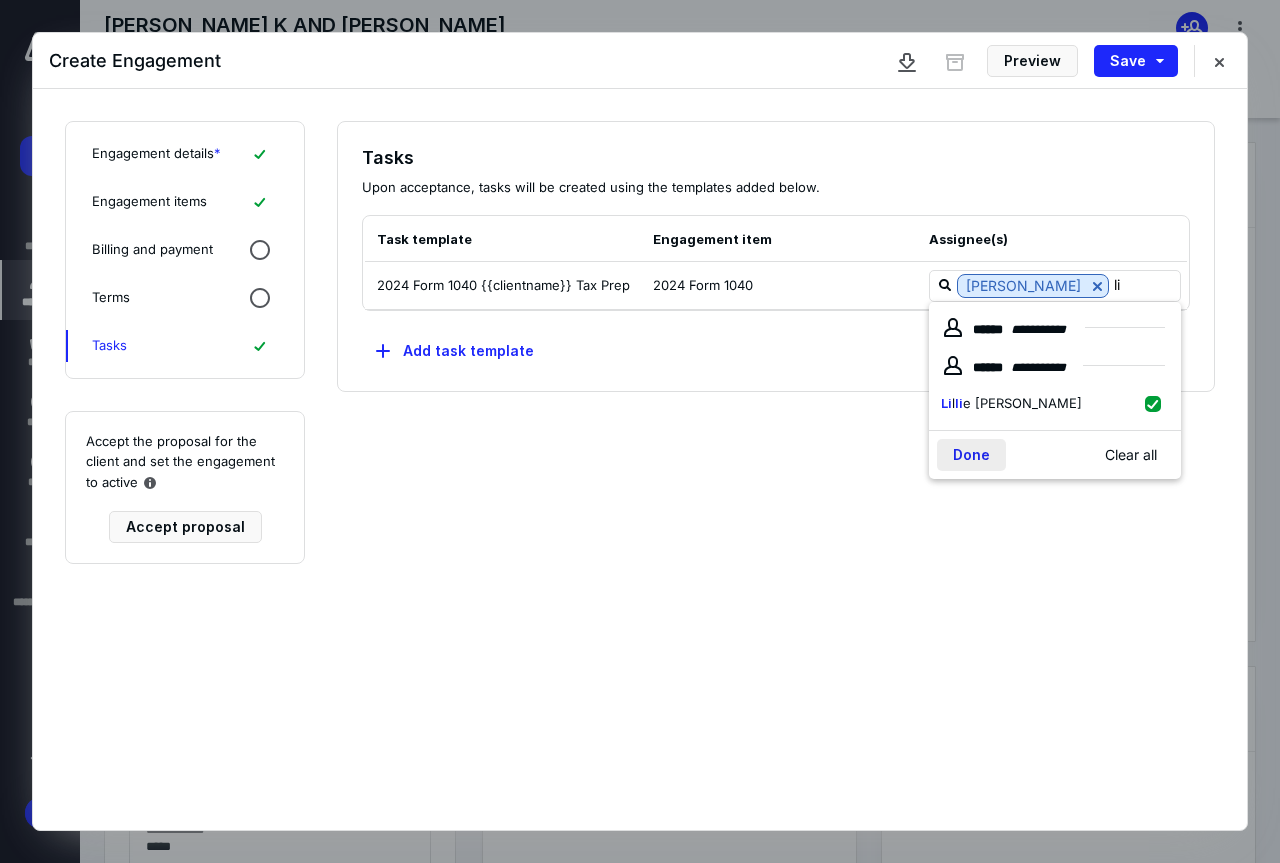 click on "Done" at bounding box center (971, 455) 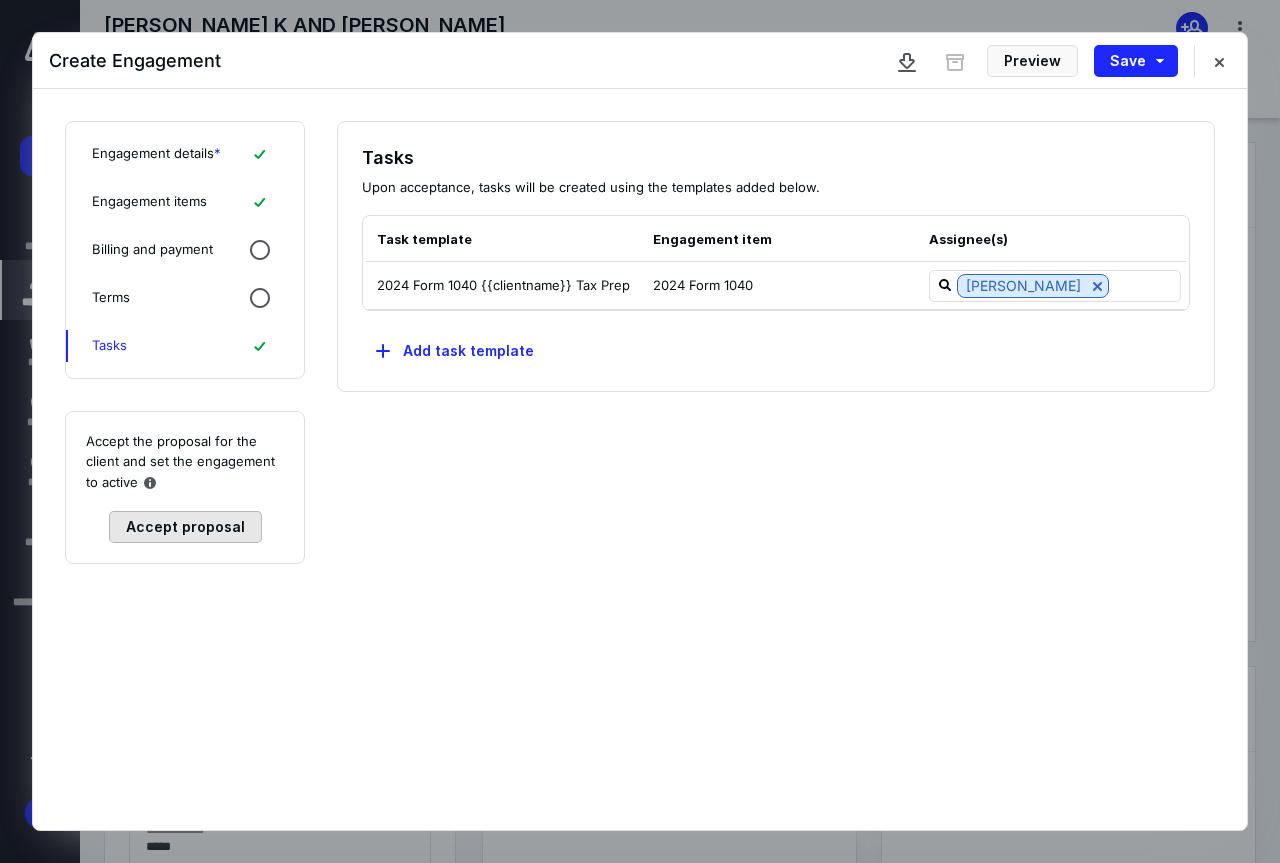 click on "Accept proposal" at bounding box center [185, 527] 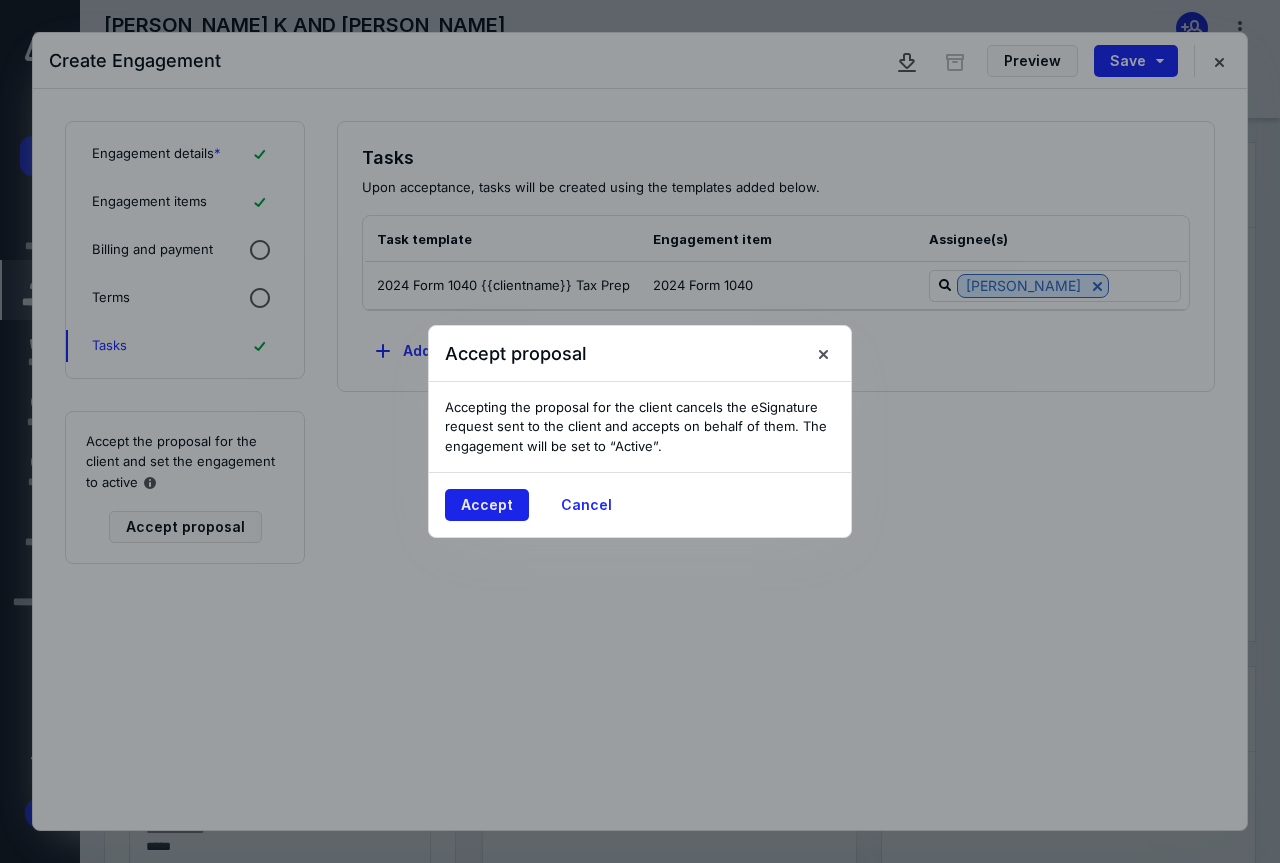 click on "Accept" at bounding box center (487, 505) 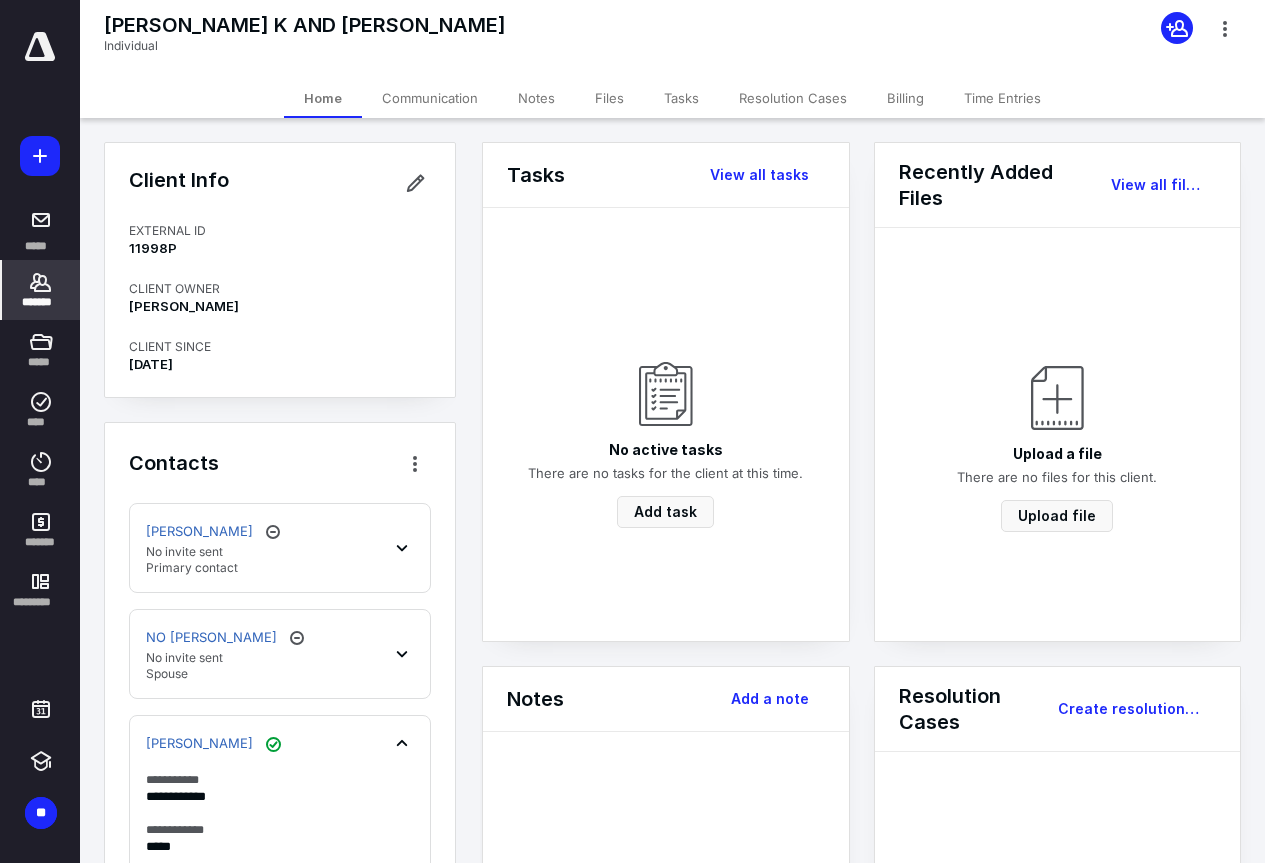 click on "*******" at bounding box center (41, 302) 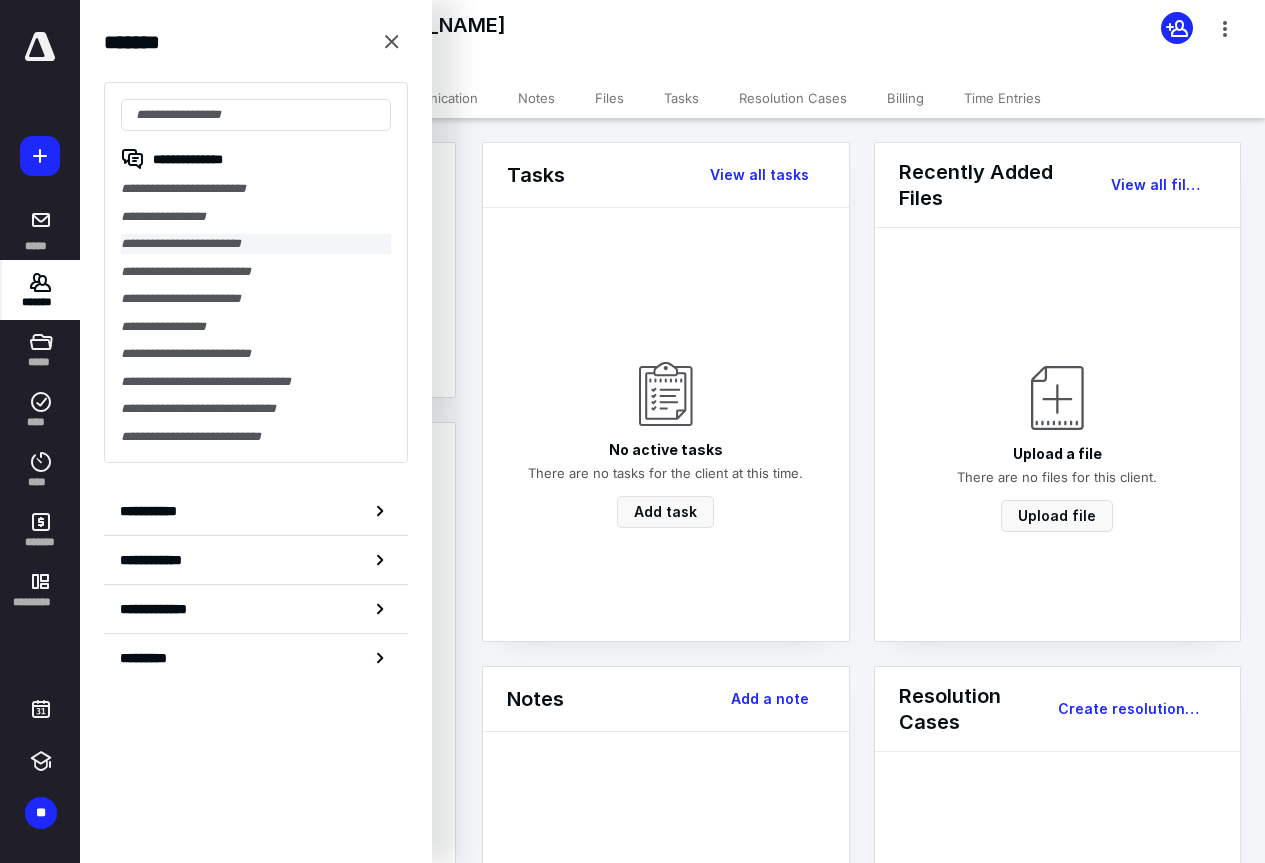 click on "**********" at bounding box center (256, 244) 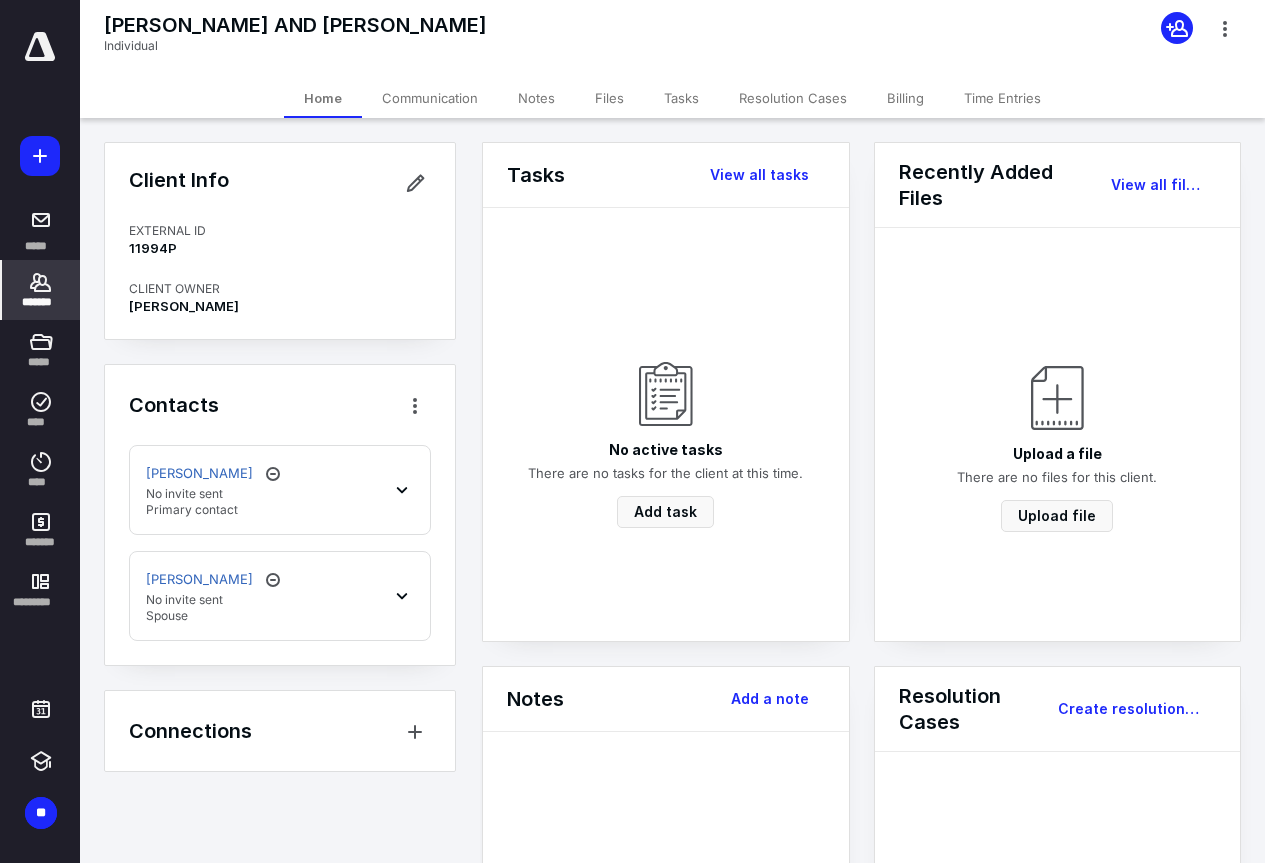 click on "[PERSON_NAME] No invite sent Primary contact" at bounding box center [280, 490] 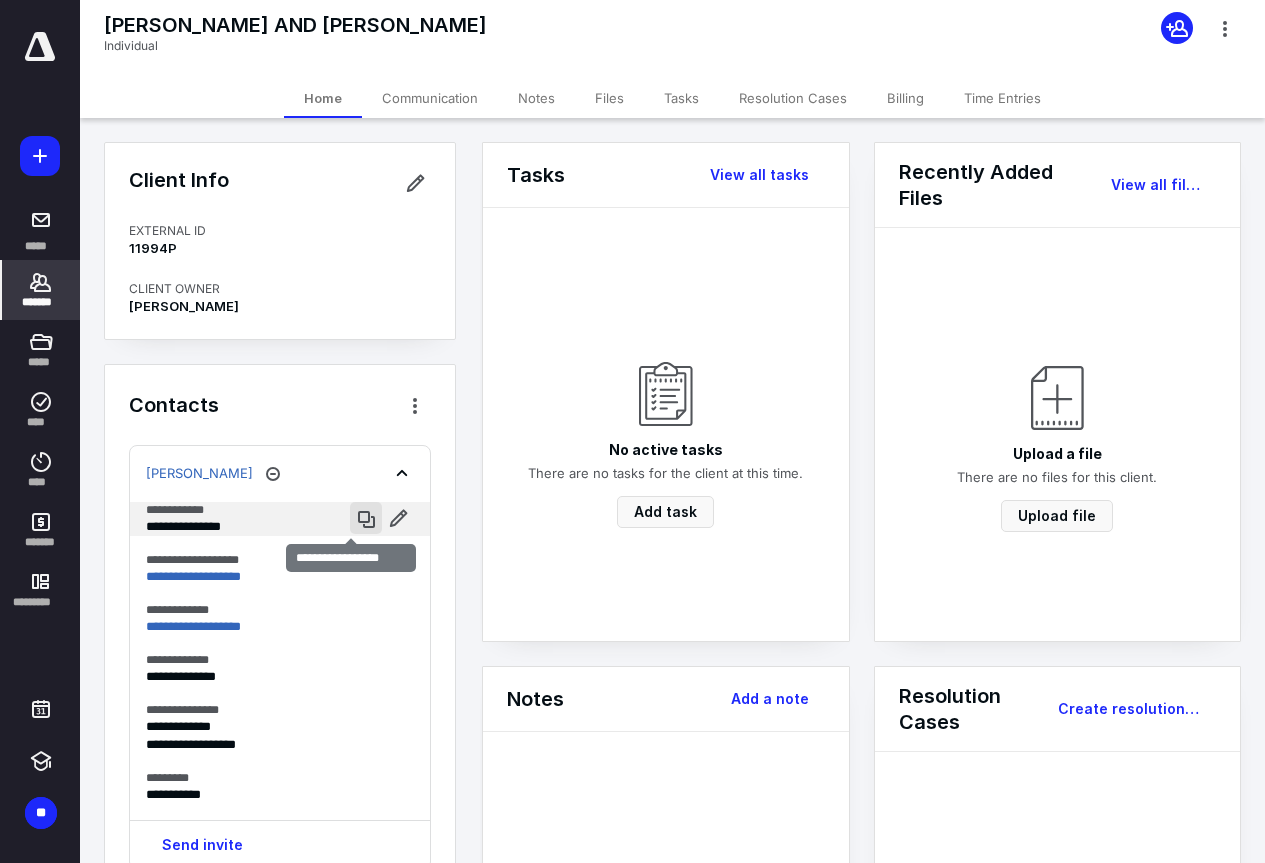 scroll, scrollTop: 268, scrollLeft: 0, axis: vertical 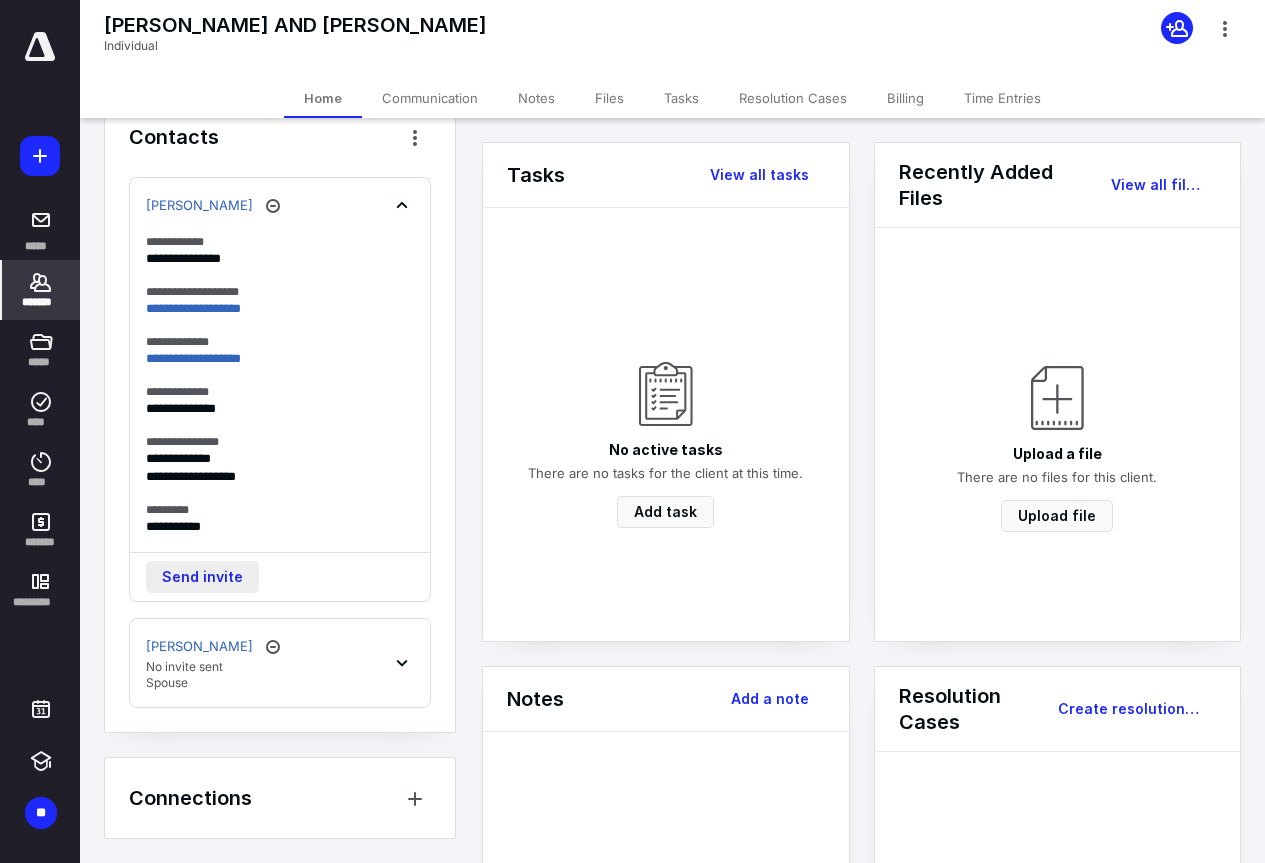 click on "Send invite" at bounding box center (202, 577) 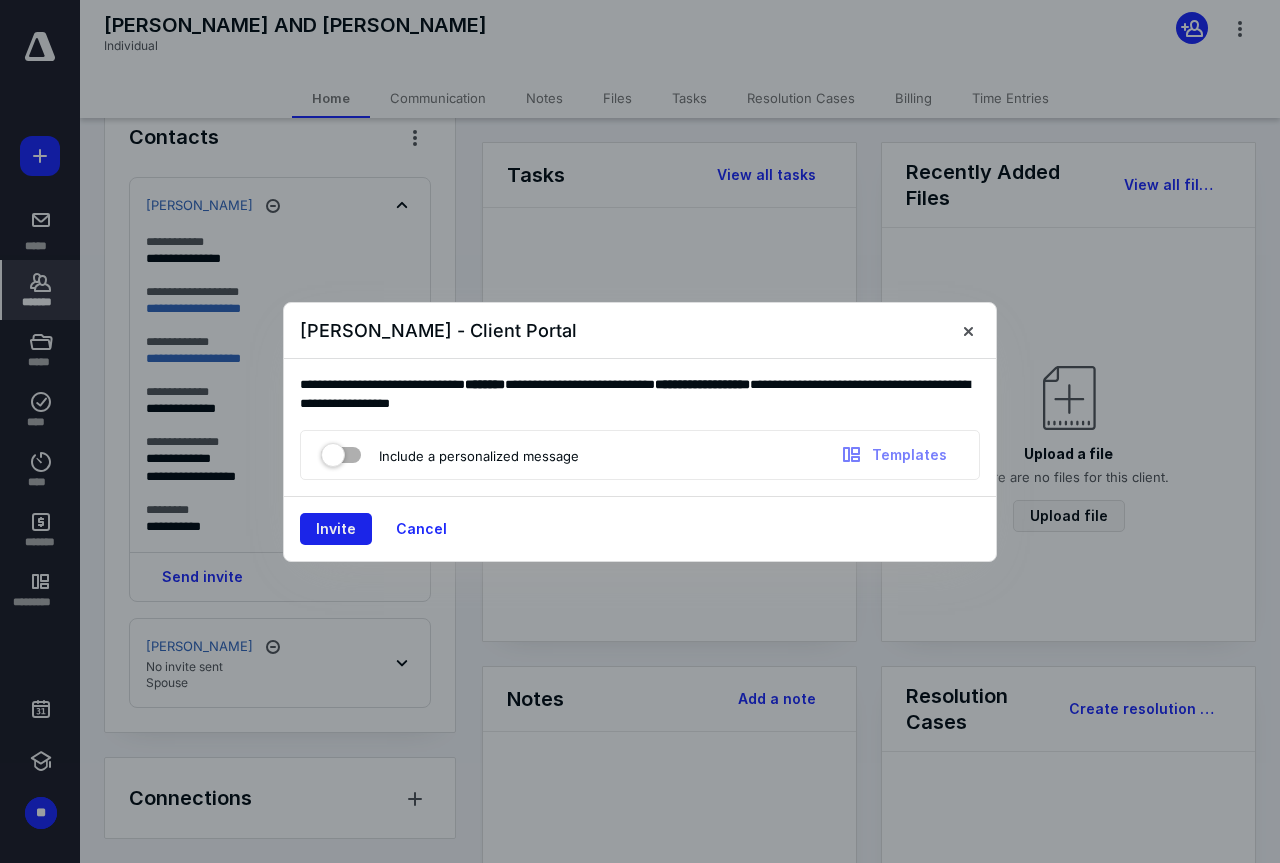 click on "Invite" at bounding box center (336, 529) 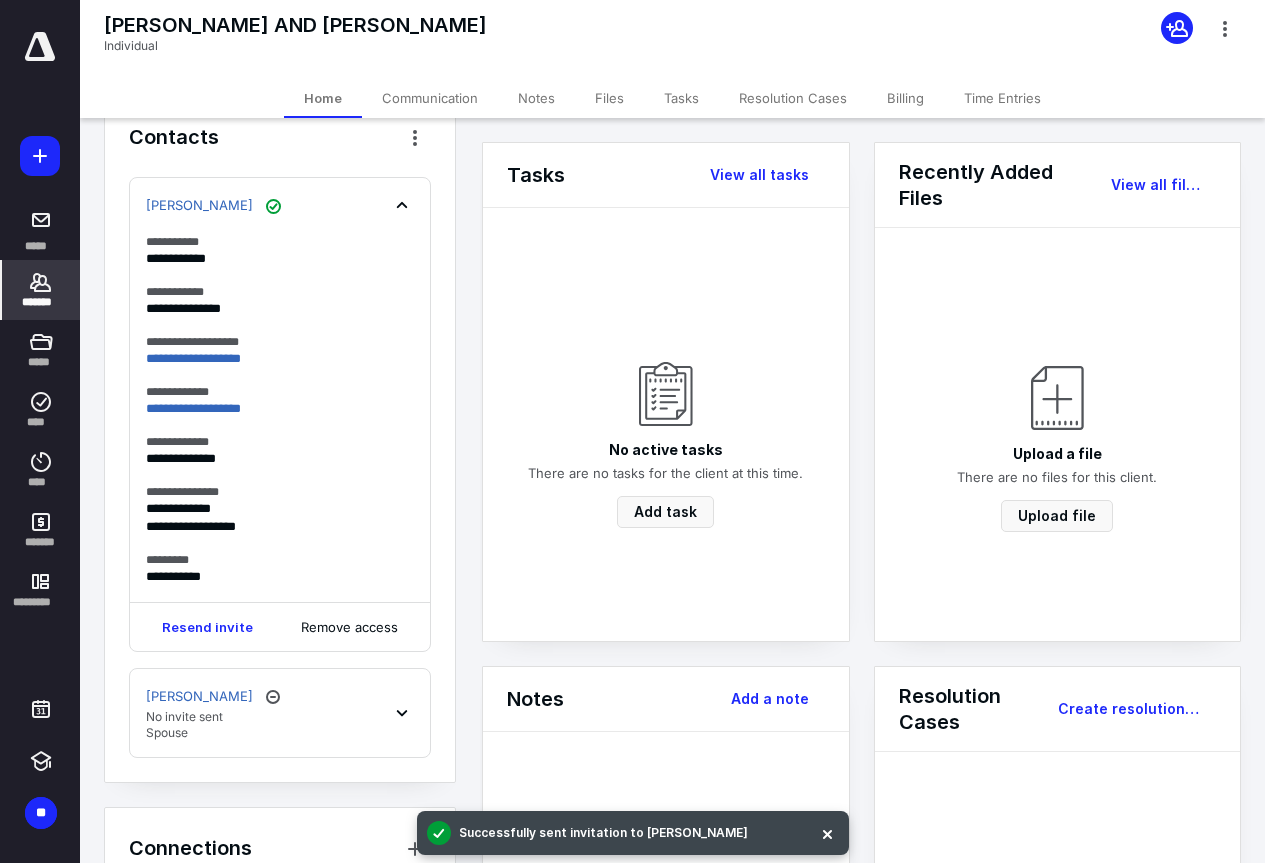 click 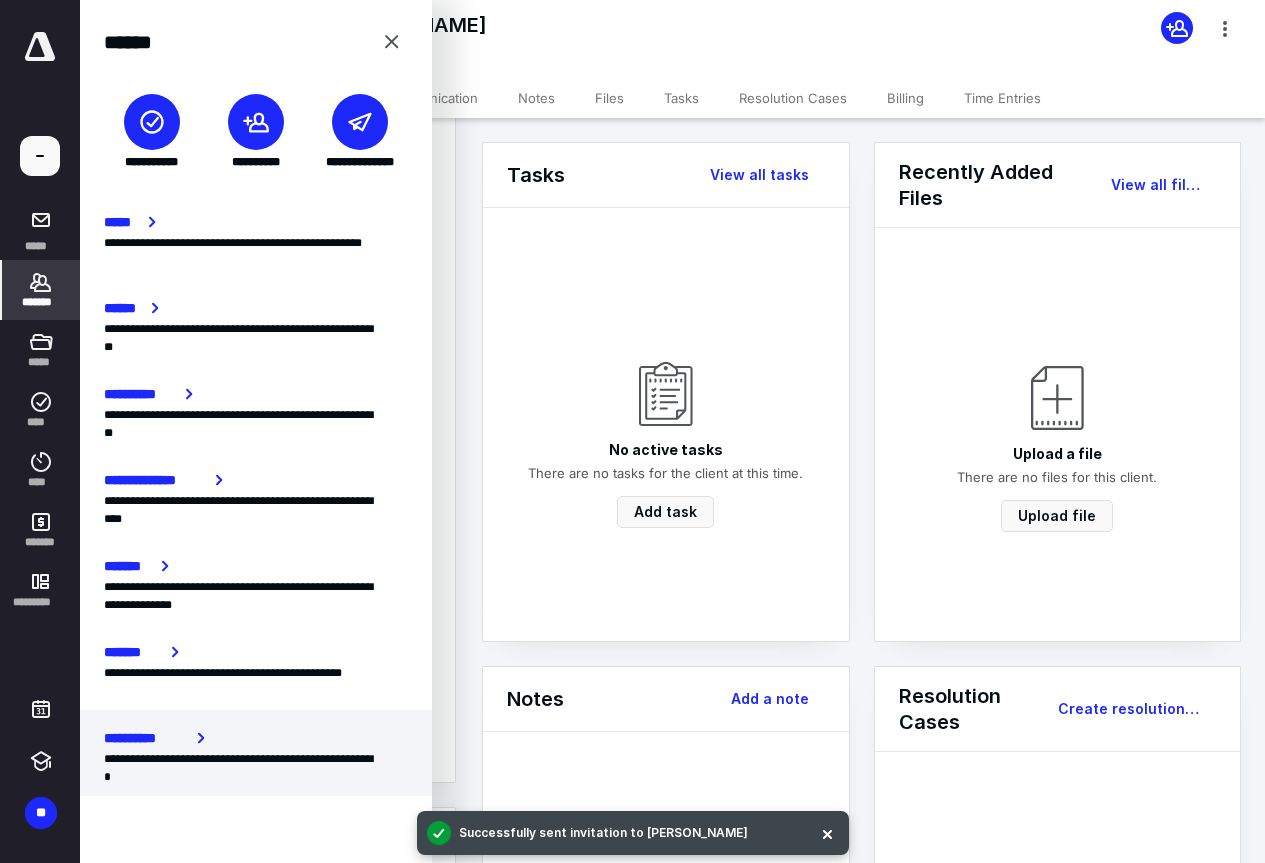 click on "**********" at bounding box center (256, 738) 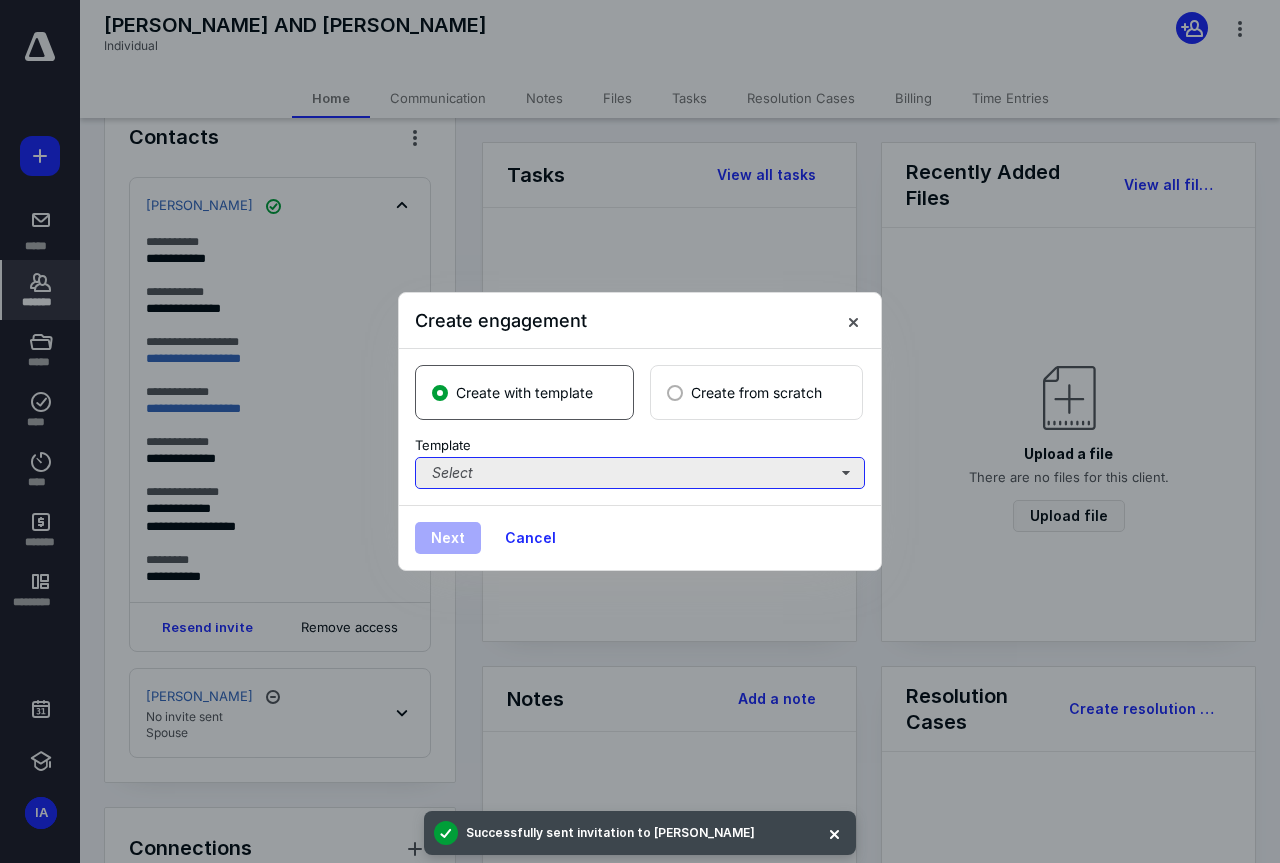click on "Select" at bounding box center (640, 473) 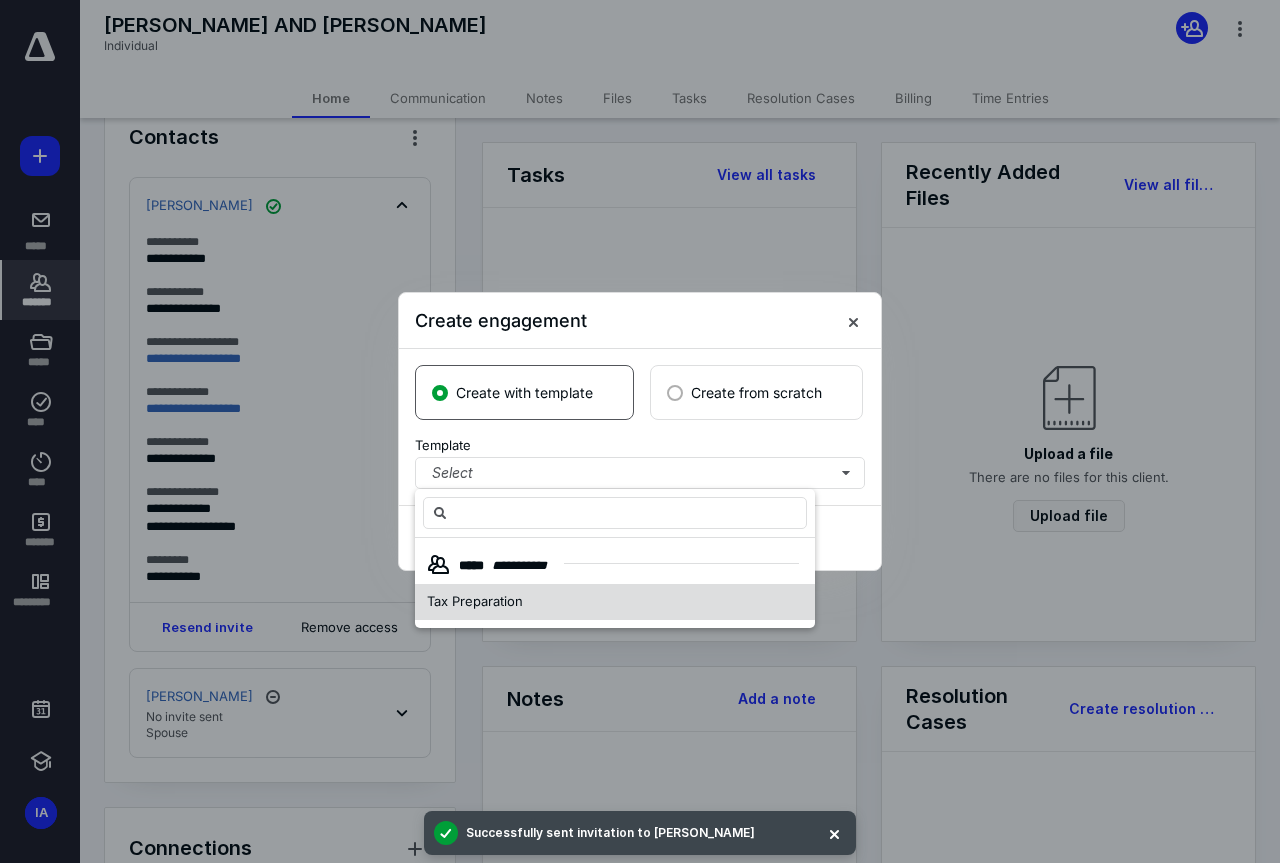 click on "Tax Preparation" at bounding box center (615, 602) 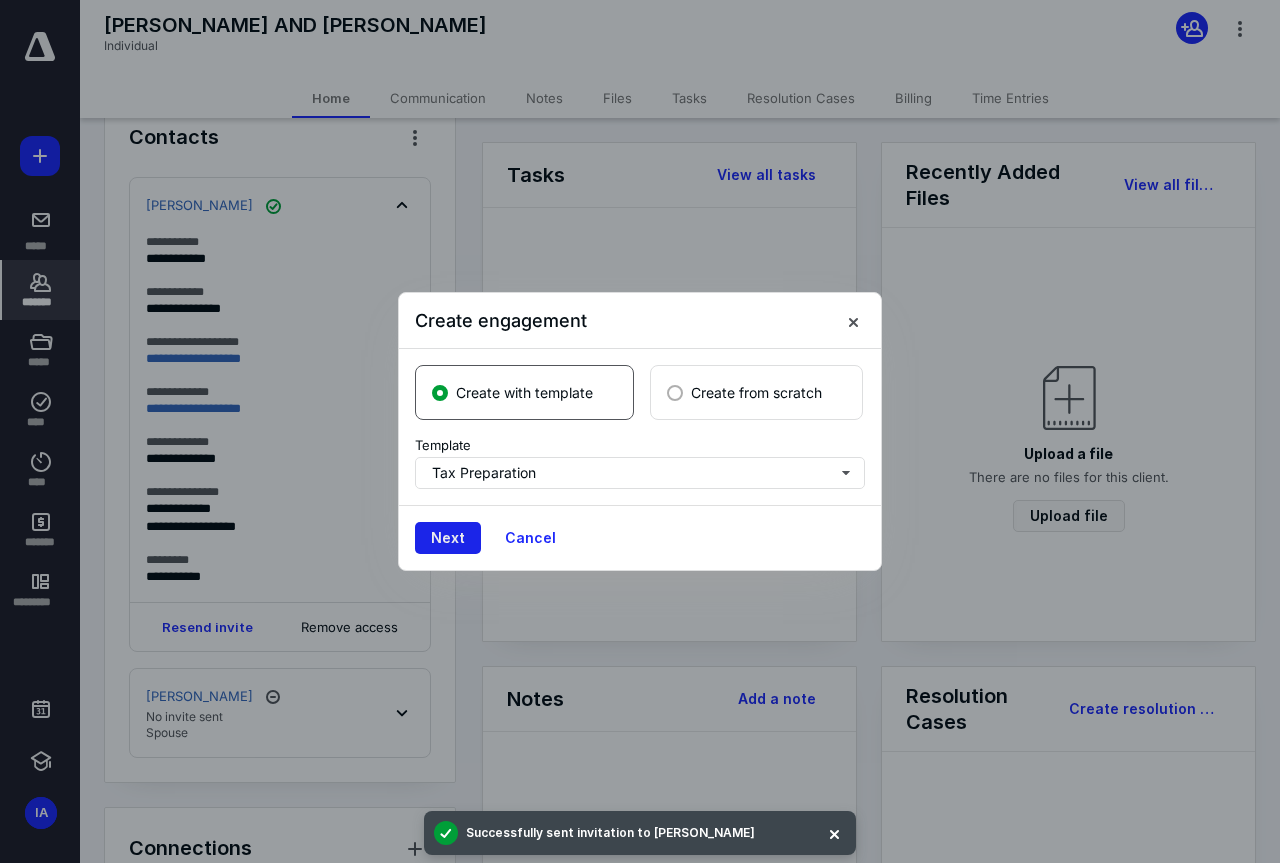click on "Next" at bounding box center [448, 538] 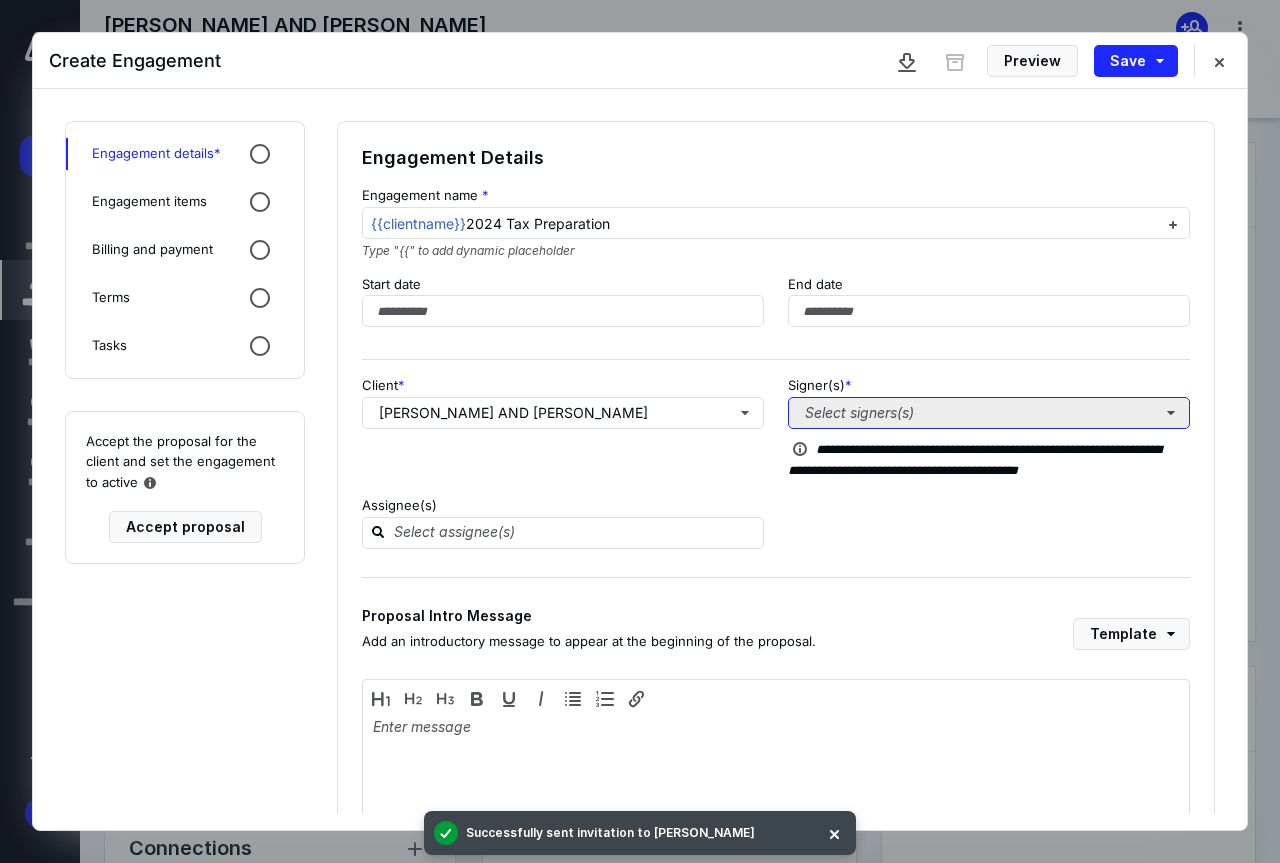 click on "Select signers(s)" at bounding box center (989, 413) 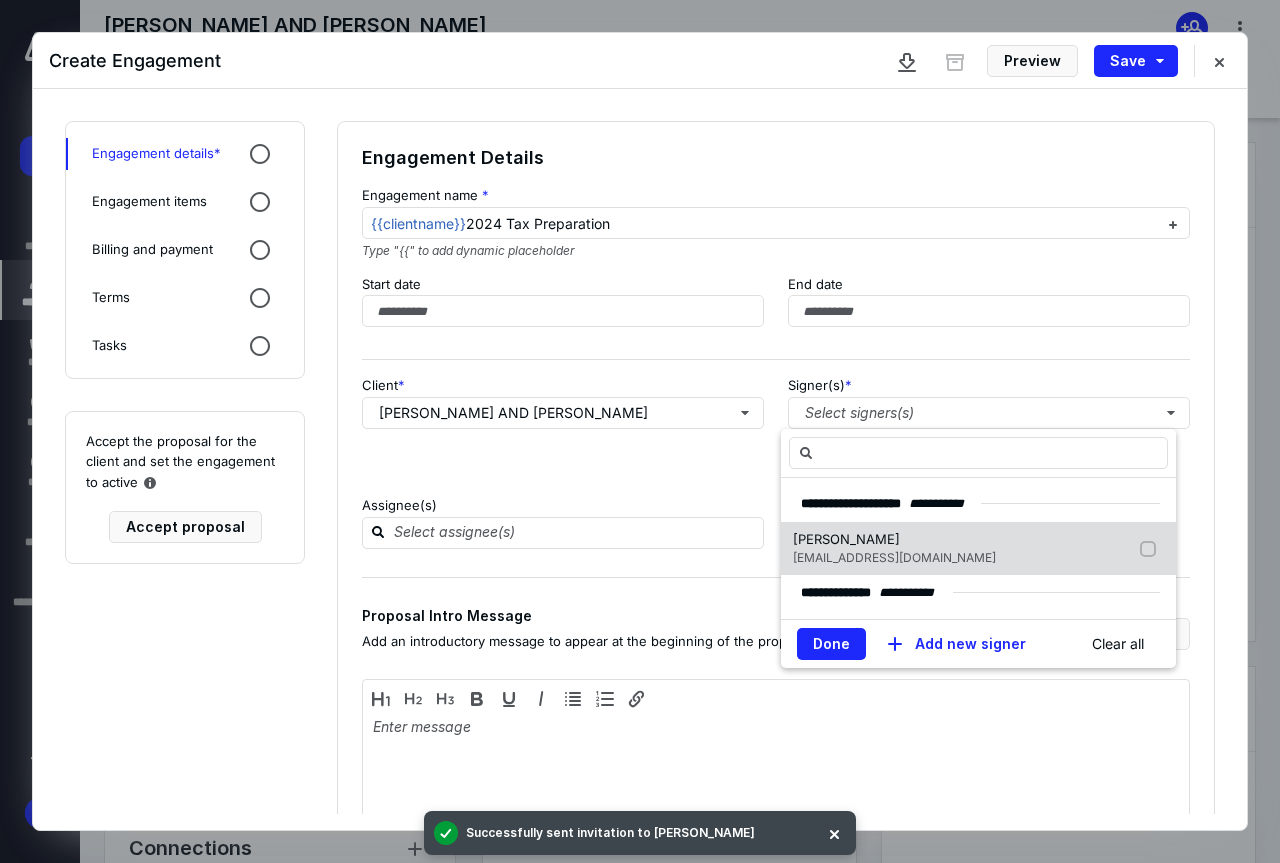 click on "[EMAIL_ADDRESS][DOMAIN_NAME]" at bounding box center [894, 557] 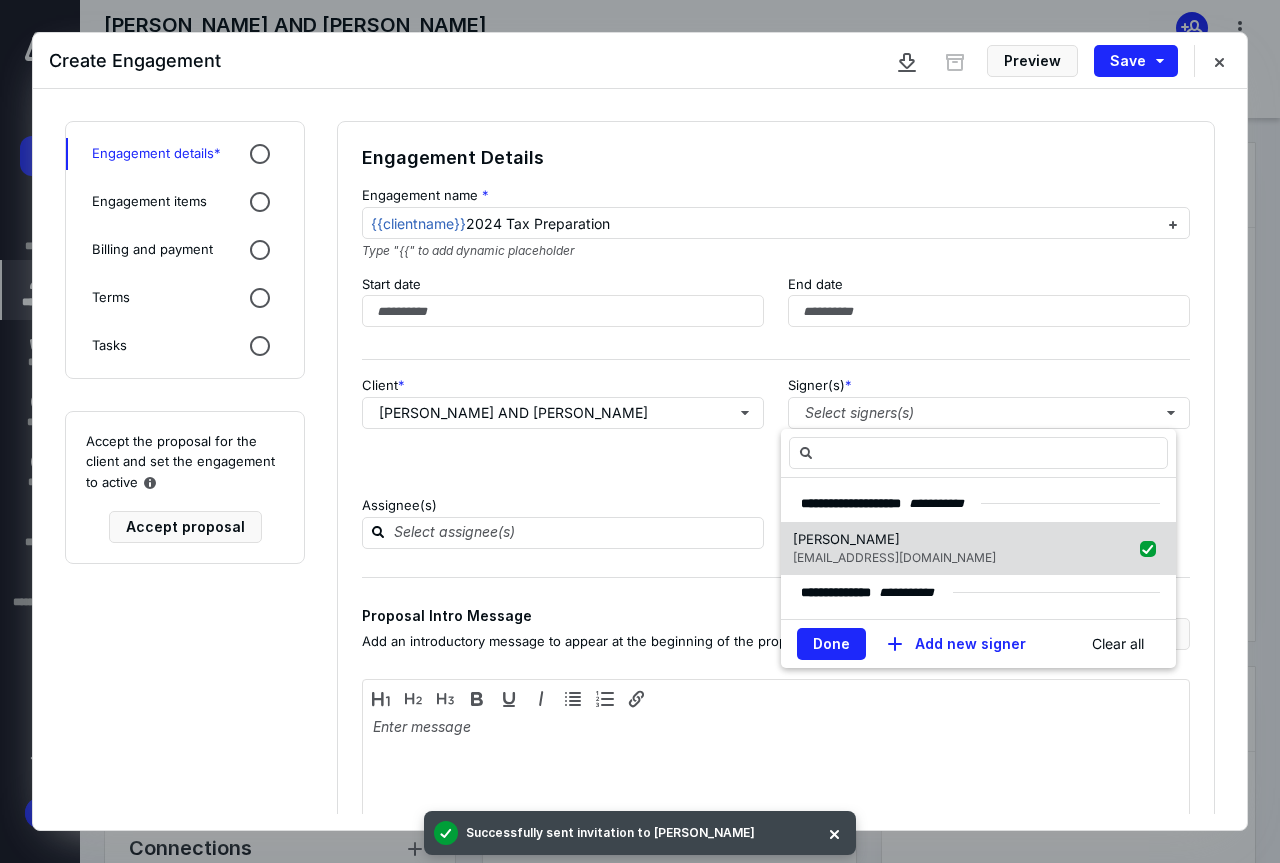 checkbox on "true" 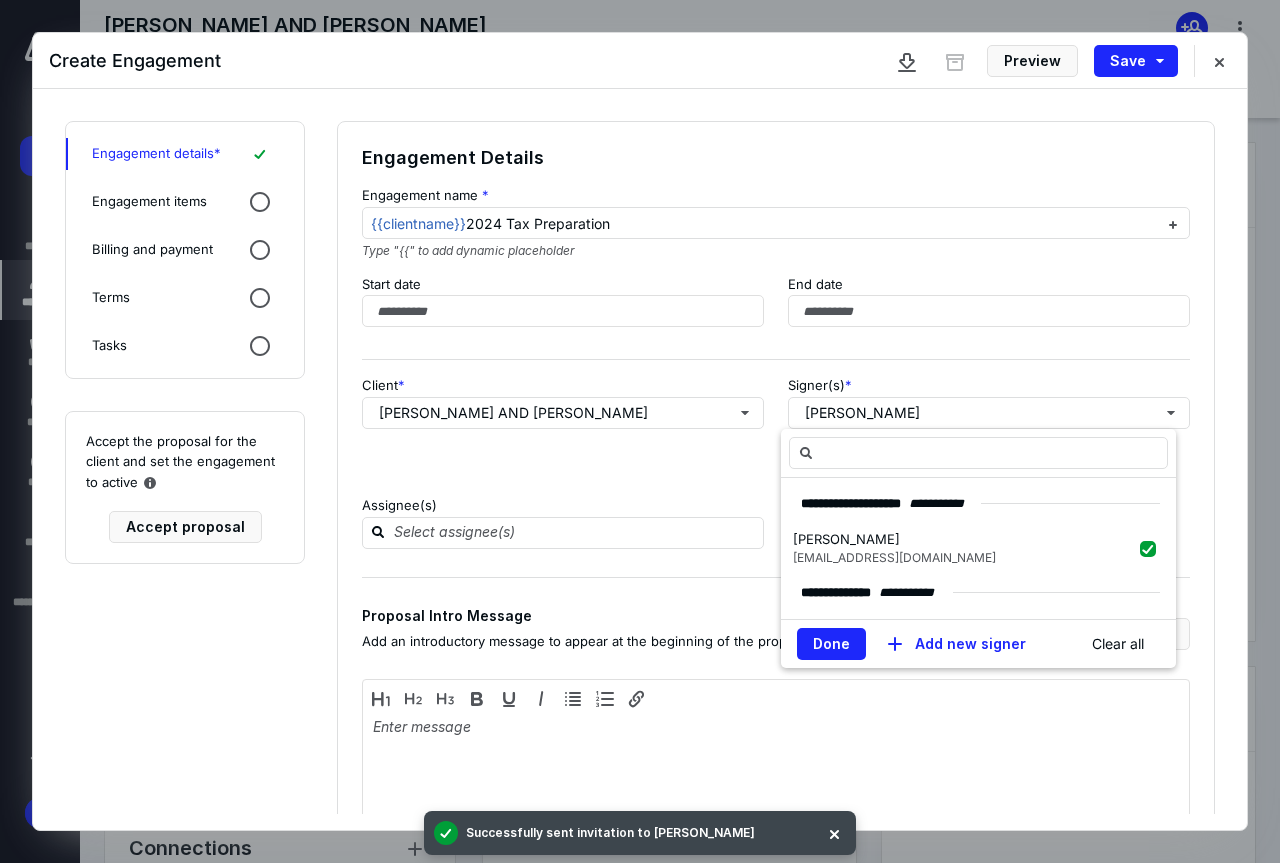 drag, startPoint x: 839, startPoint y: 656, endPoint x: 766, endPoint y: 610, distance: 86.28442 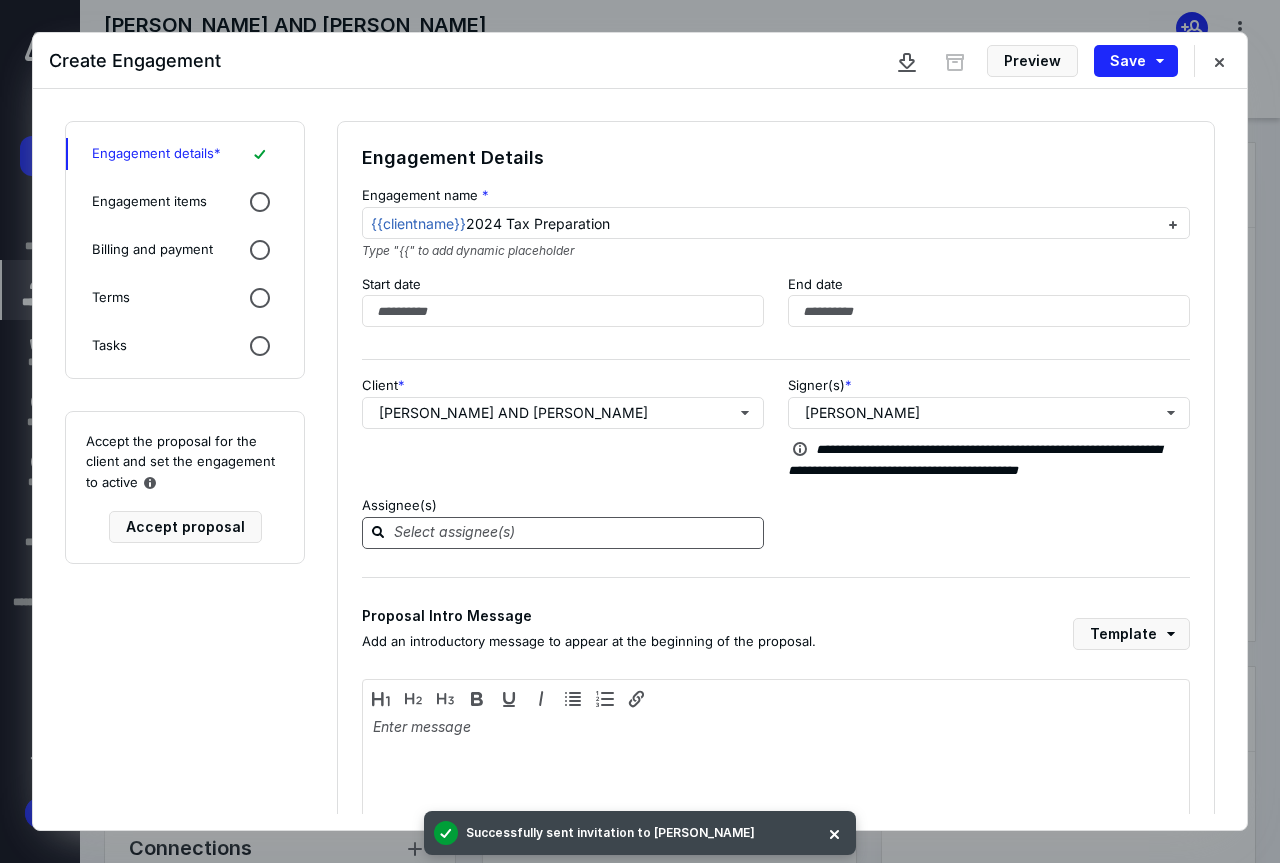 click at bounding box center [575, 532] 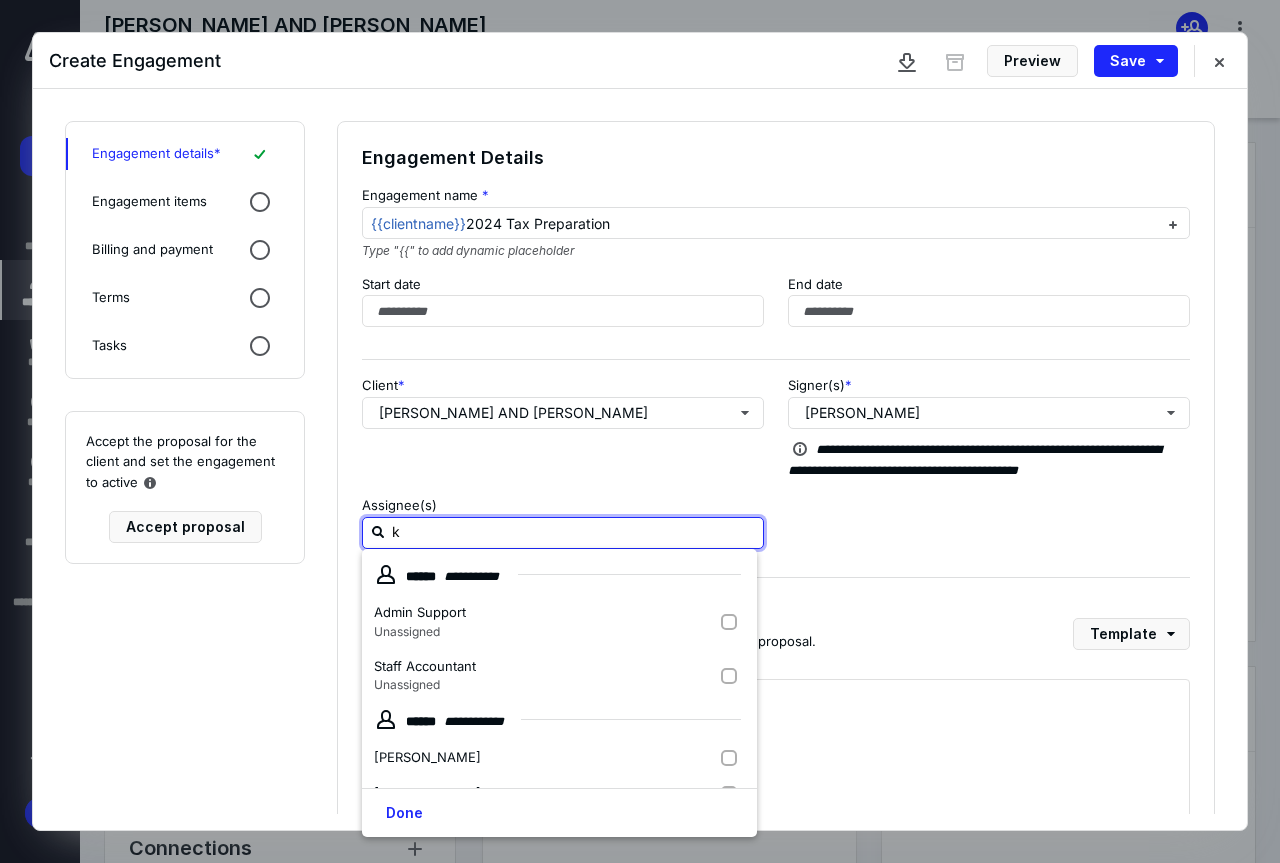 type on "ky" 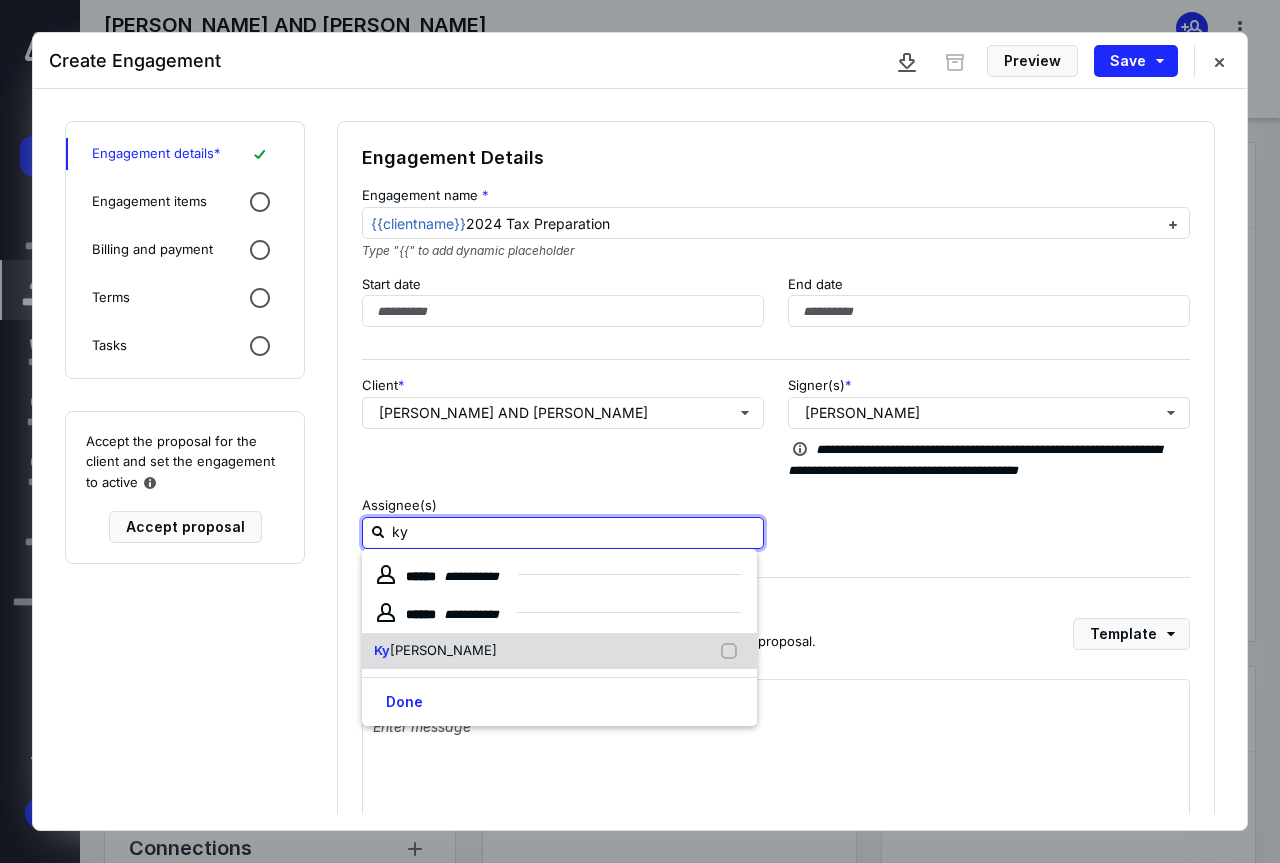 click on "[PERSON_NAME]" at bounding box center (559, 651) 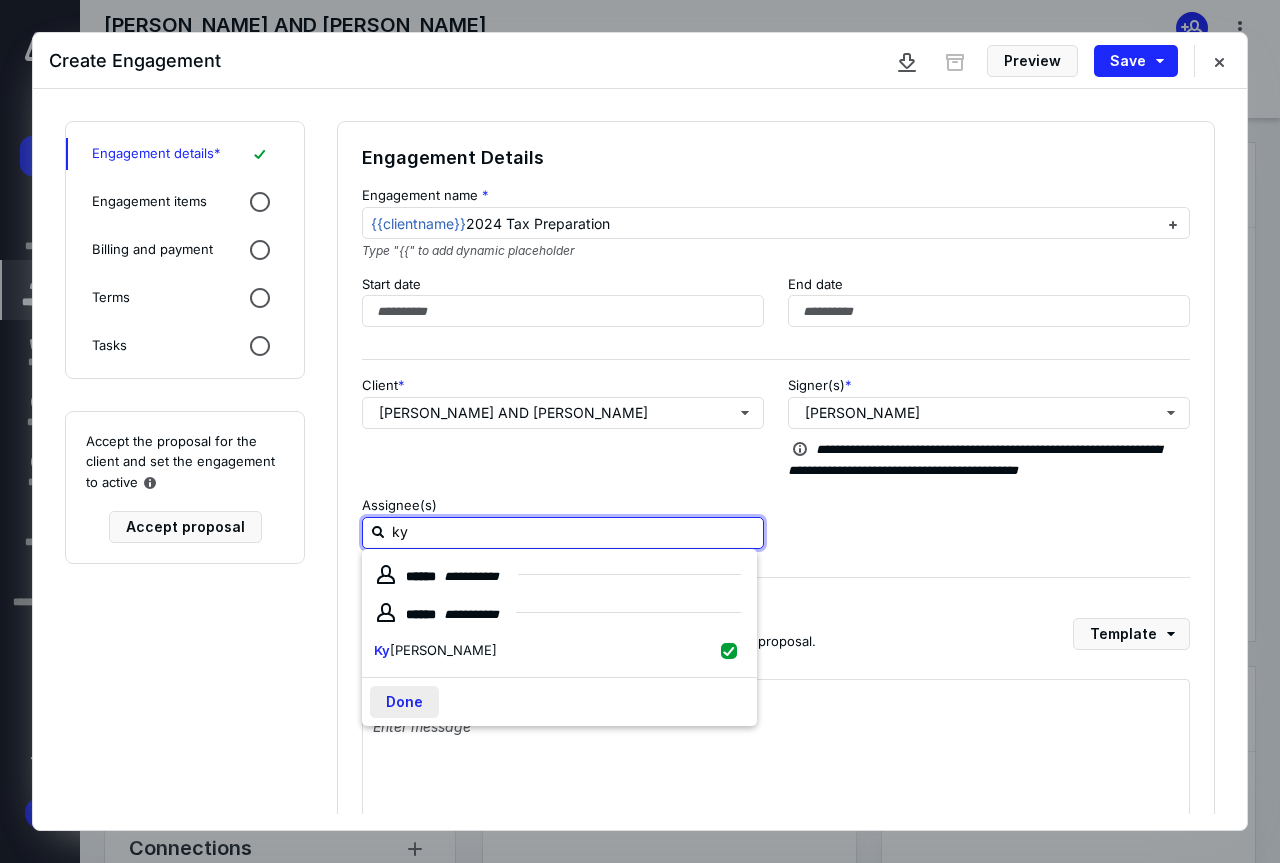 checkbox on "true" 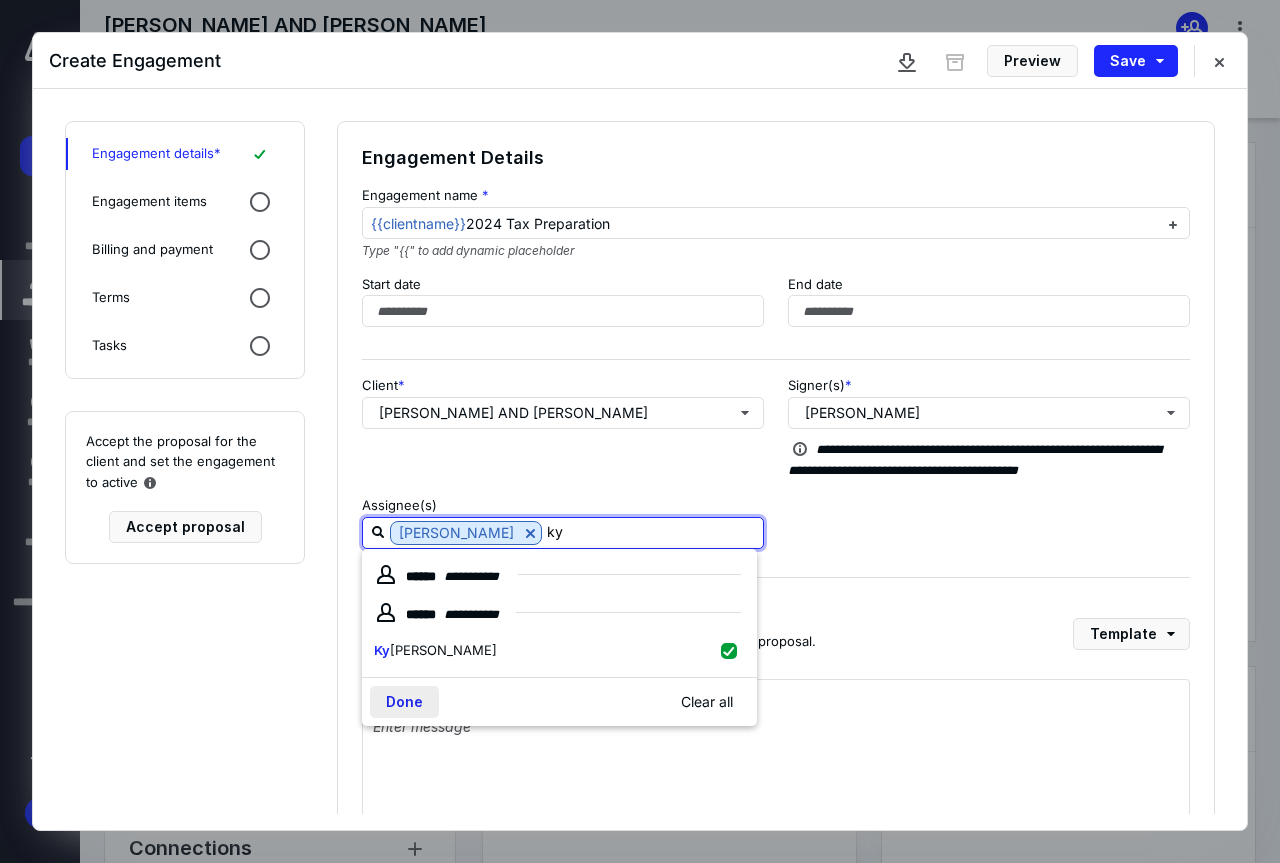 type on "ky" 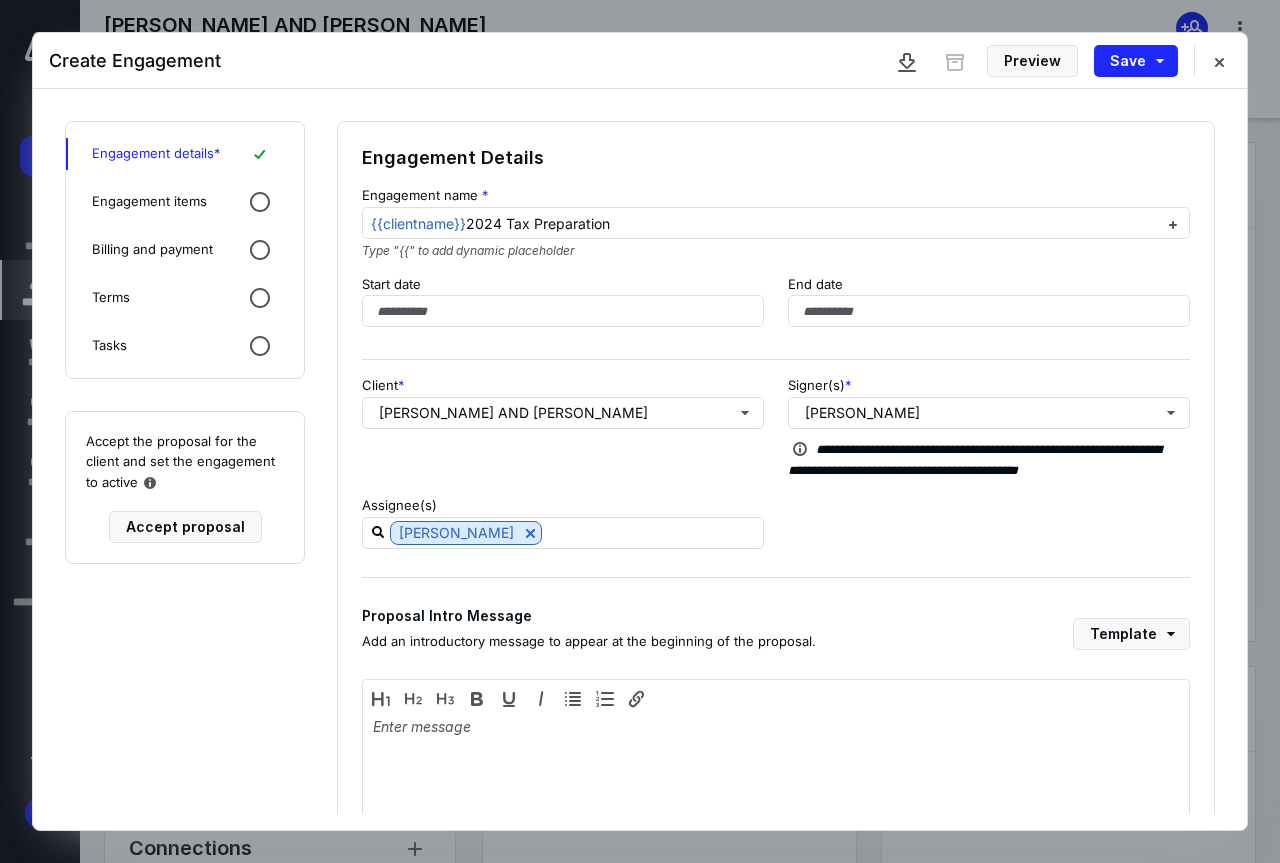 click on "Engagement items" at bounding box center (185, 202) 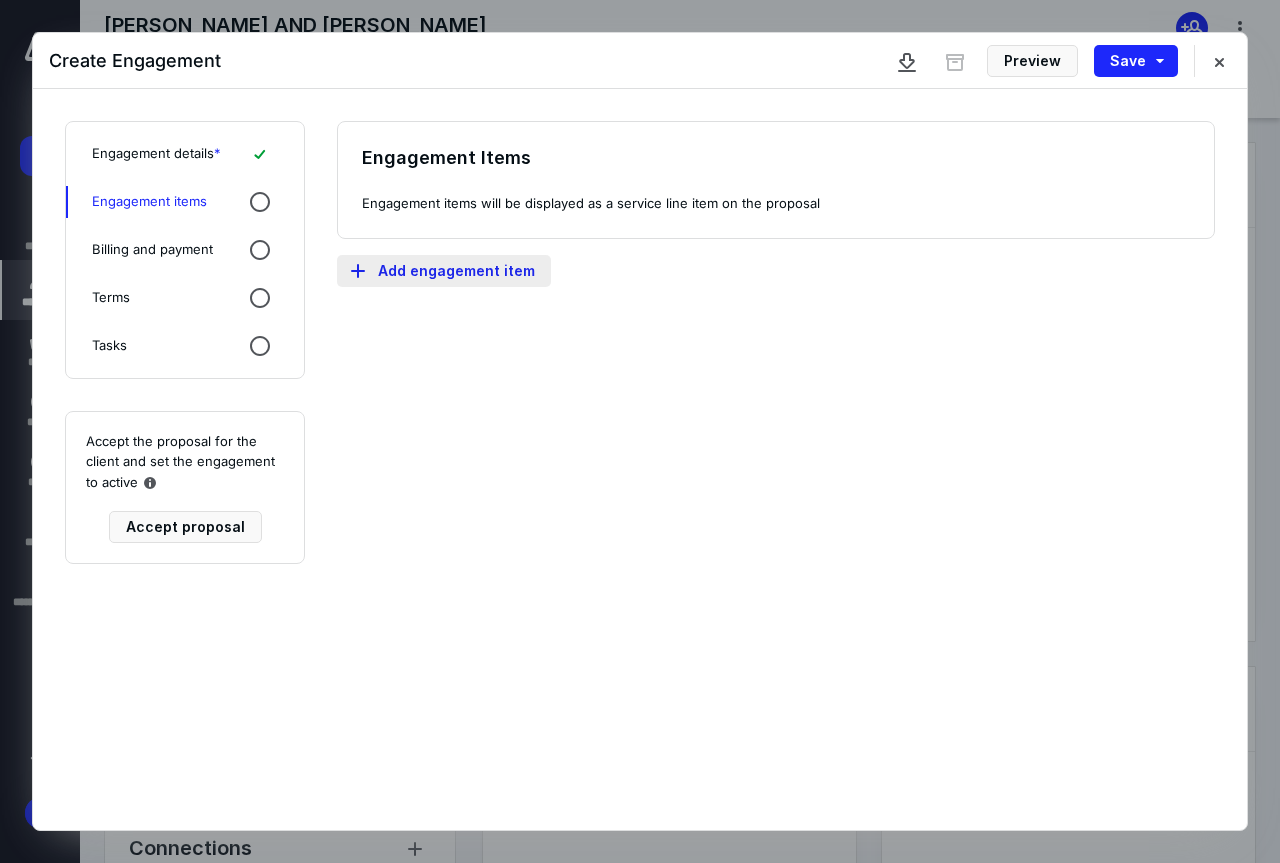click on "Add engagement item" at bounding box center (444, 271) 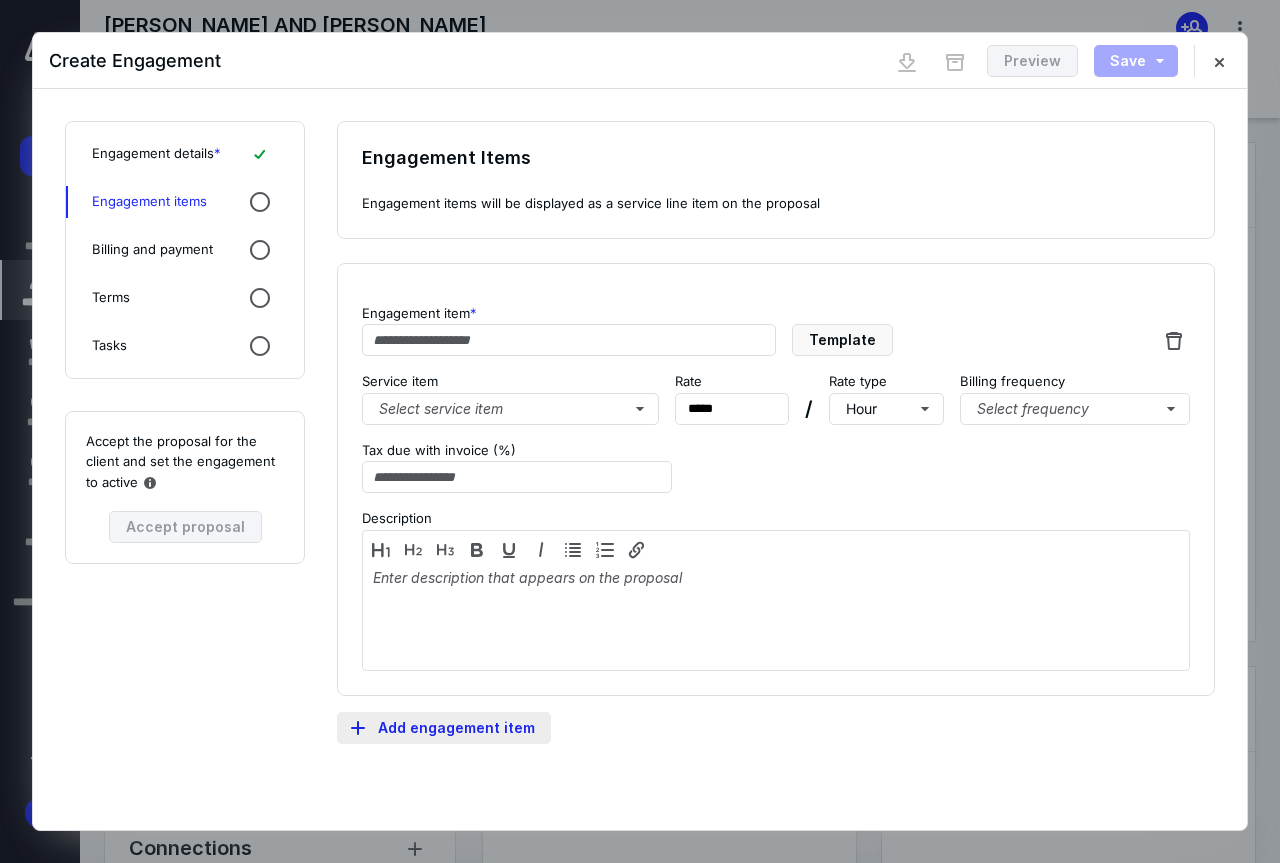 click on "Engagement item  * Template Service item Select service item Rate * ***** / Rate type Hour Billing frequency Select frequency Tax due with invoice (%) Description" at bounding box center (776, 480) 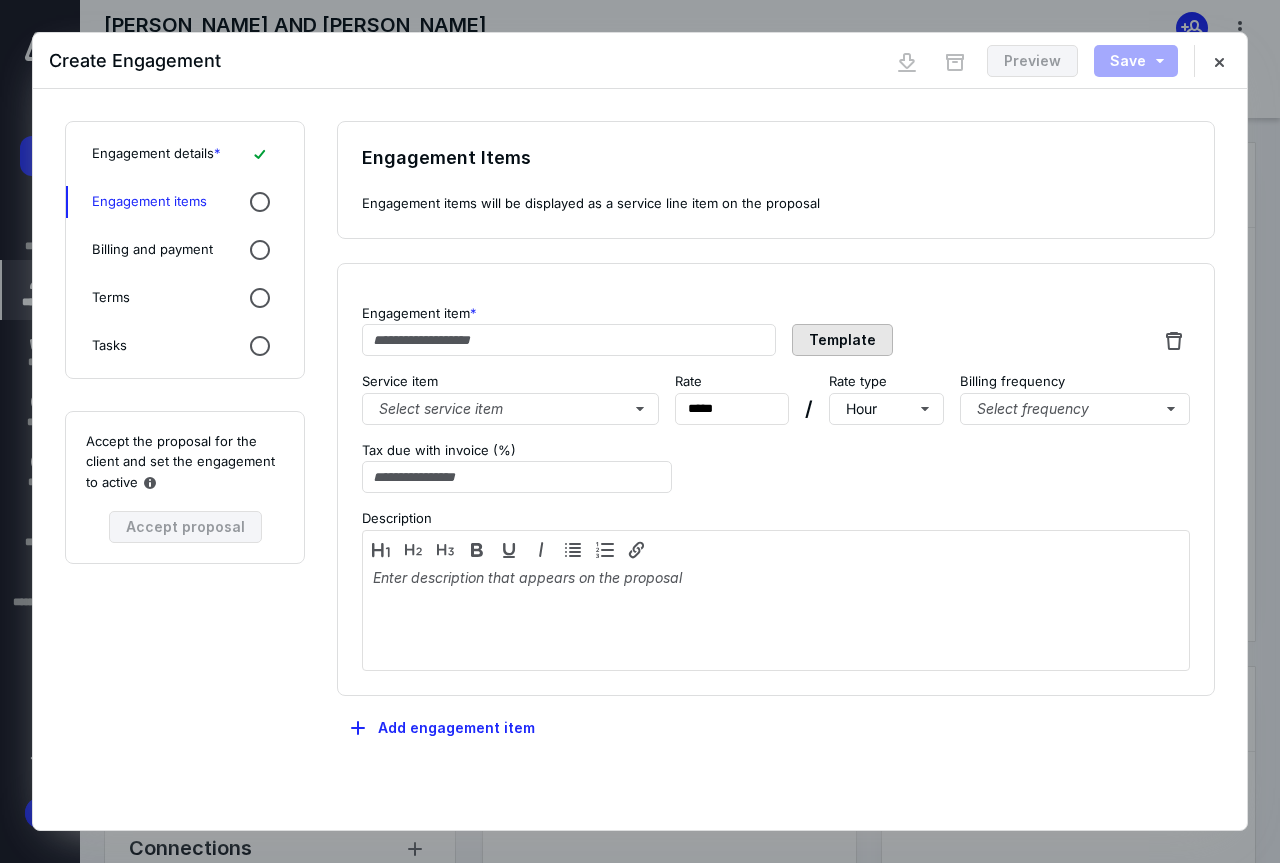 click on "Template" at bounding box center [842, 340] 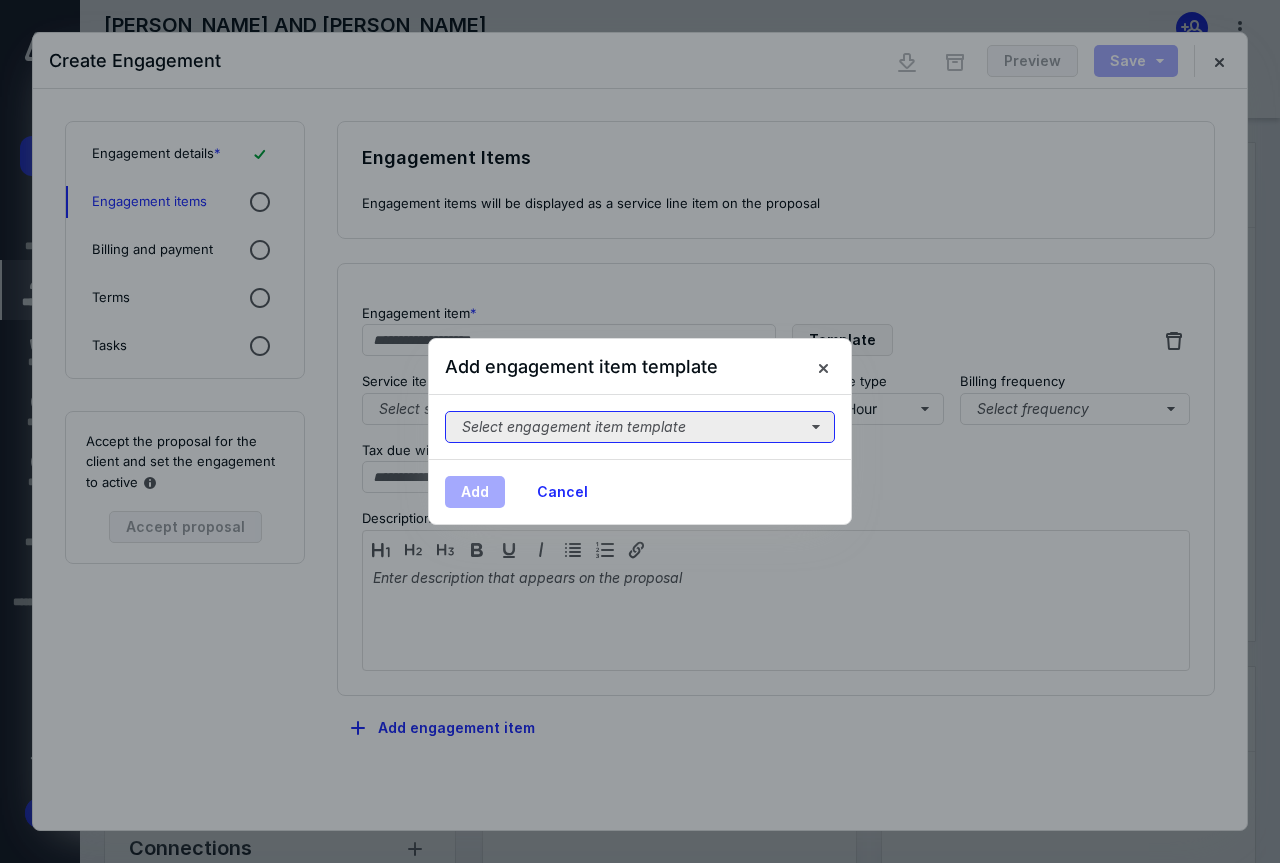 click on "Select engagement item template" at bounding box center (640, 427) 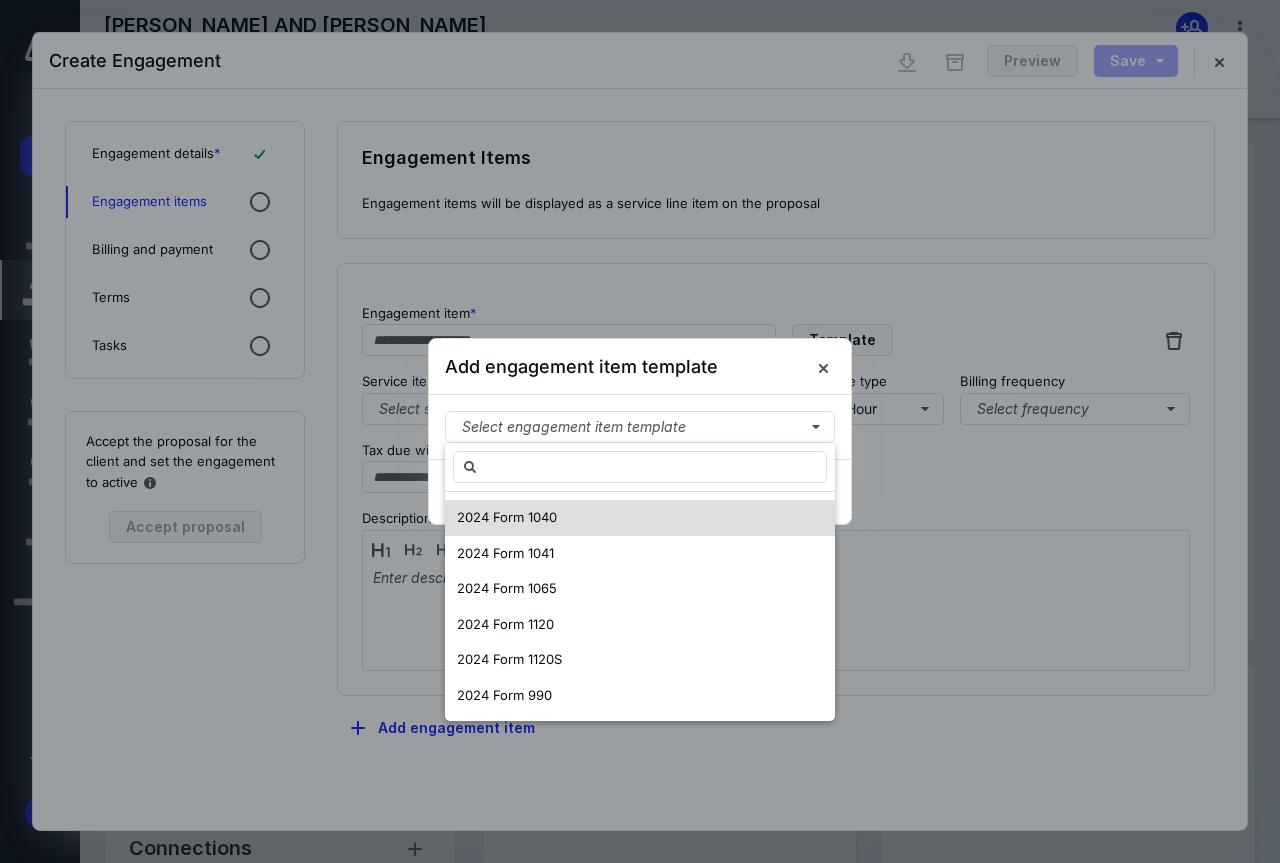 click on "2024 Form 1040" at bounding box center (640, 518) 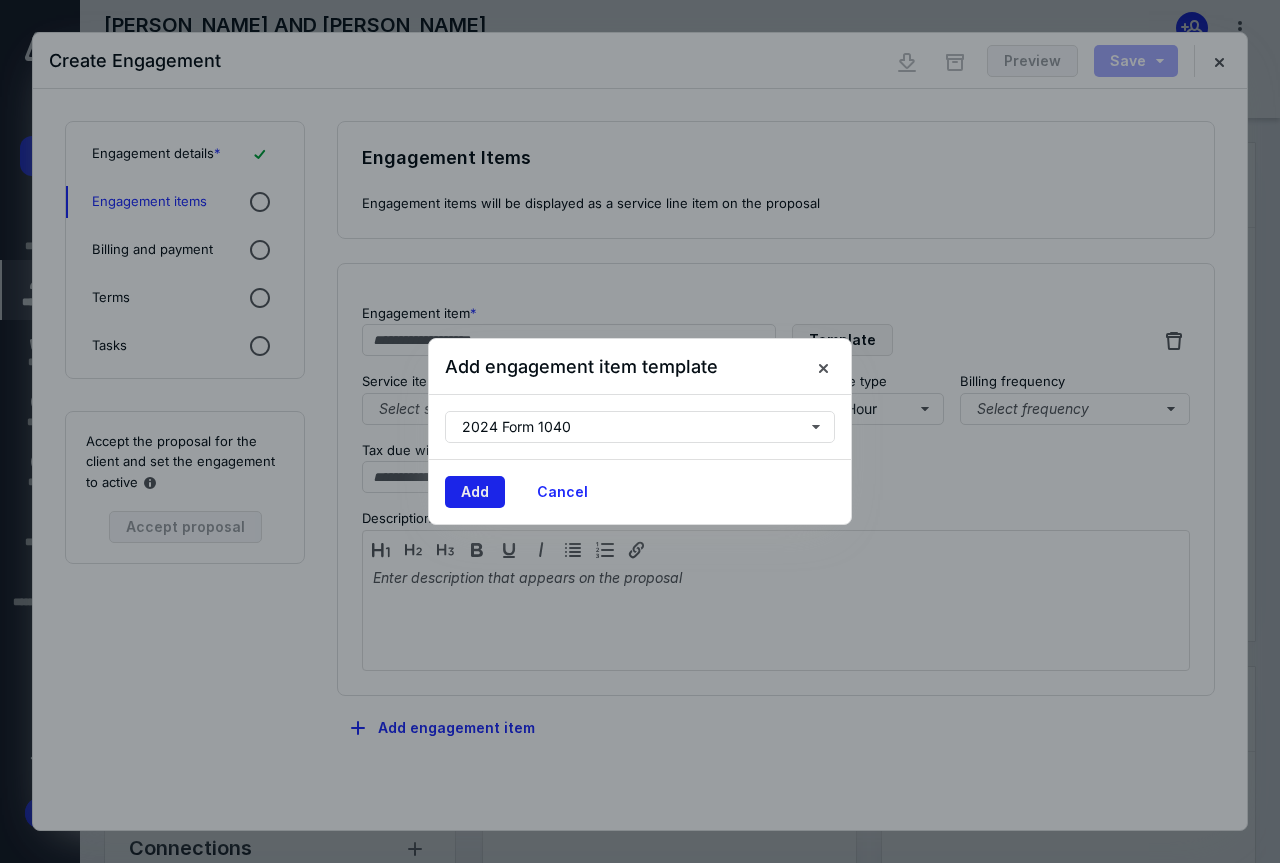 click on "Add" at bounding box center (475, 492) 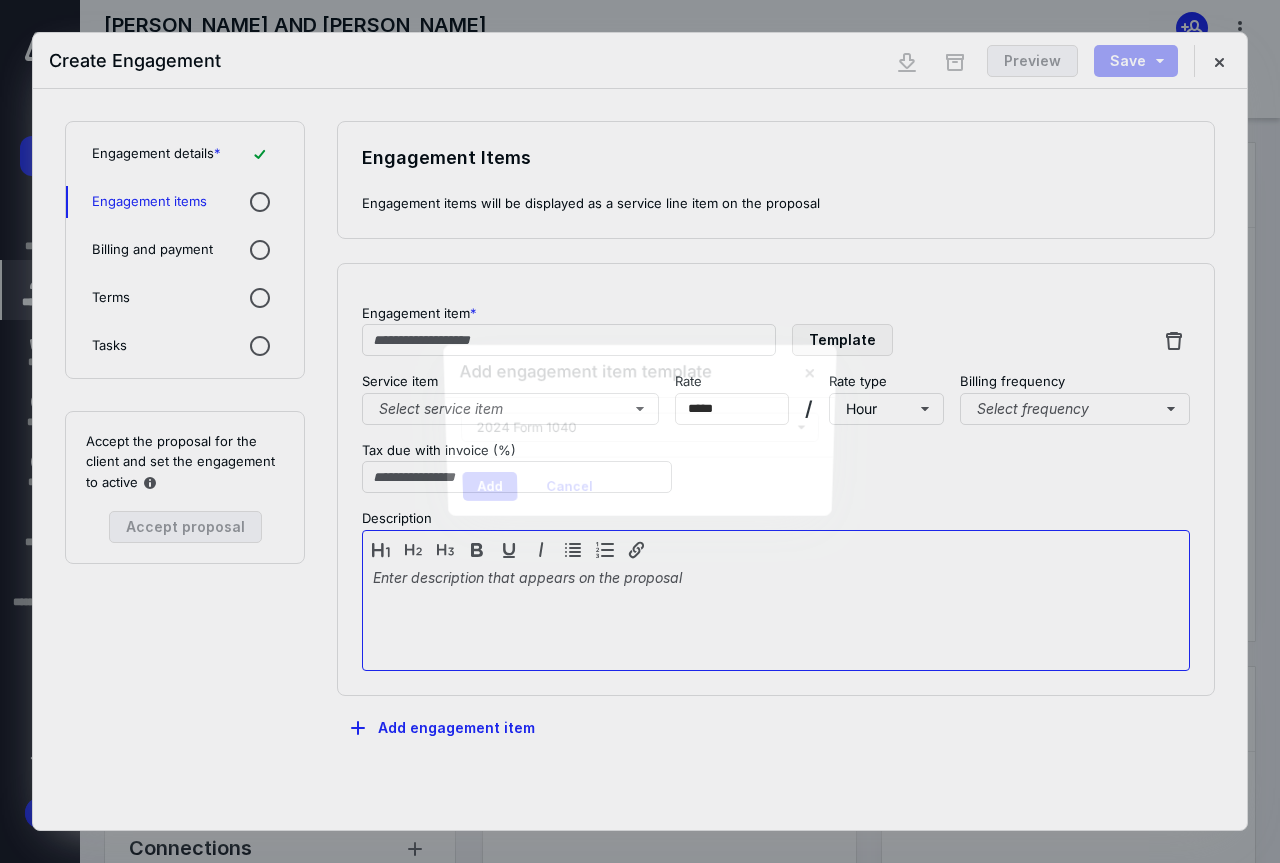 type on "**********" 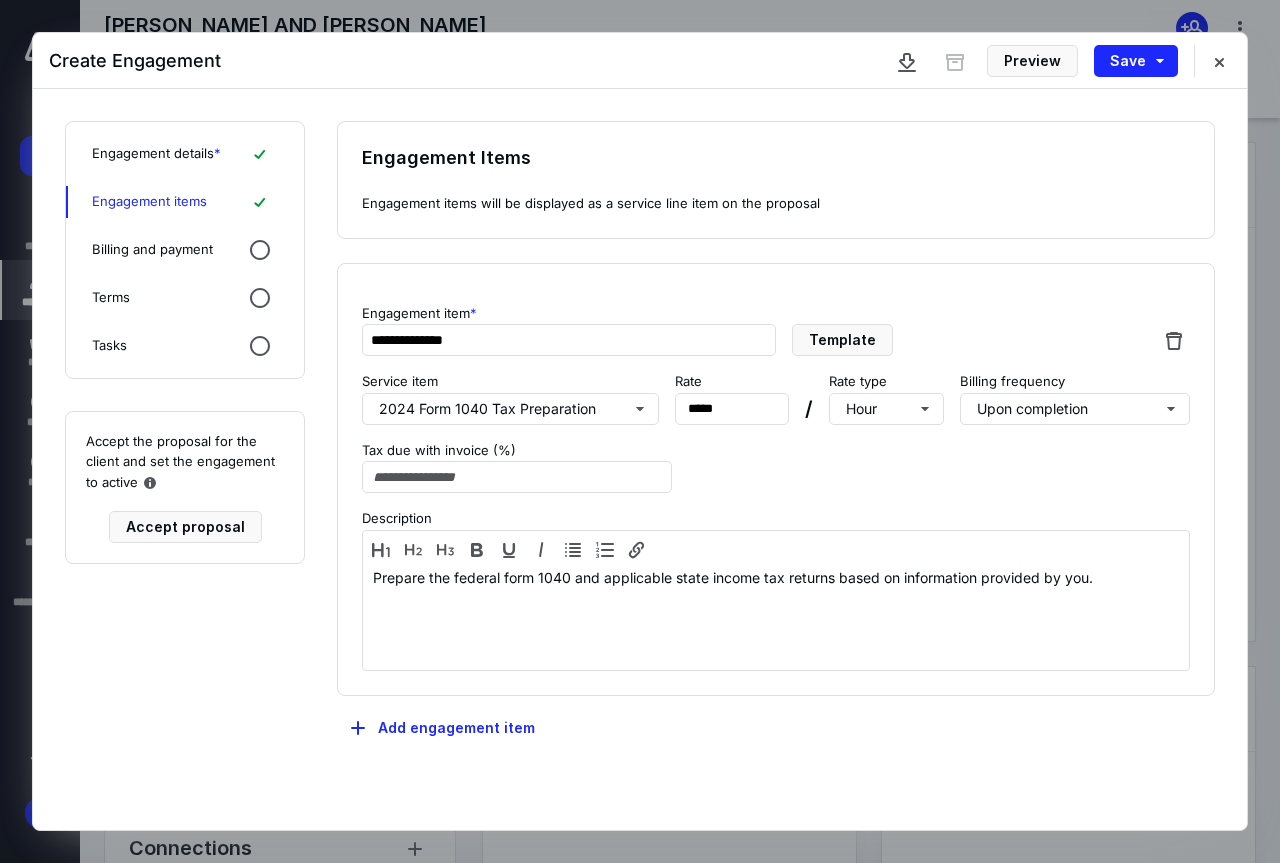 click 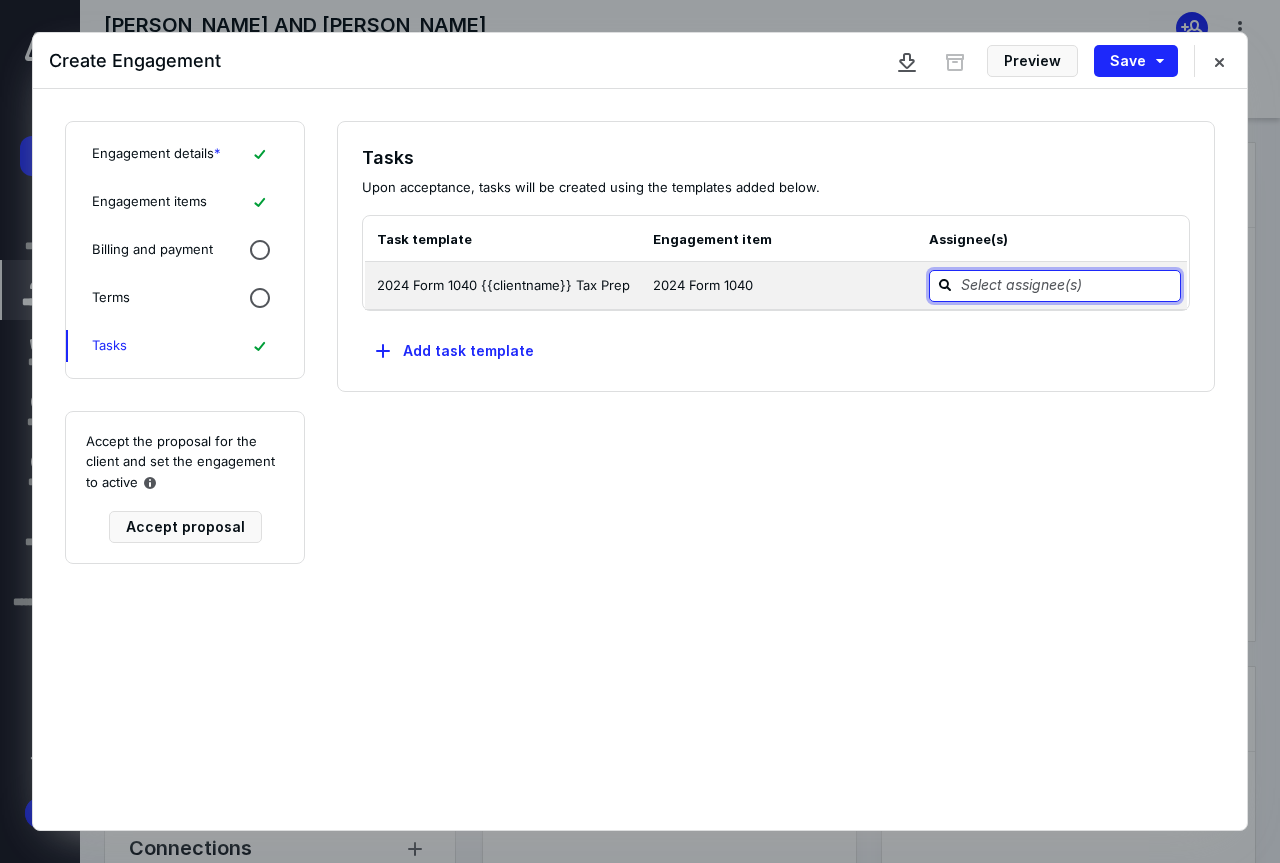 click at bounding box center [1067, 285] 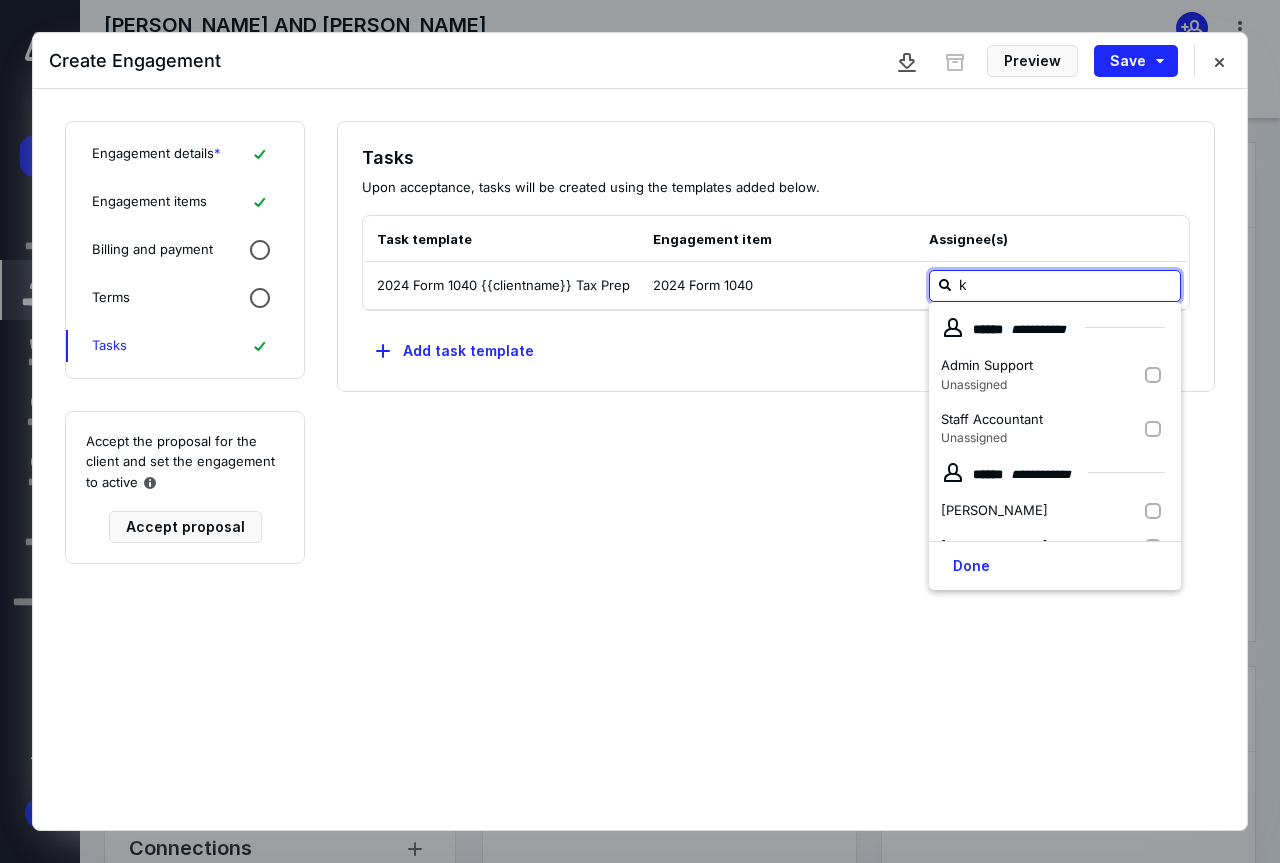 type on "ky" 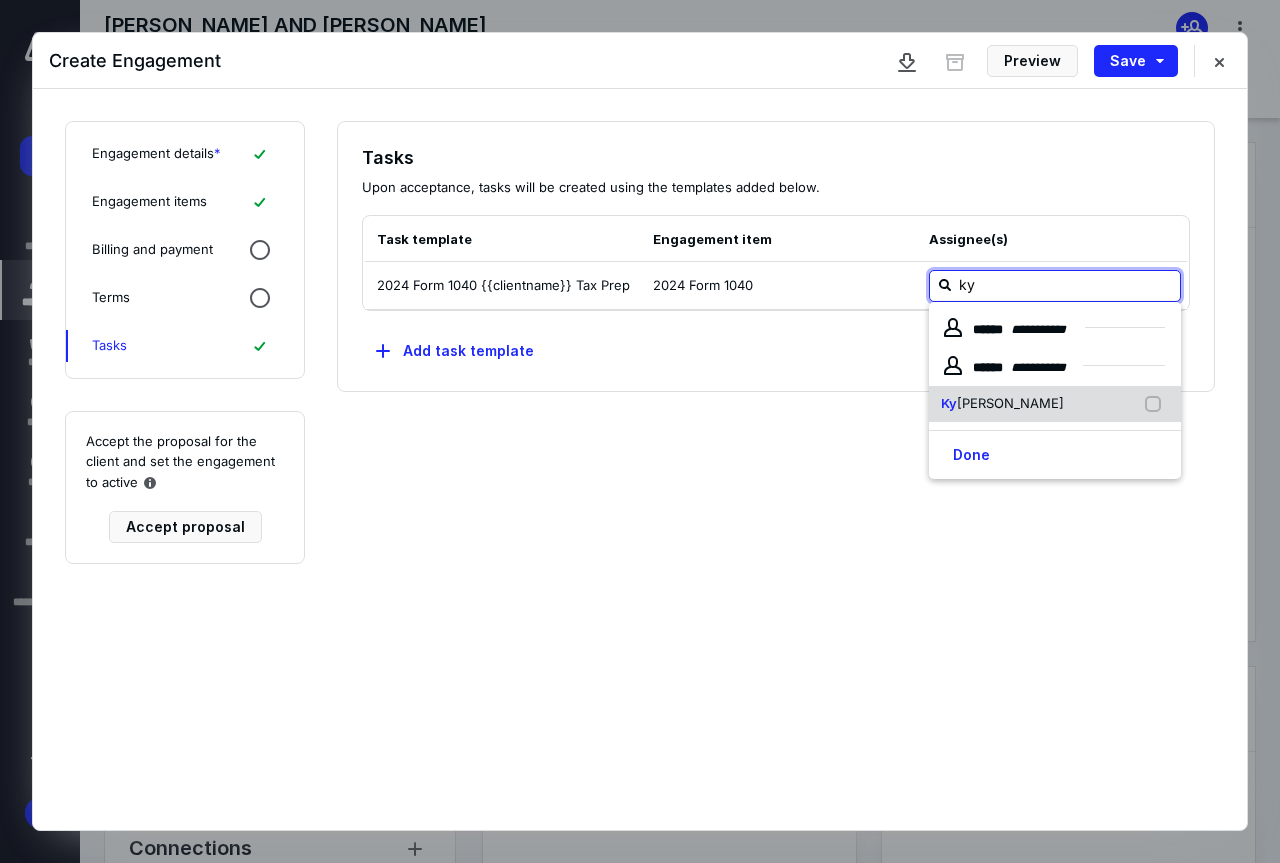click on "[PERSON_NAME]" at bounding box center [1002, 404] 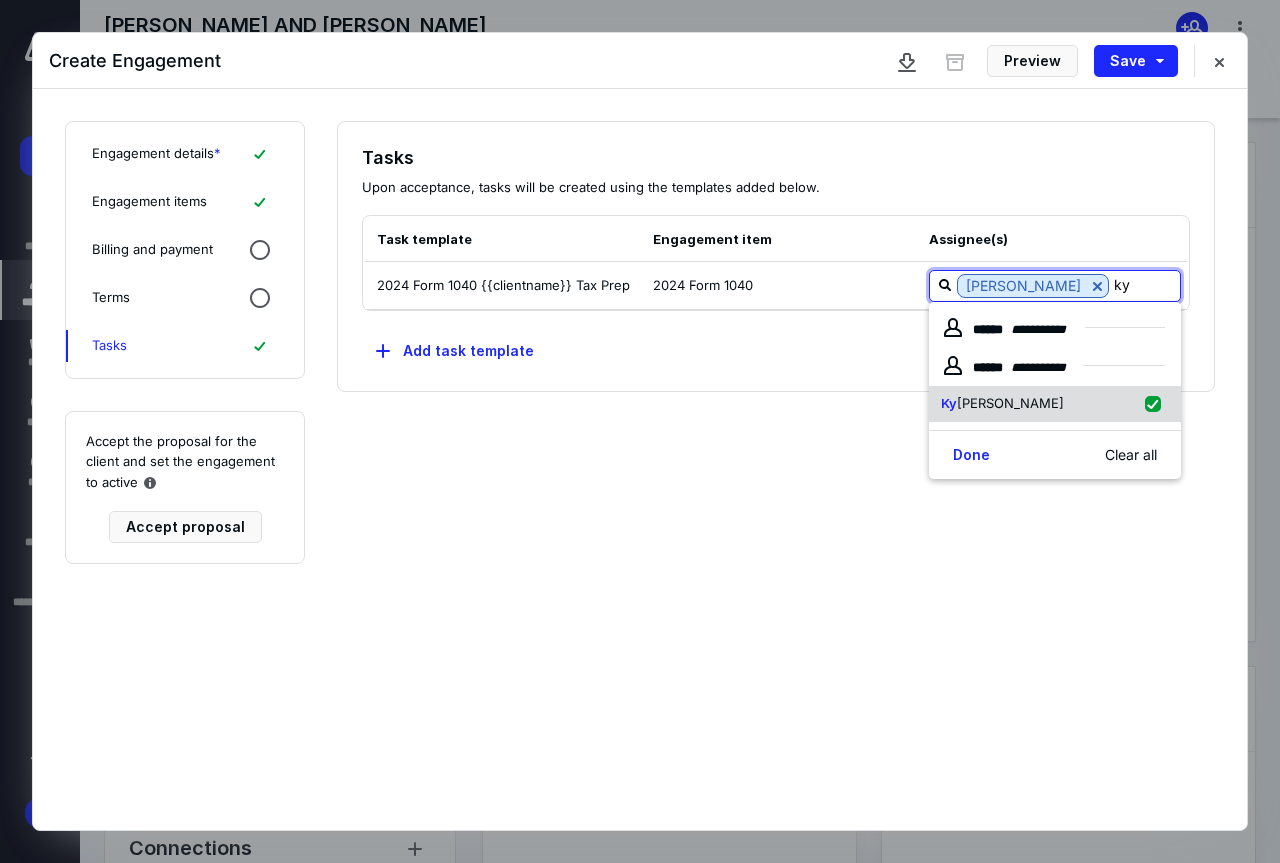 checkbox on "true" 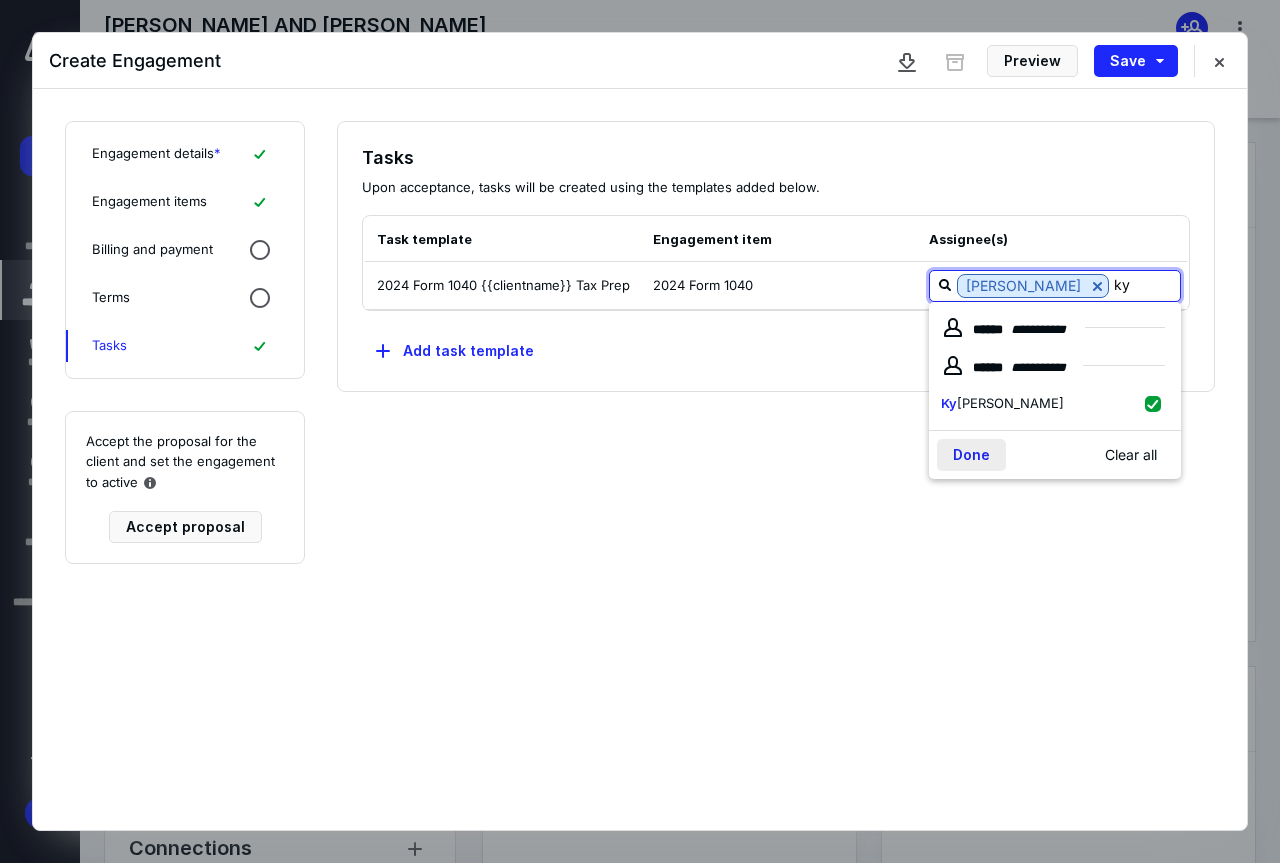 type on "ky" 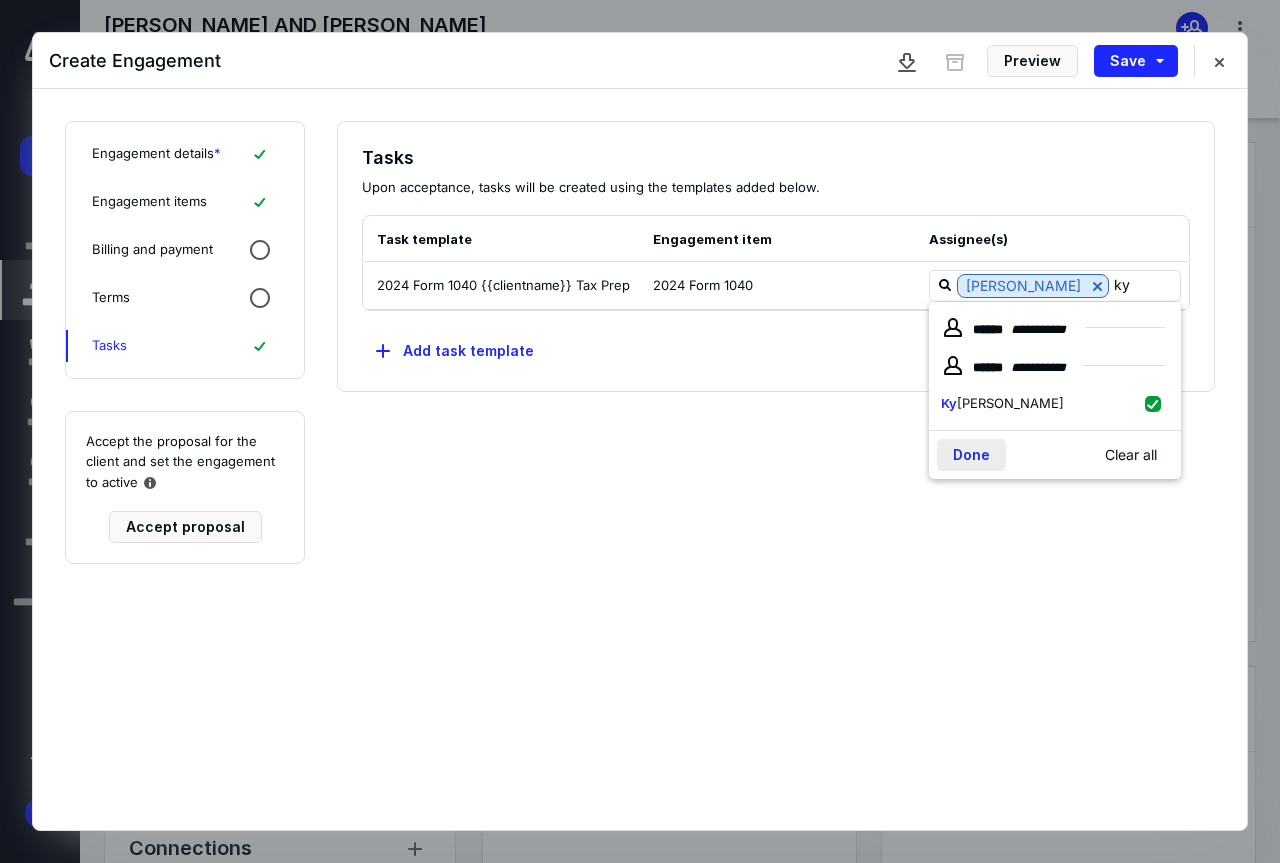 click on "Done" at bounding box center [971, 455] 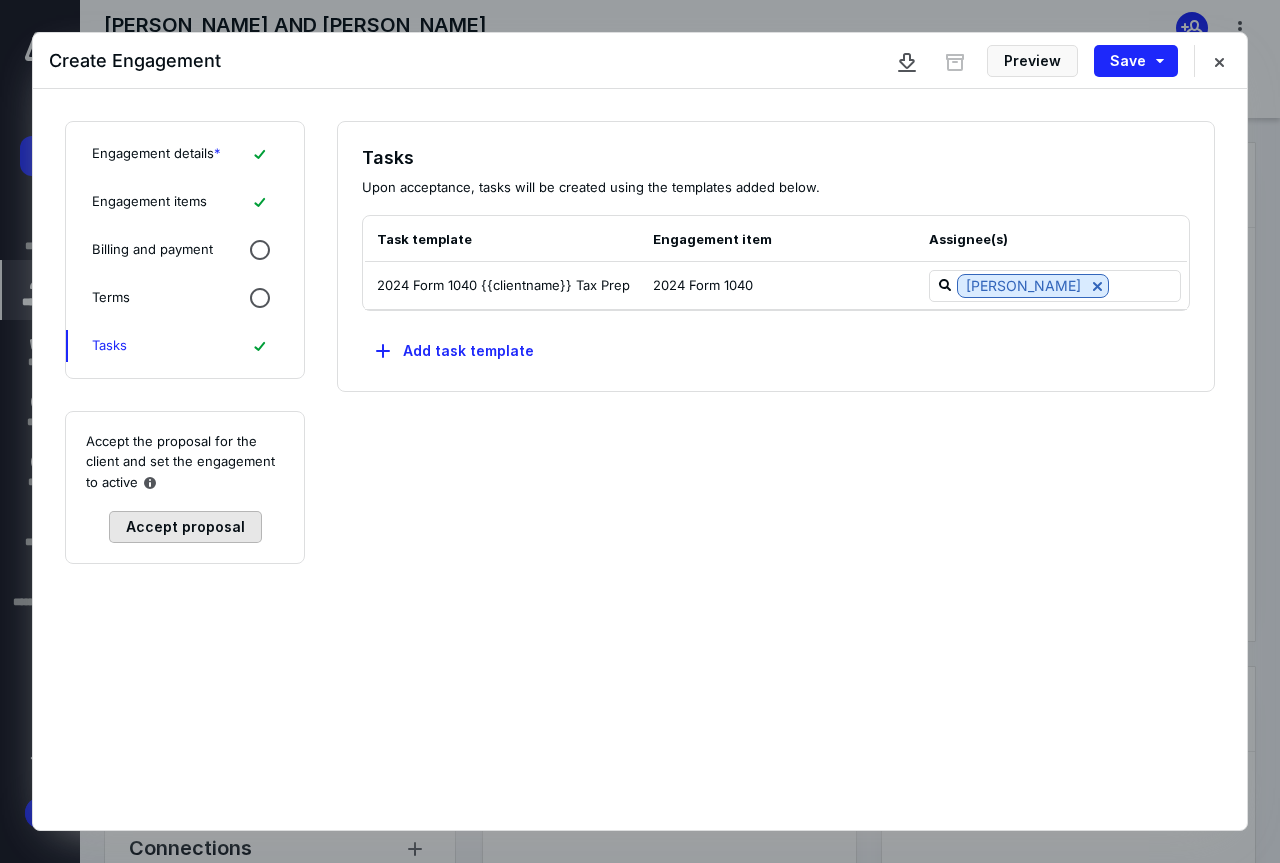 click on "Accept proposal" at bounding box center (185, 527) 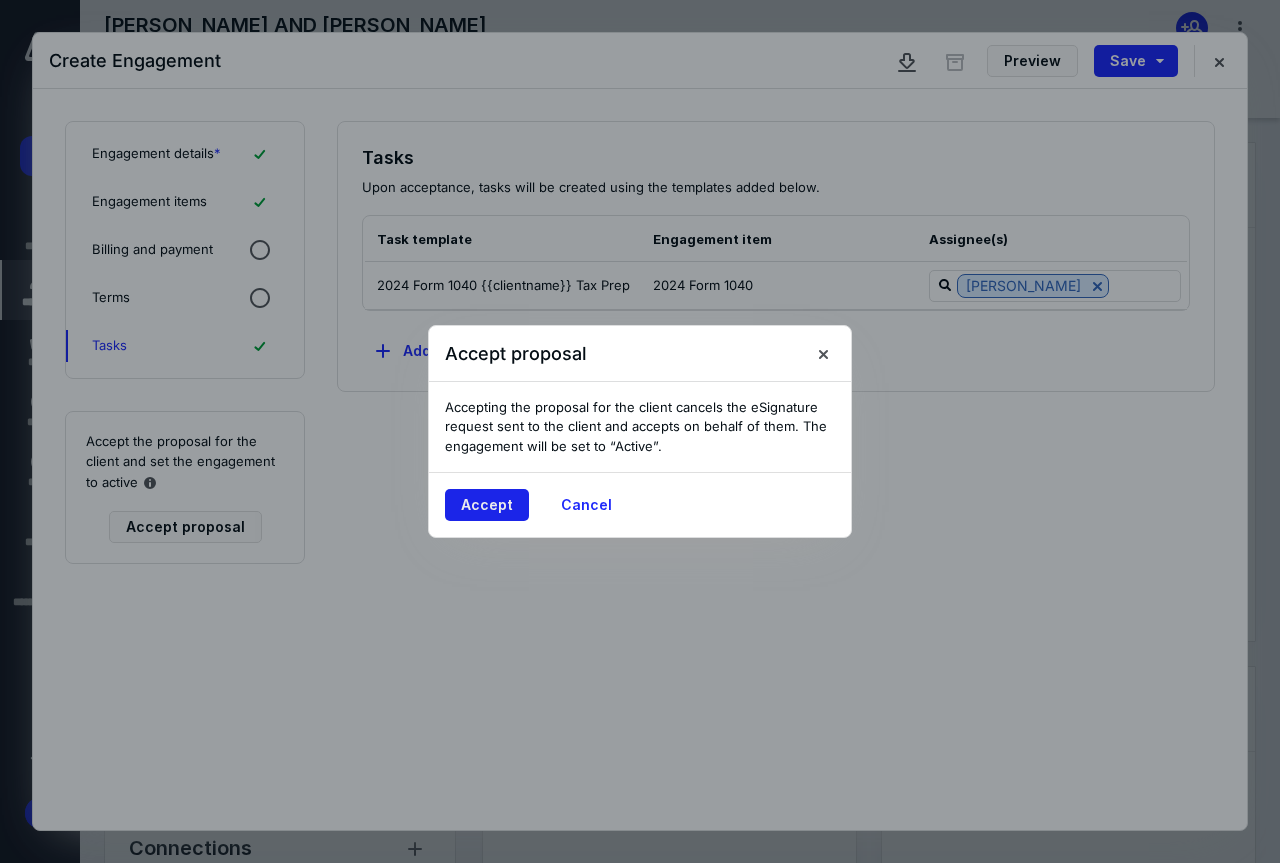 click on "Accept" at bounding box center [487, 505] 